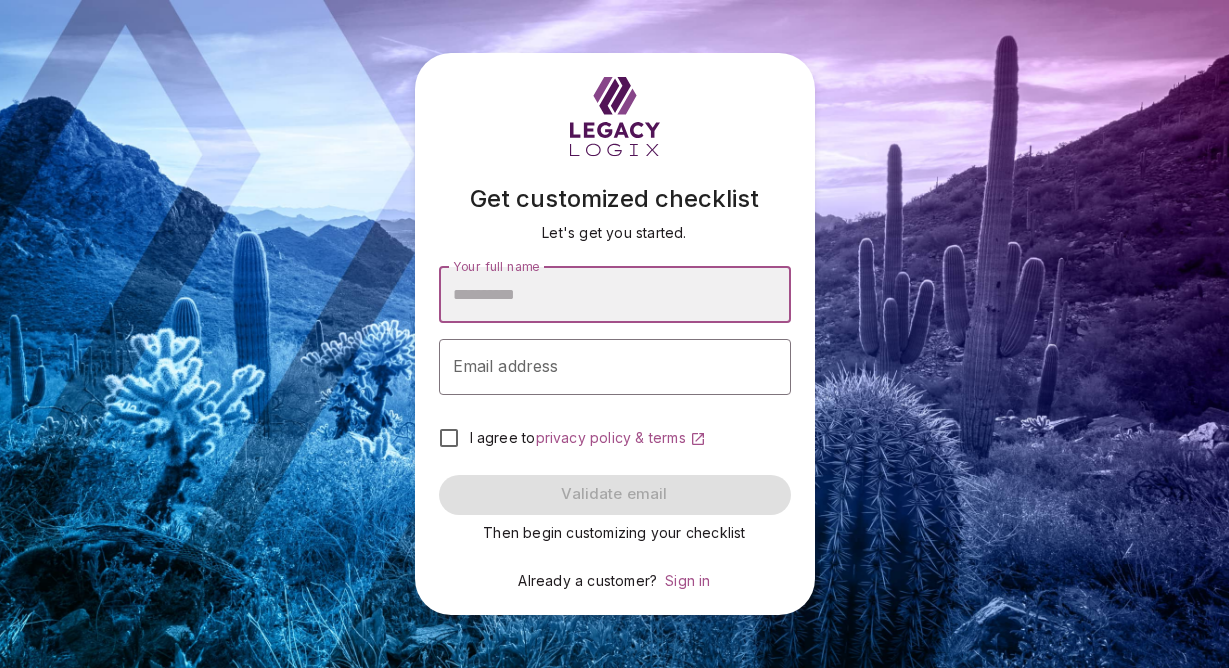 scroll, scrollTop: 0, scrollLeft: 0, axis: both 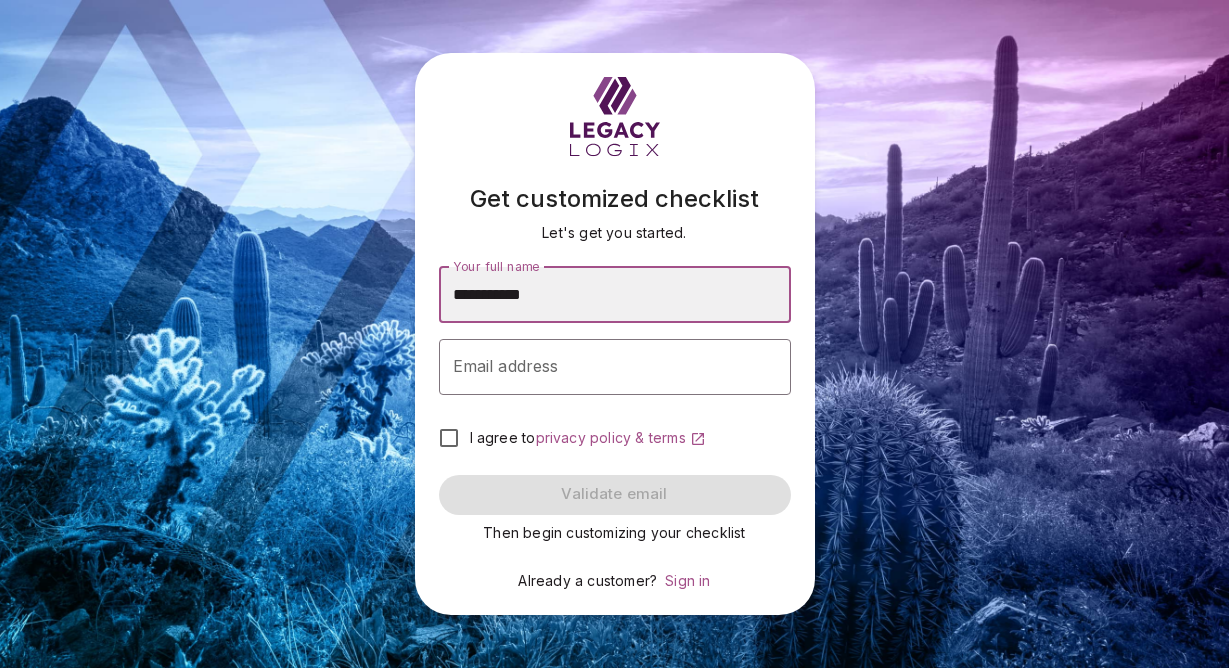 type on "**********" 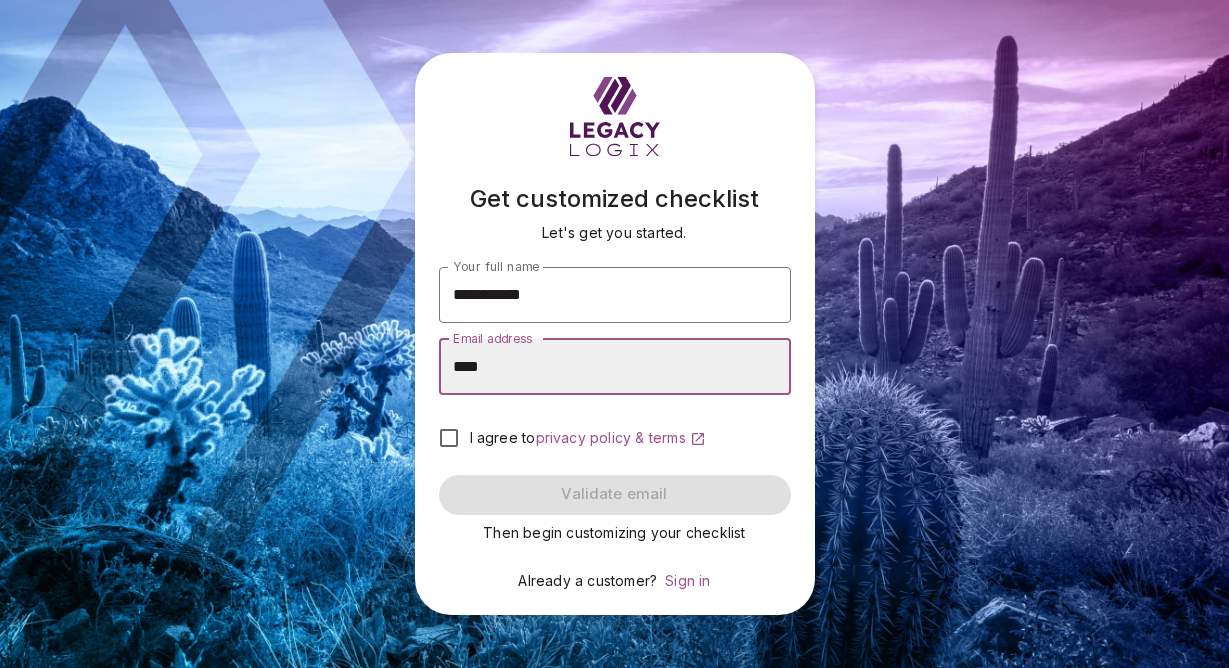 type on "**********" 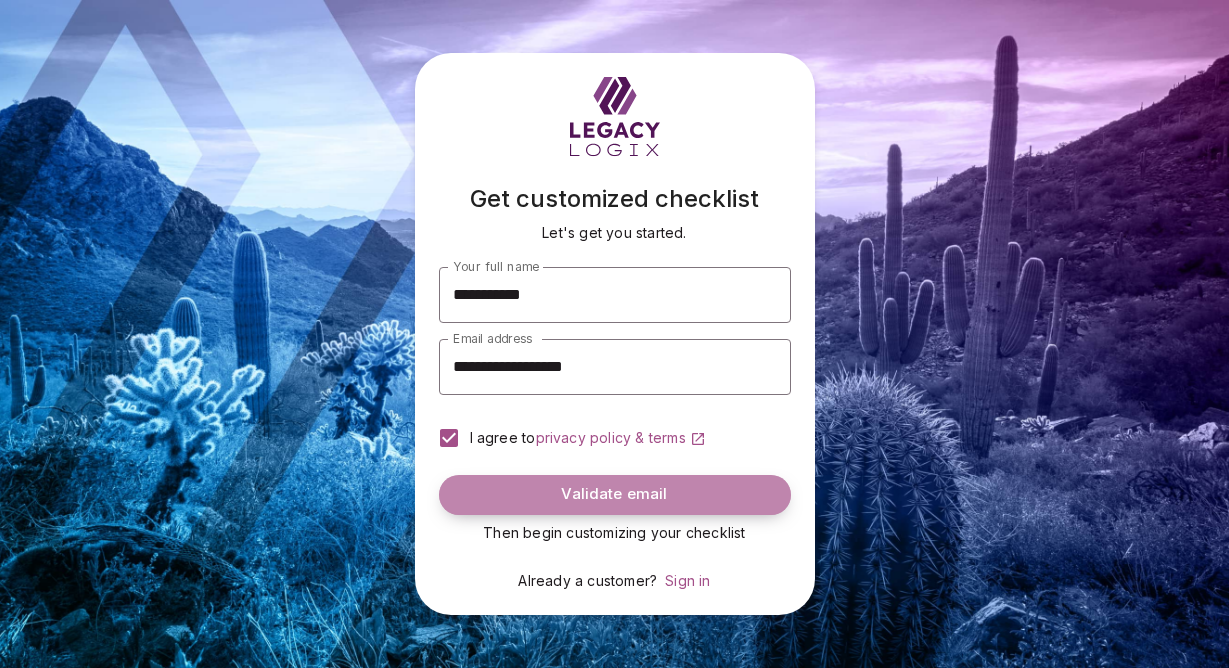 click on "Validate email" at bounding box center [614, 494] 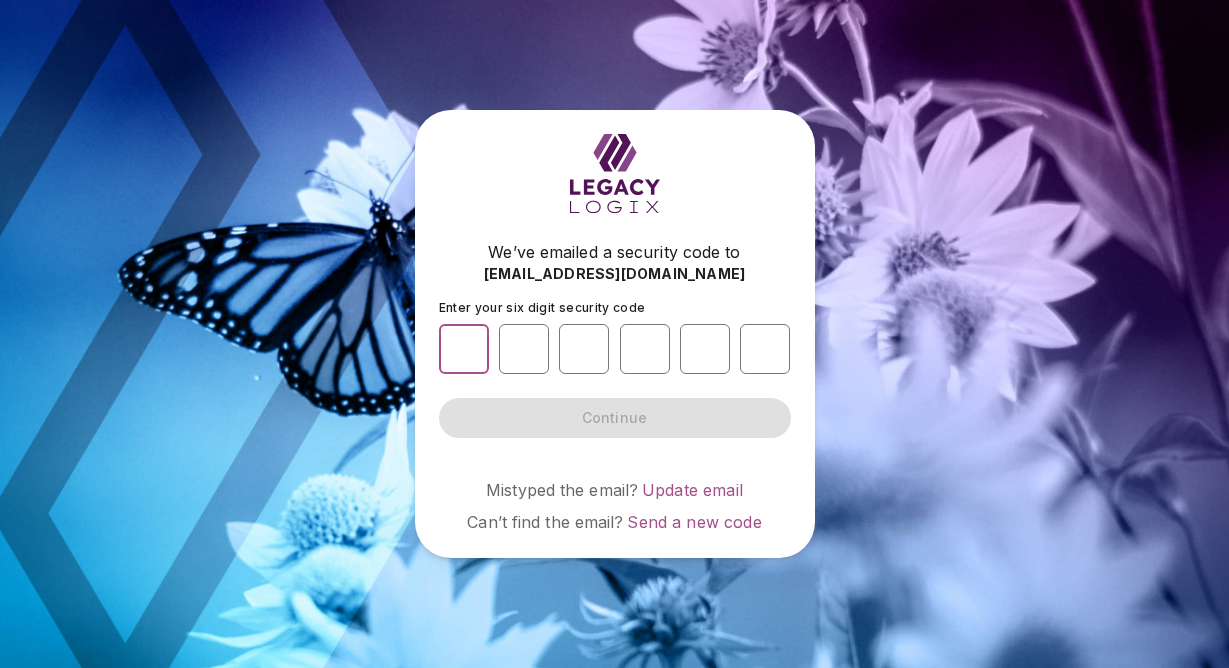 type on "*" 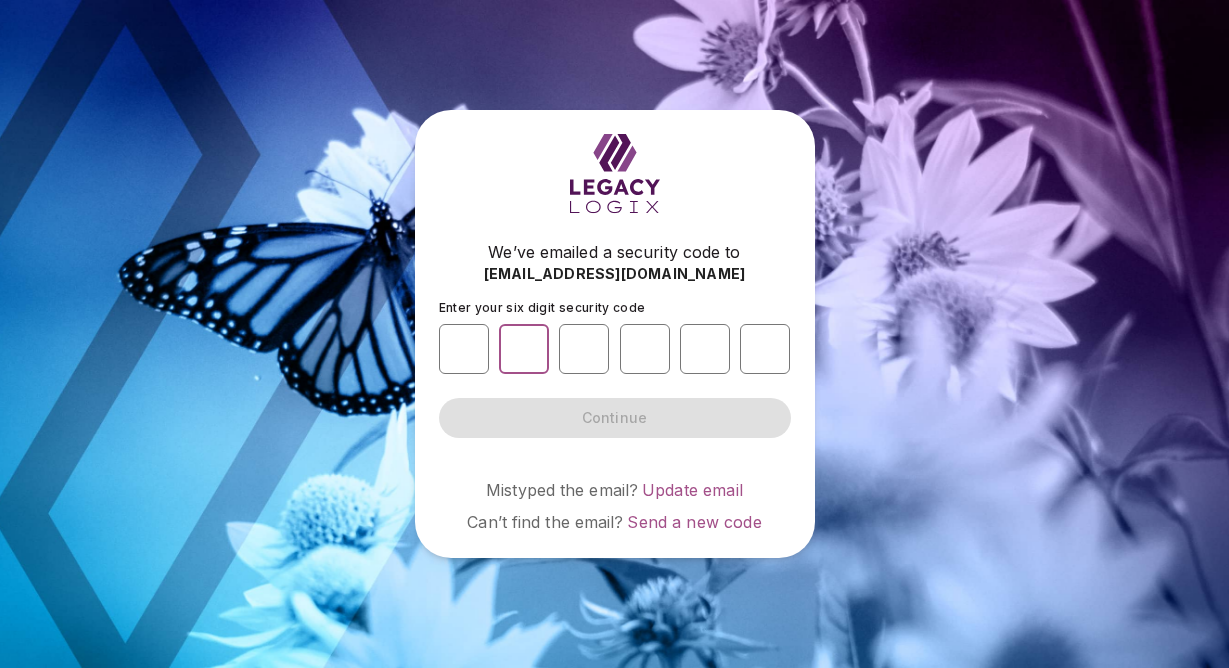 type on "*" 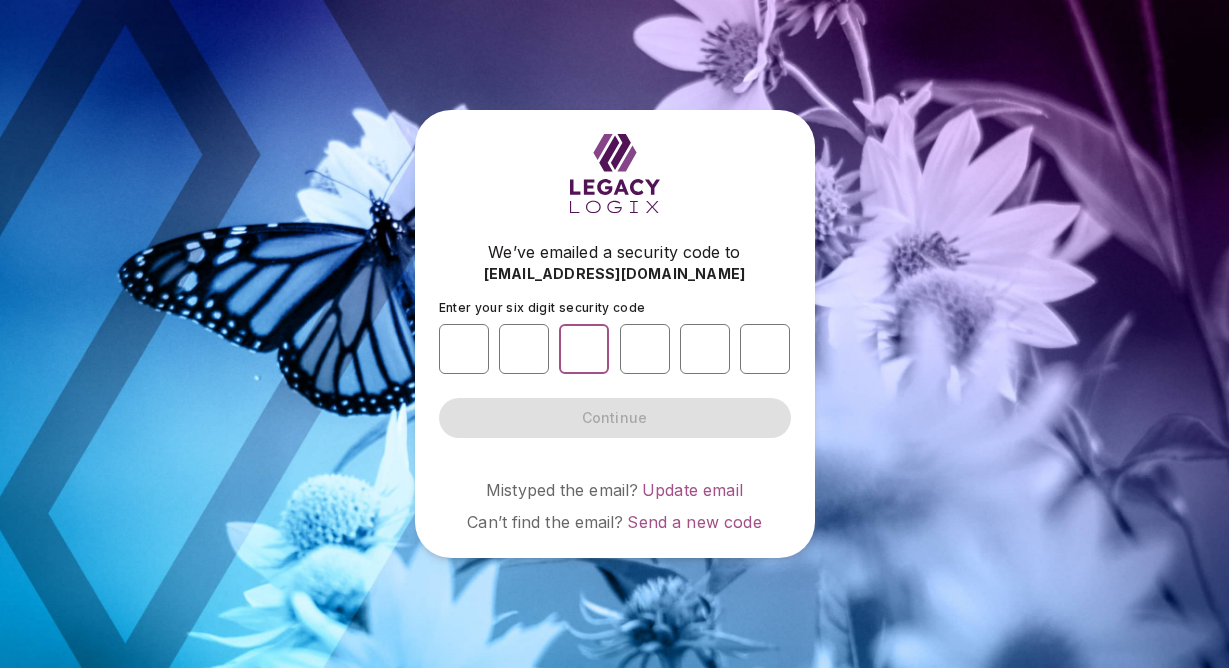 type on "*" 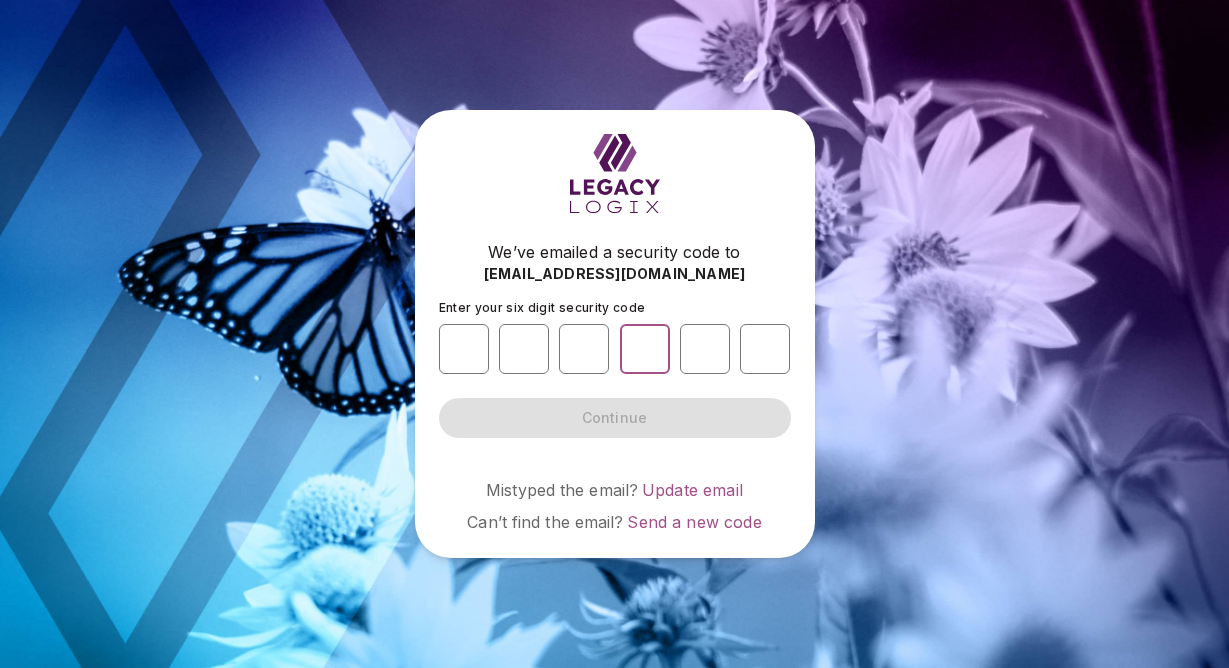 type on "*" 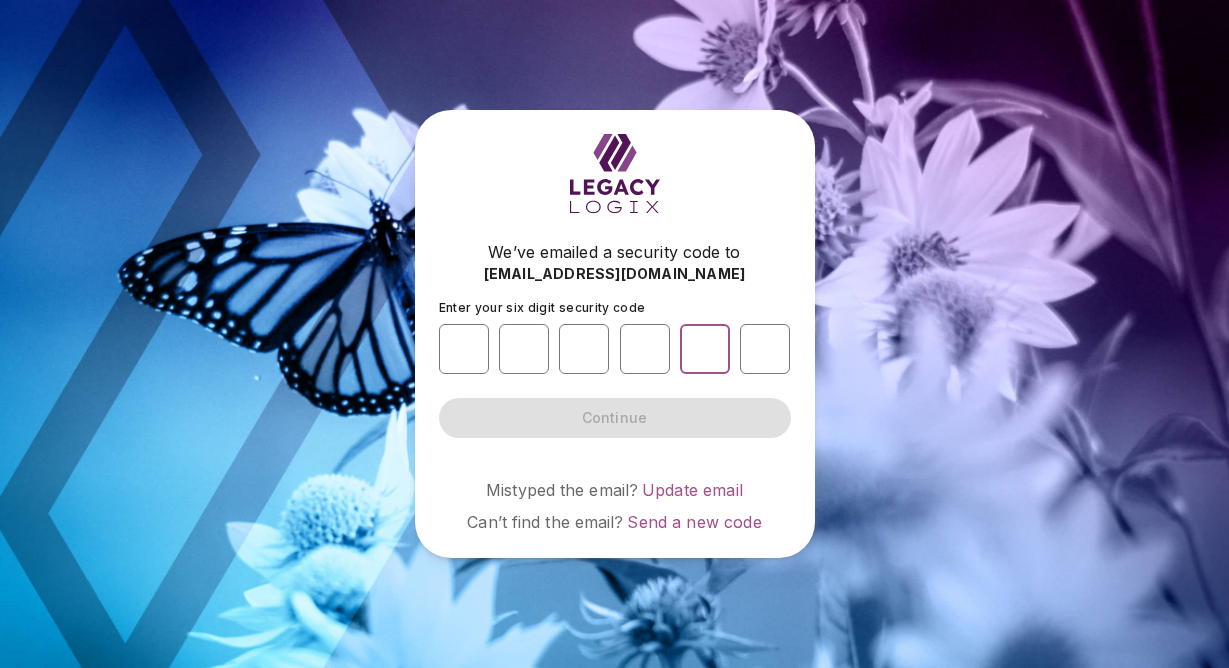 type on "*" 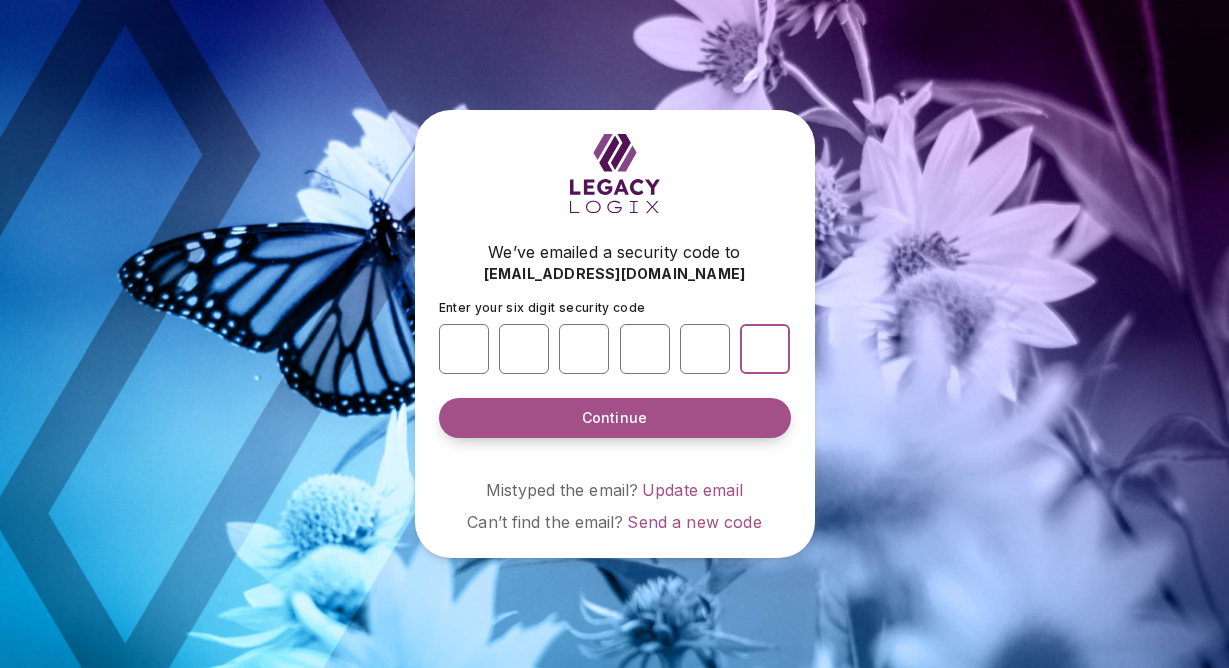 type on "*" 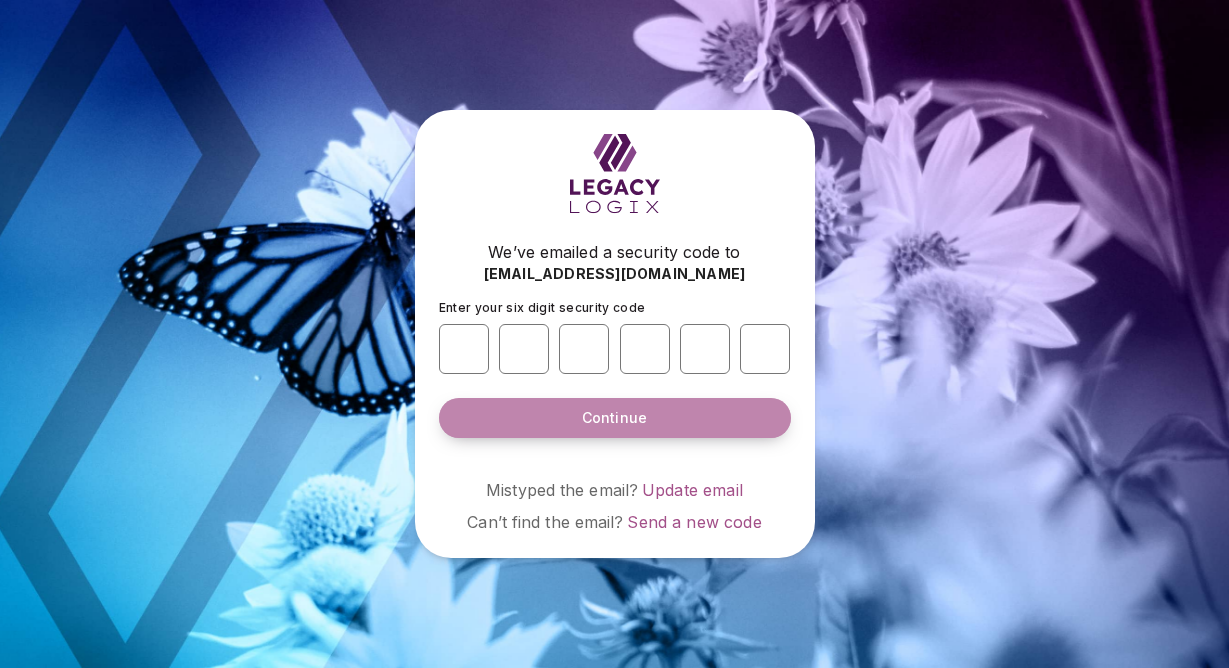 click on "Continue" at bounding box center (615, 418) 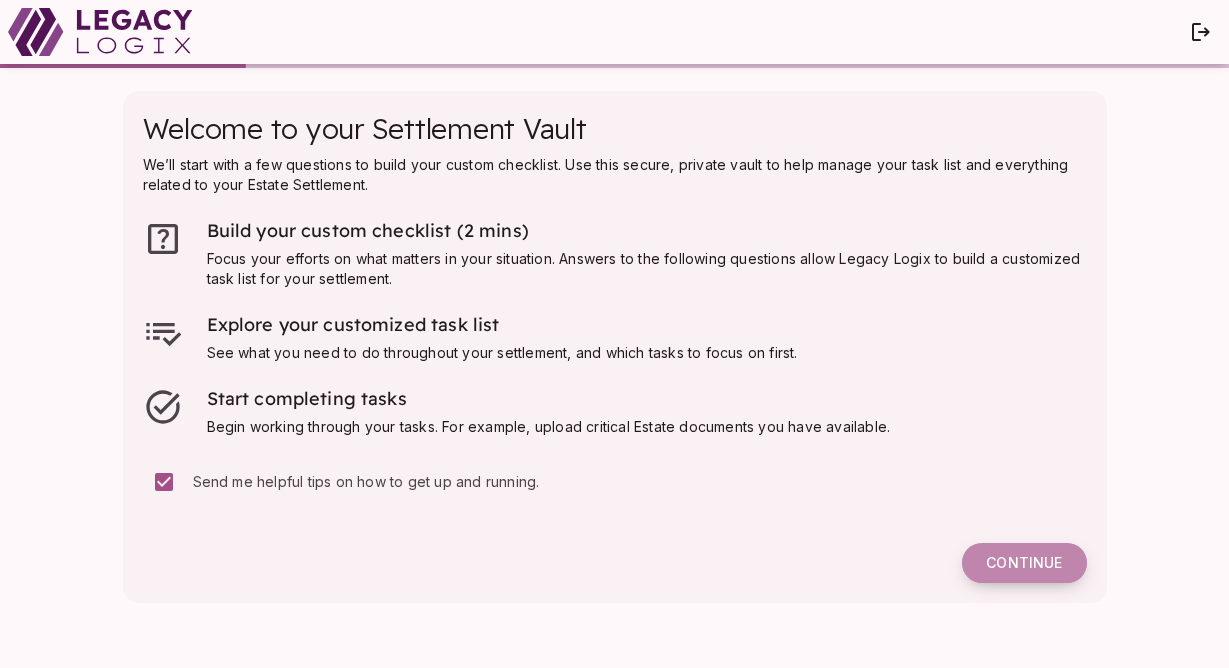 click on "Continue" at bounding box center [1024, 563] 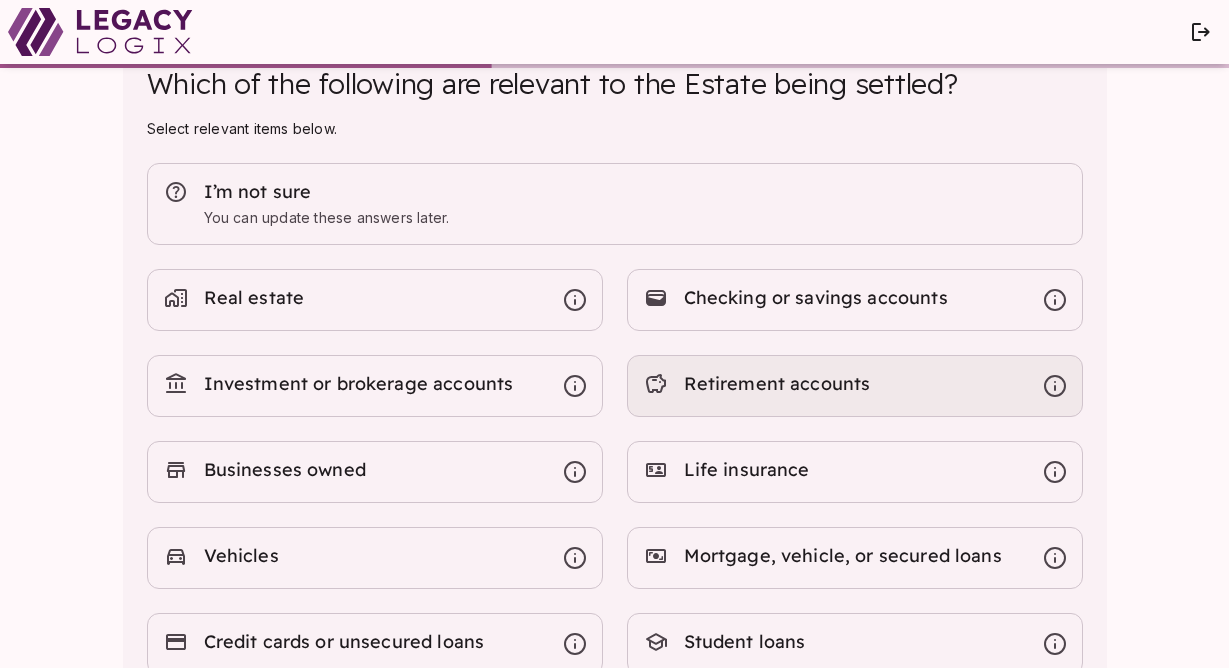 scroll, scrollTop: 80, scrollLeft: 0, axis: vertical 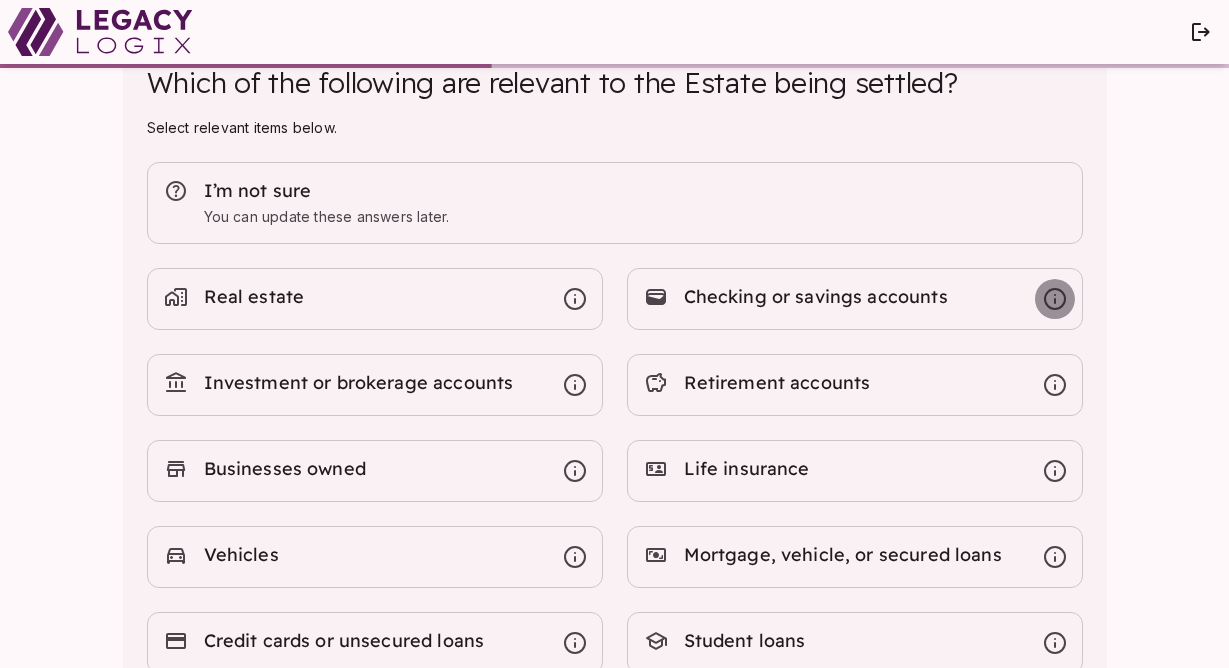 click 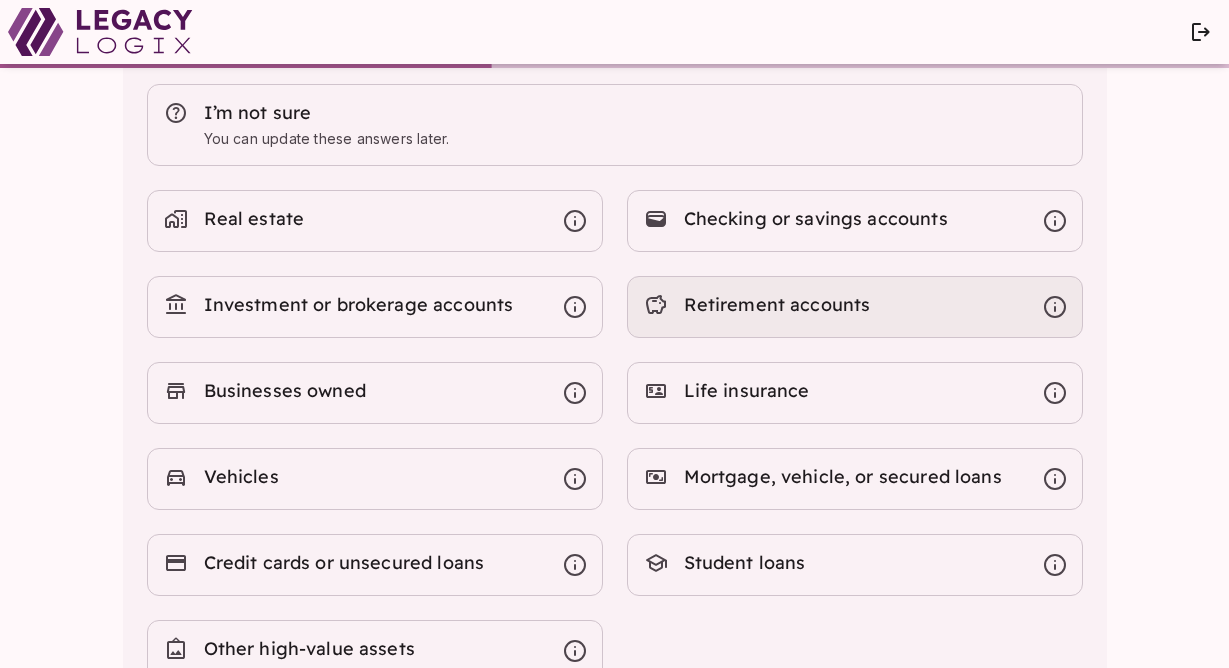 scroll, scrollTop: 159, scrollLeft: 0, axis: vertical 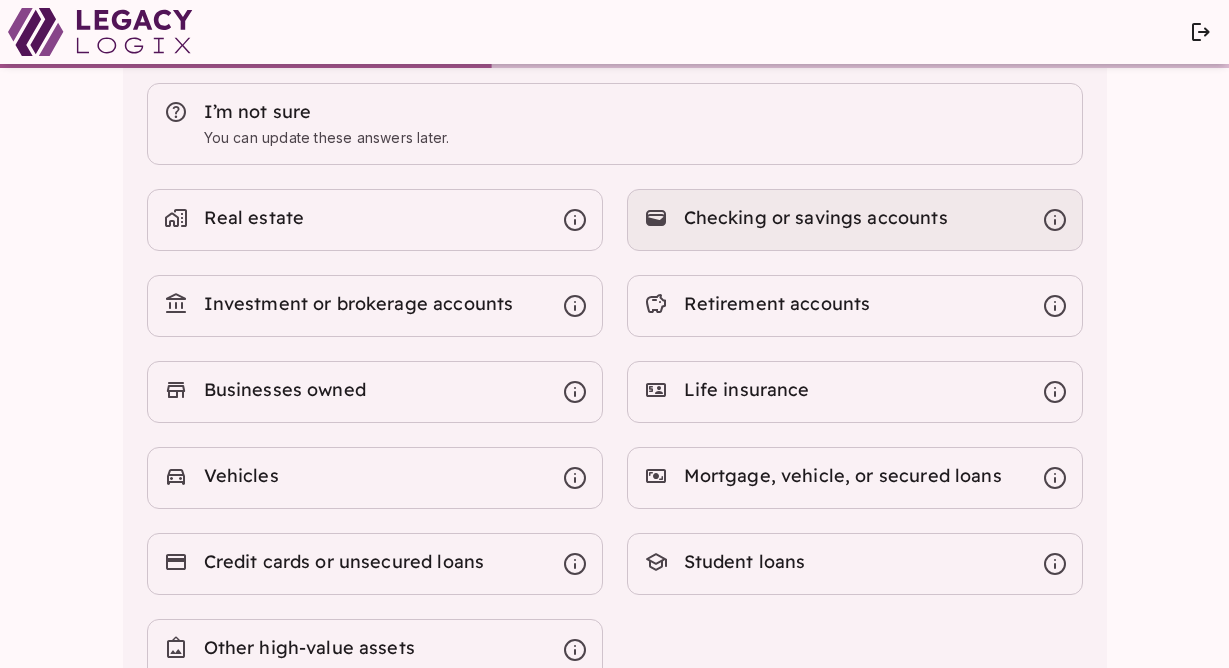 click on "Checking or savings accounts" at bounding box center (816, 217) 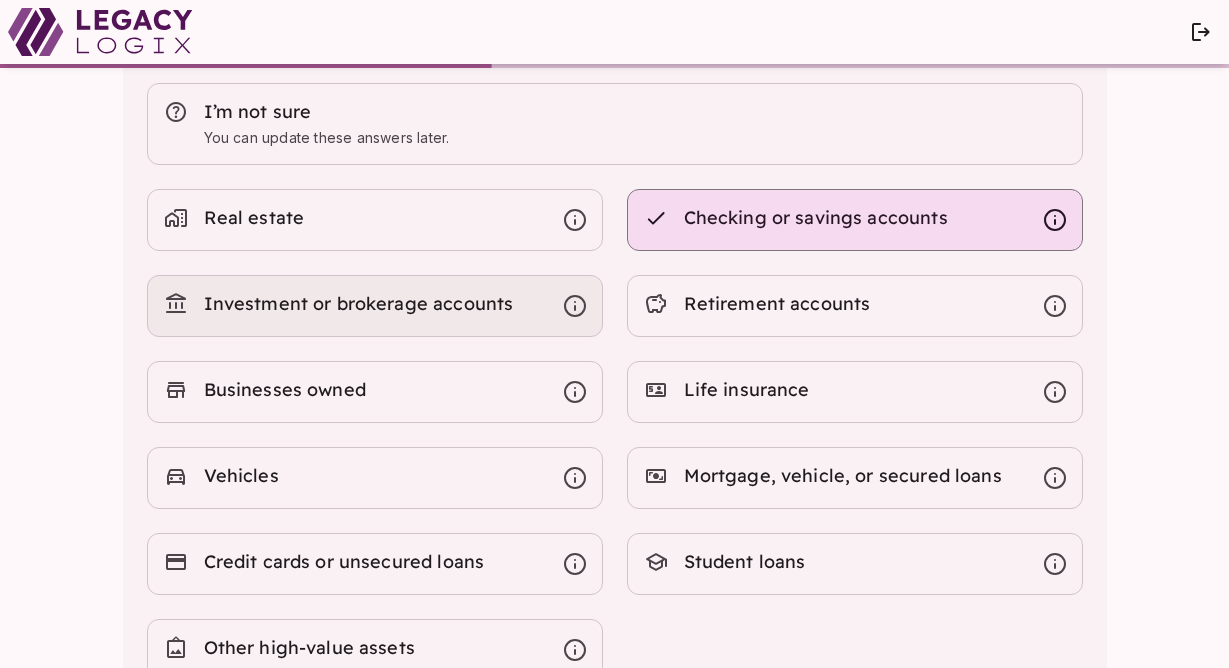 click on "Investment or brokerage accounts" at bounding box center [359, 303] 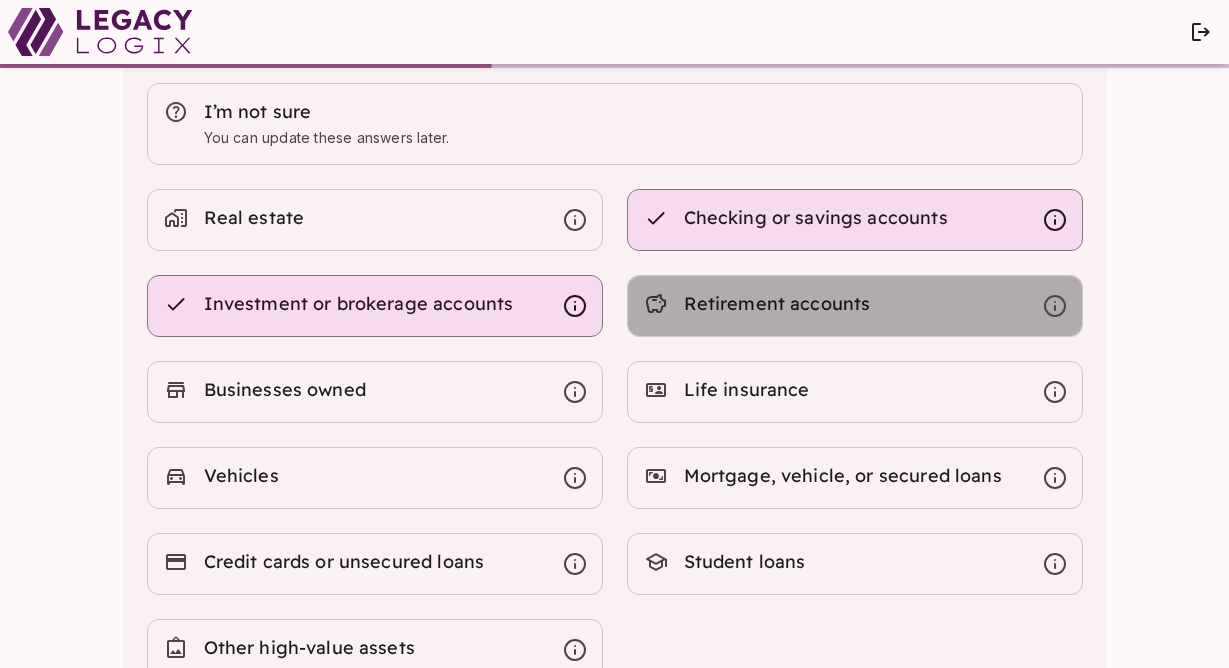 click on "Retirement accounts" at bounding box center [777, 303] 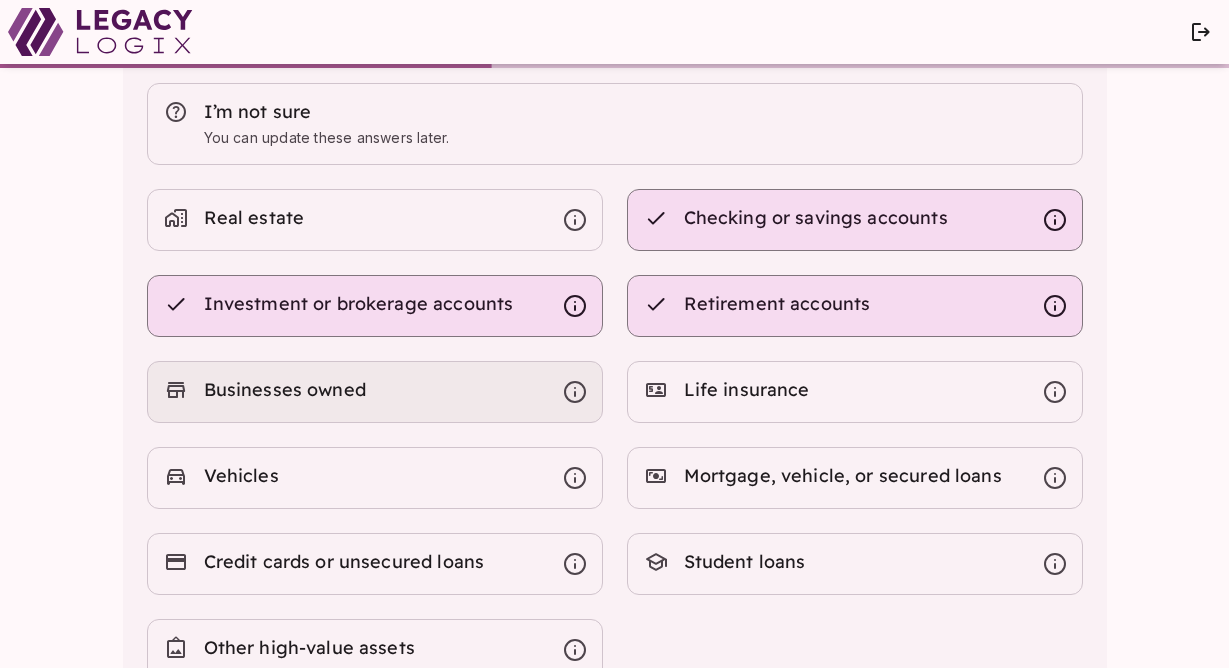 click on "Businesses owned" at bounding box center (375, 392) 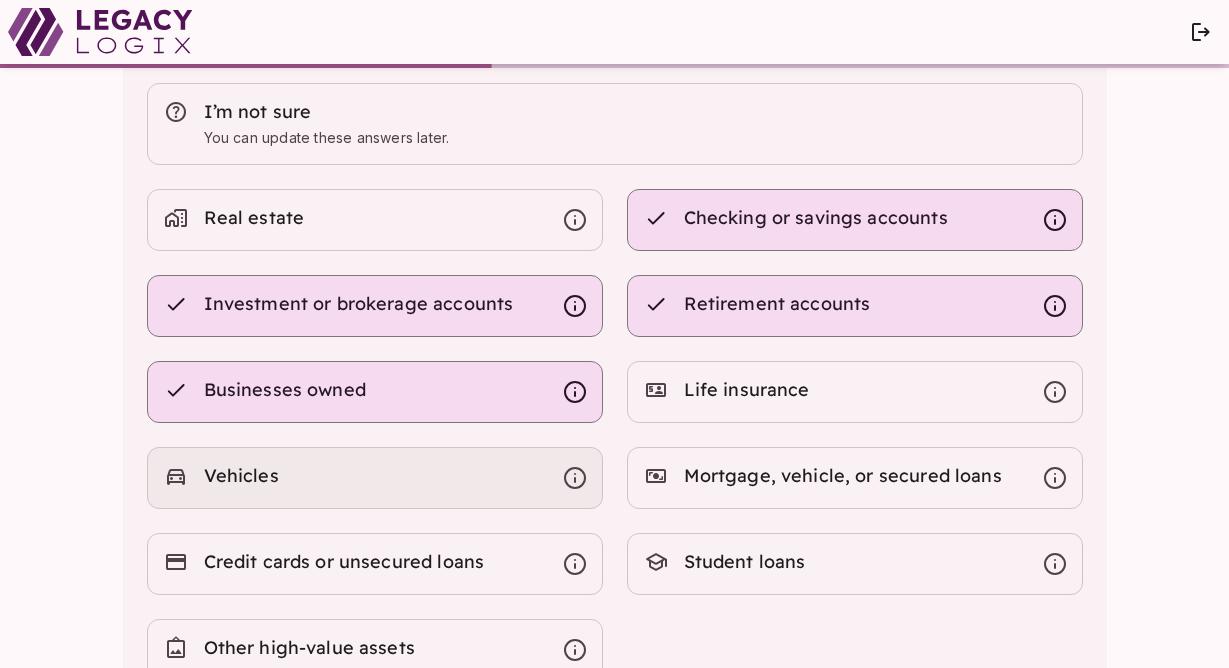 click on "Vehicles" at bounding box center [375, 478] 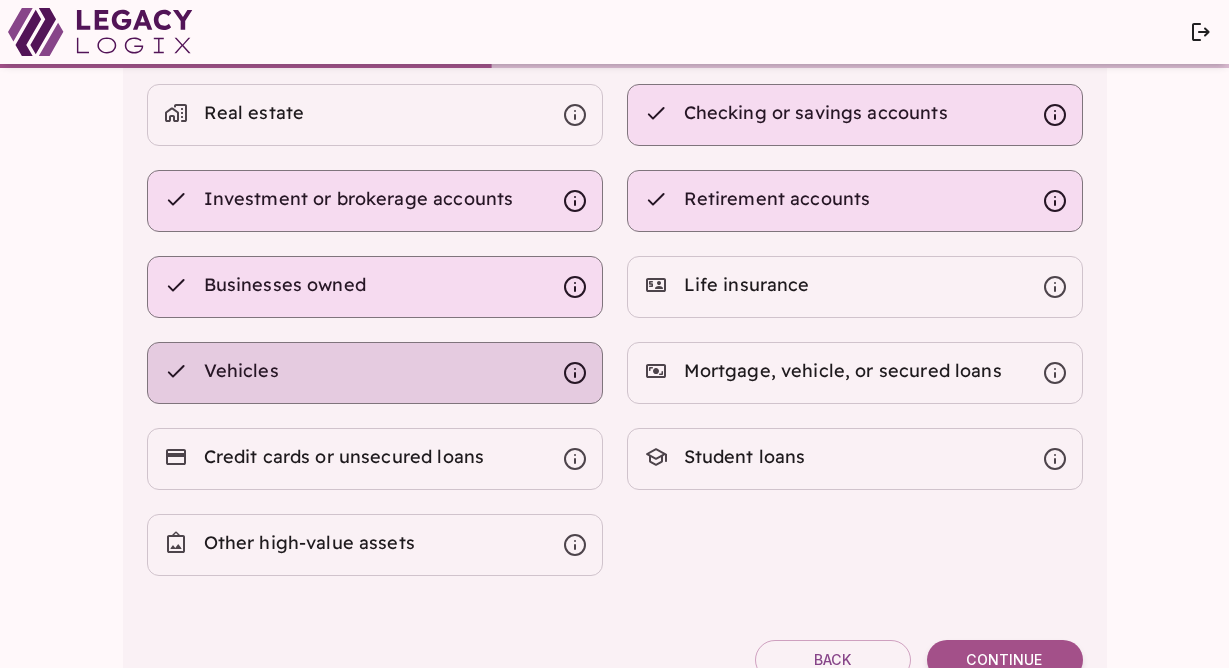 scroll, scrollTop: 265, scrollLeft: 0, axis: vertical 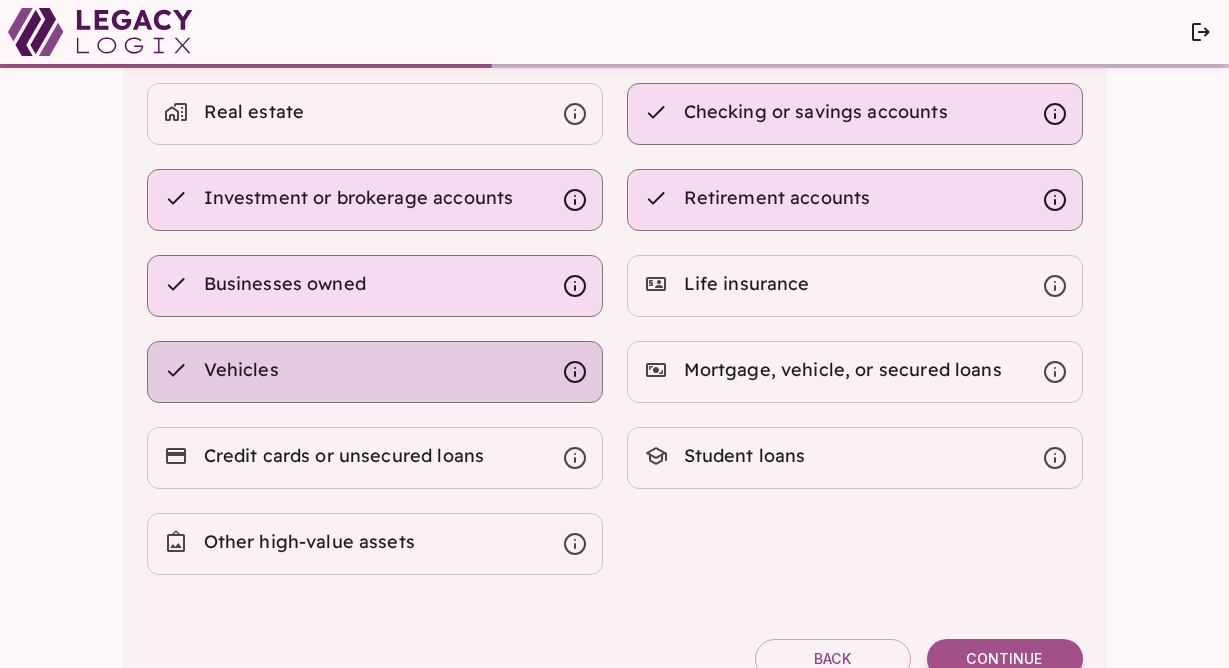 click on "Credit cards or unsecured loans" at bounding box center [375, 458] 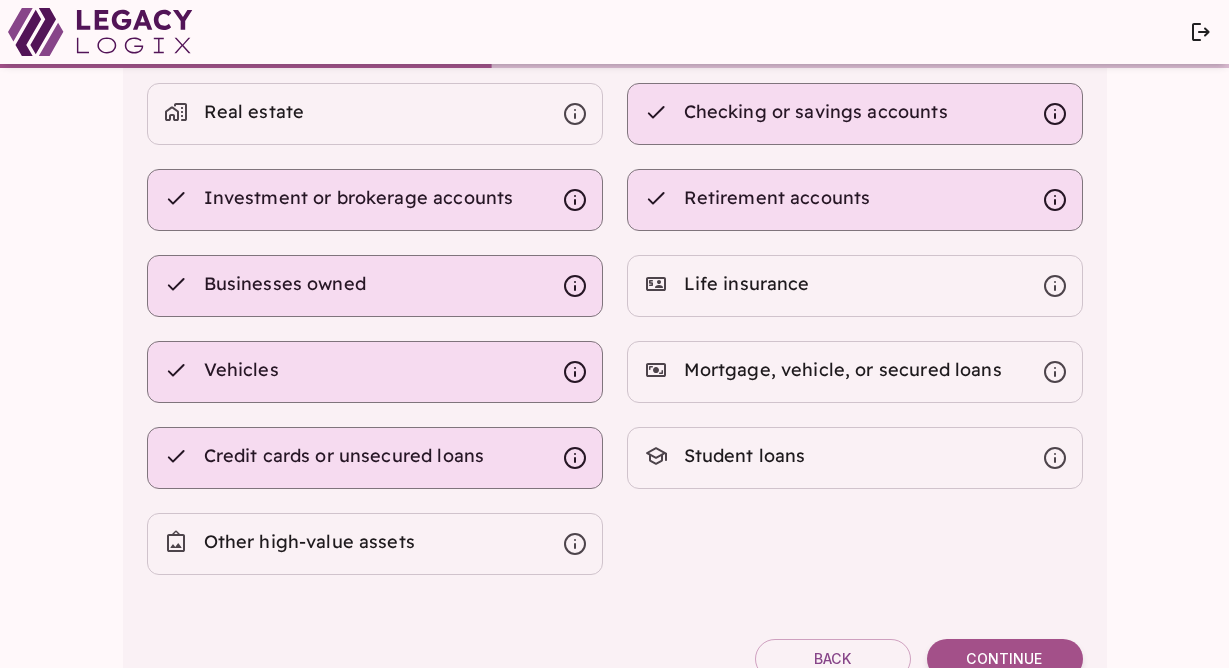 scroll, scrollTop: 323, scrollLeft: 0, axis: vertical 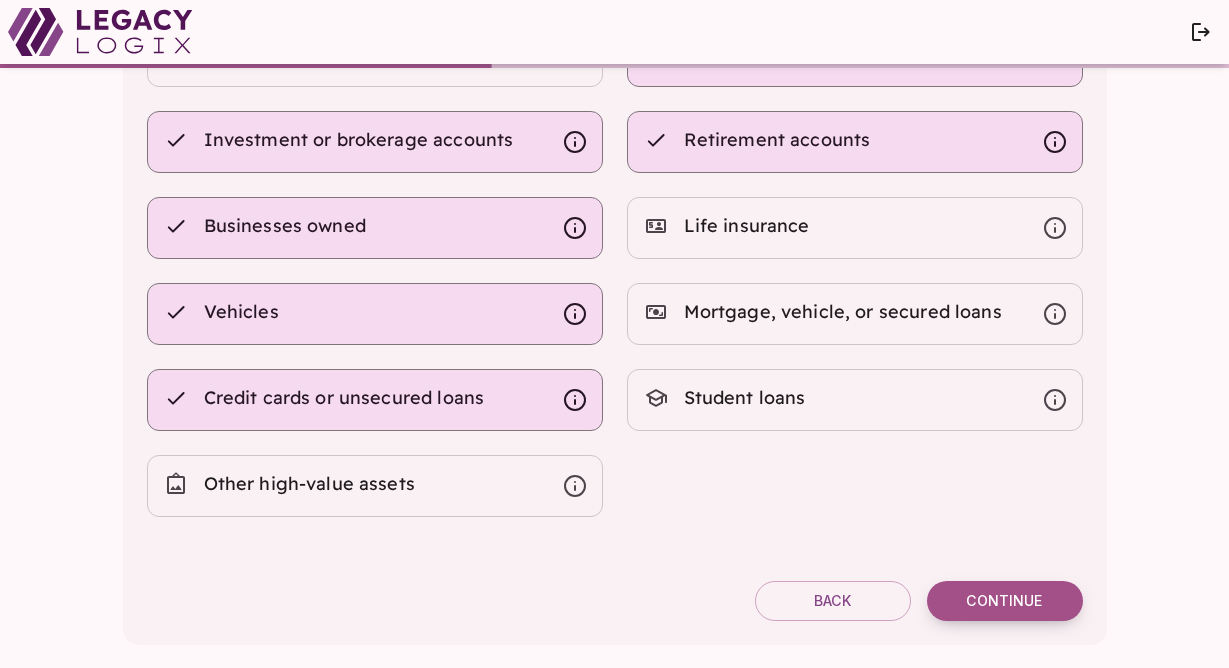 click on "Continue" at bounding box center (1005, 601) 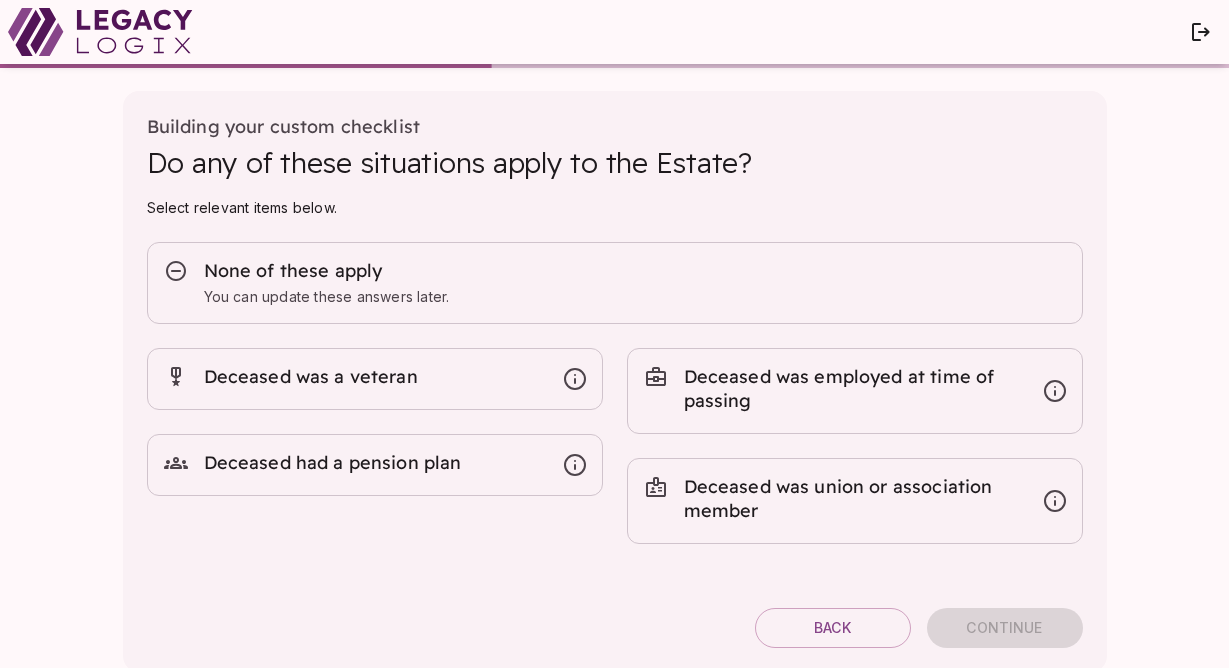 scroll, scrollTop: 27, scrollLeft: 0, axis: vertical 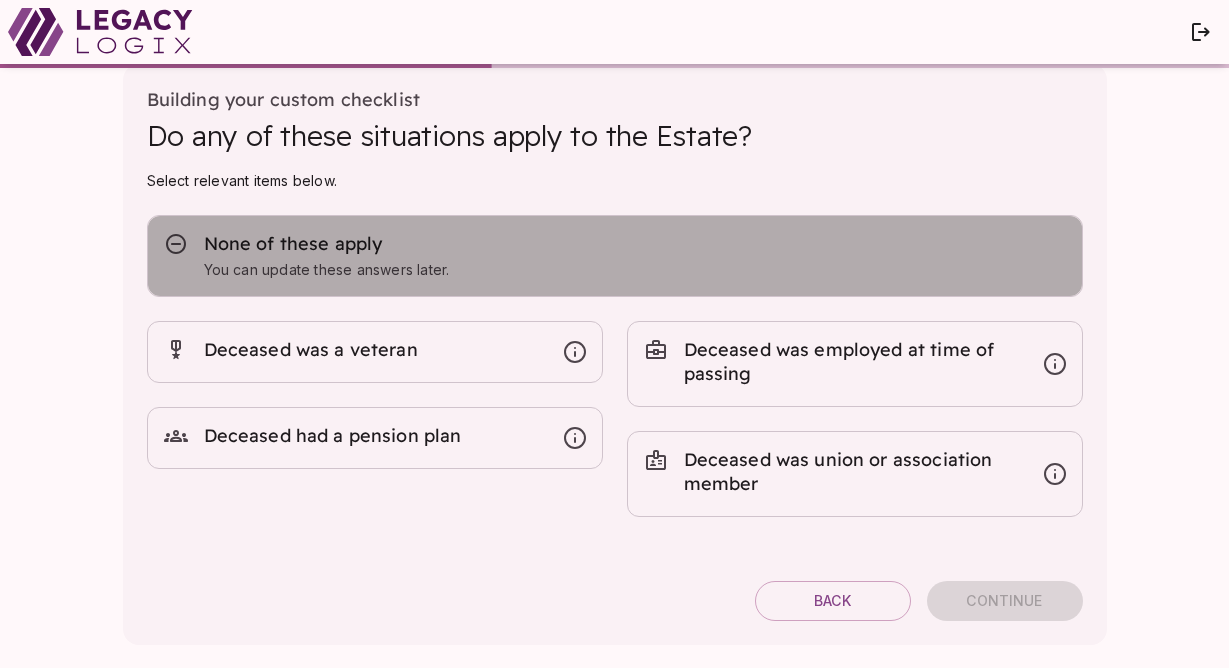 click on "None of these apply" at bounding box center (293, 243) 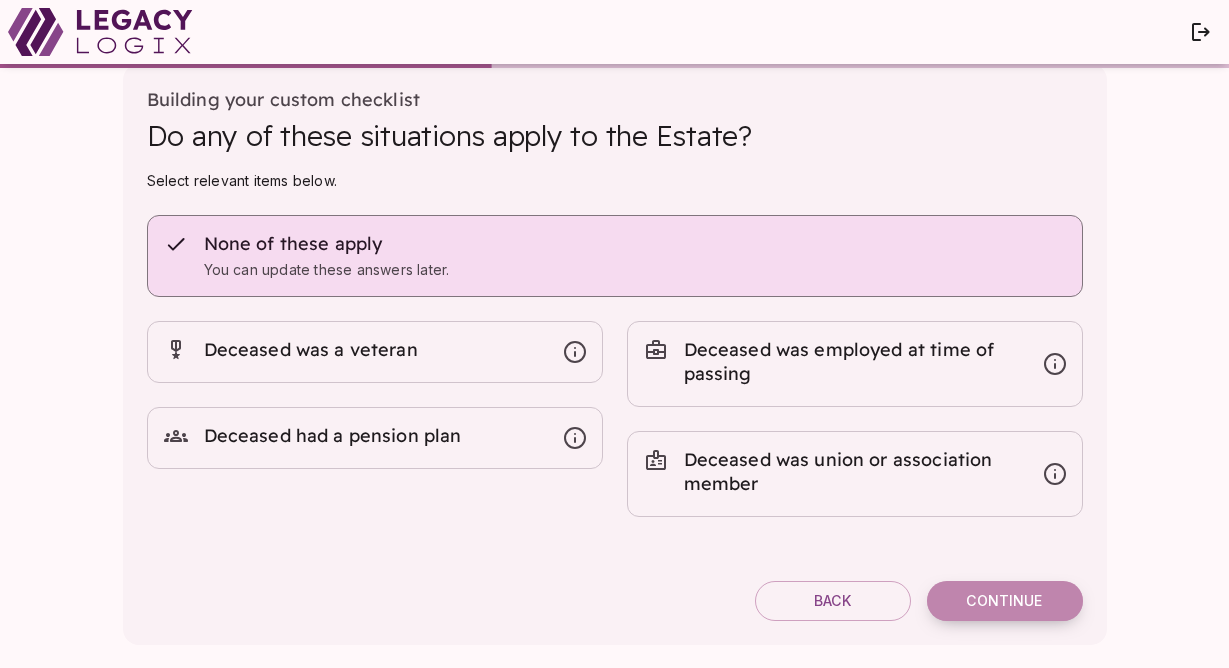click on "Continue" at bounding box center [1004, 601] 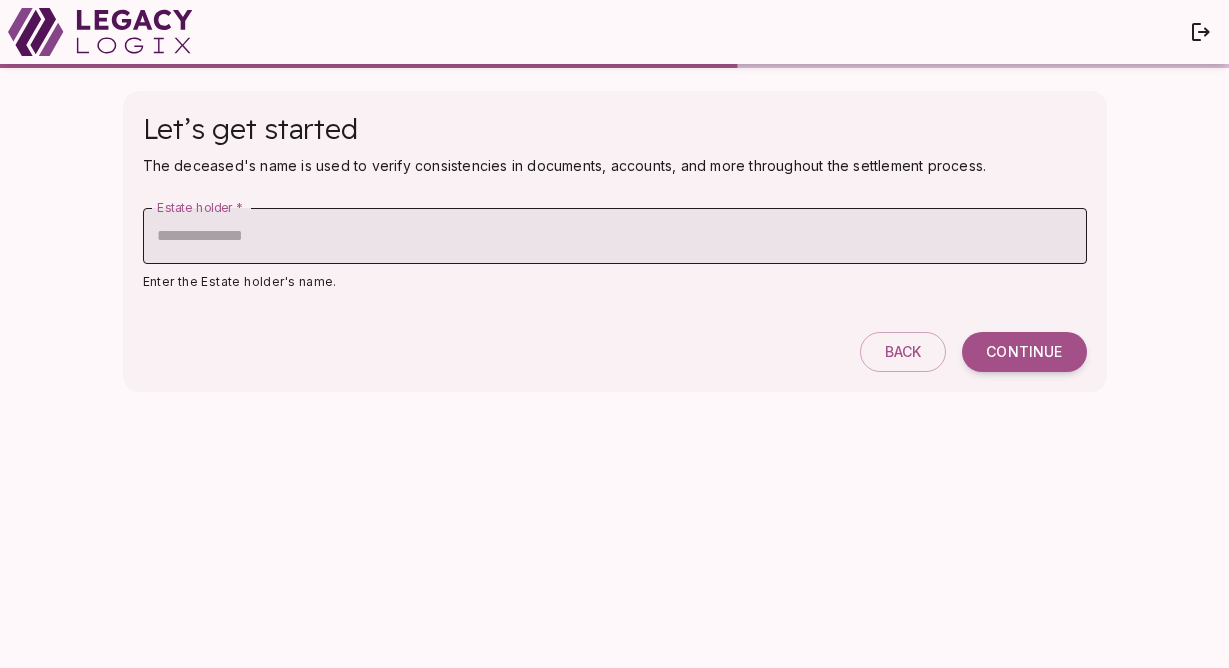 click on "Estate holder   *" at bounding box center (615, 236) 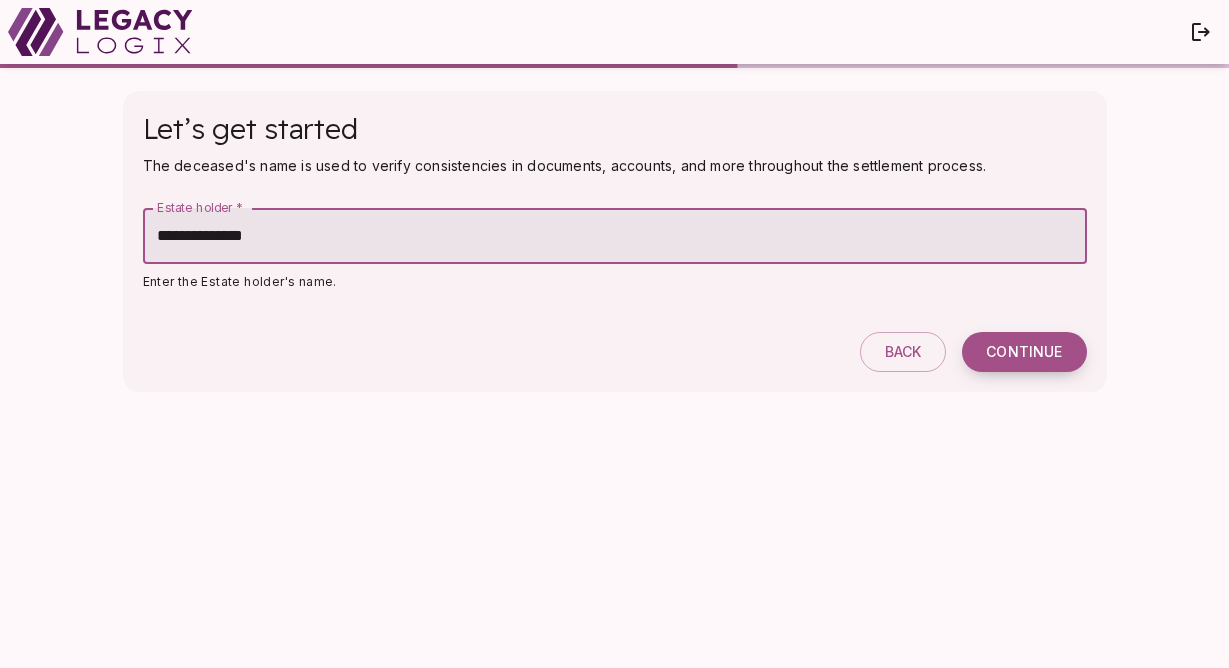 type on "**********" 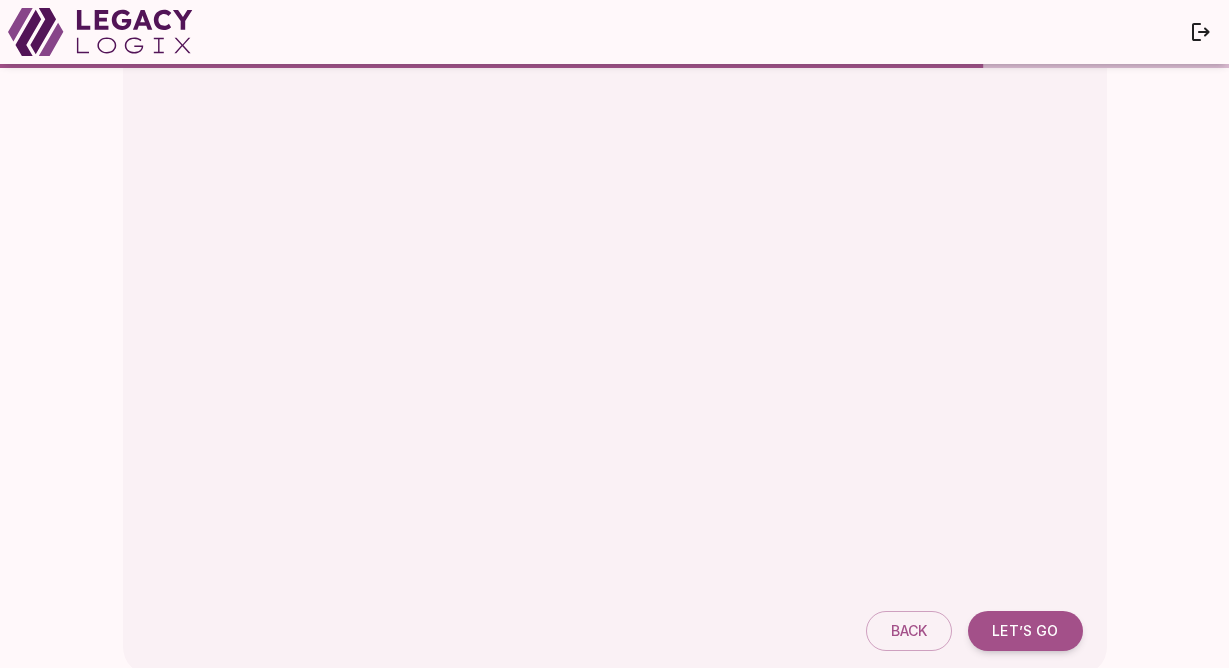 scroll, scrollTop: 76, scrollLeft: 0, axis: vertical 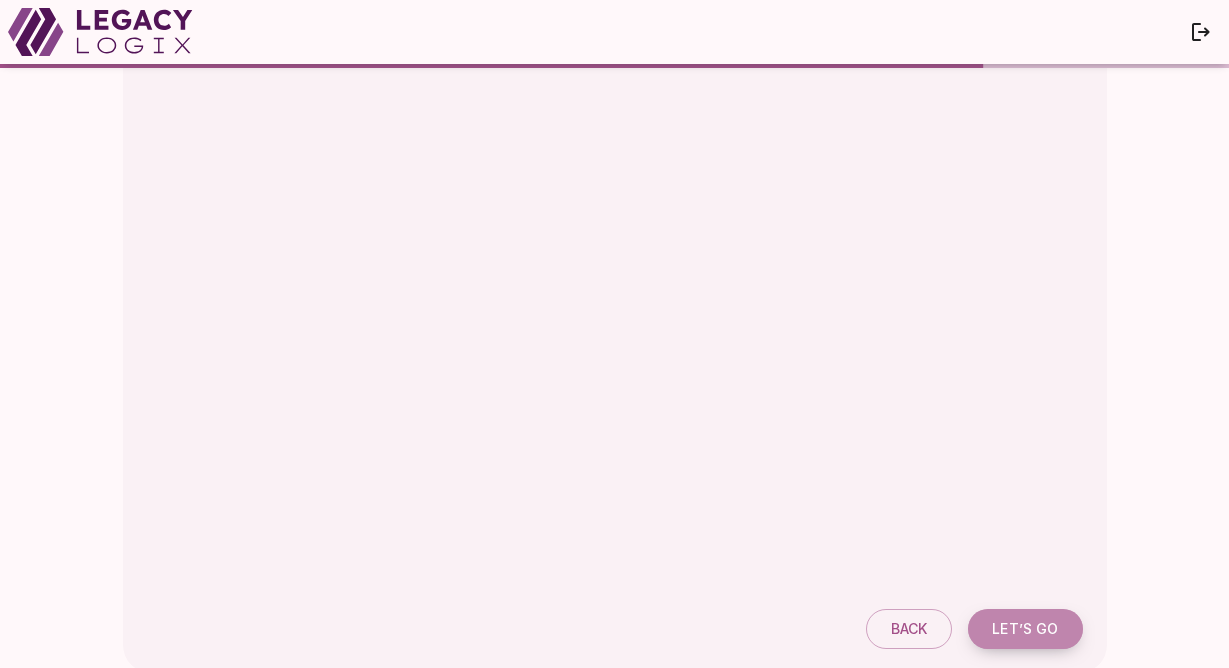 click on "Let’s go" at bounding box center (1025, 629) 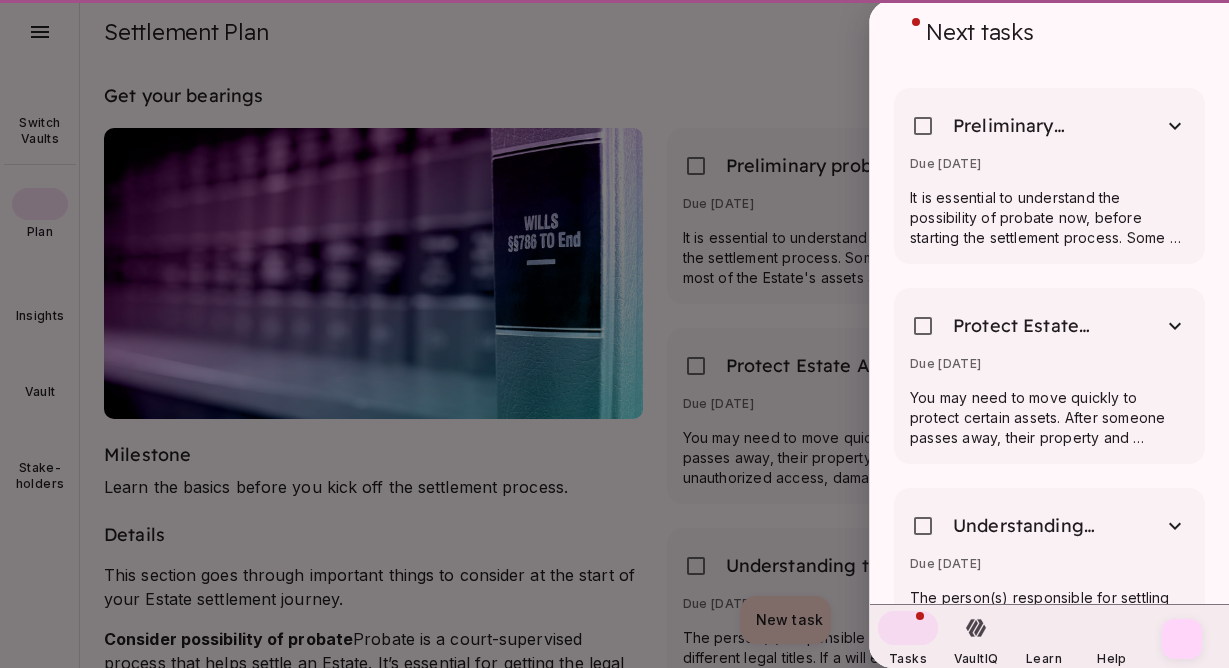 scroll, scrollTop: 0, scrollLeft: 0, axis: both 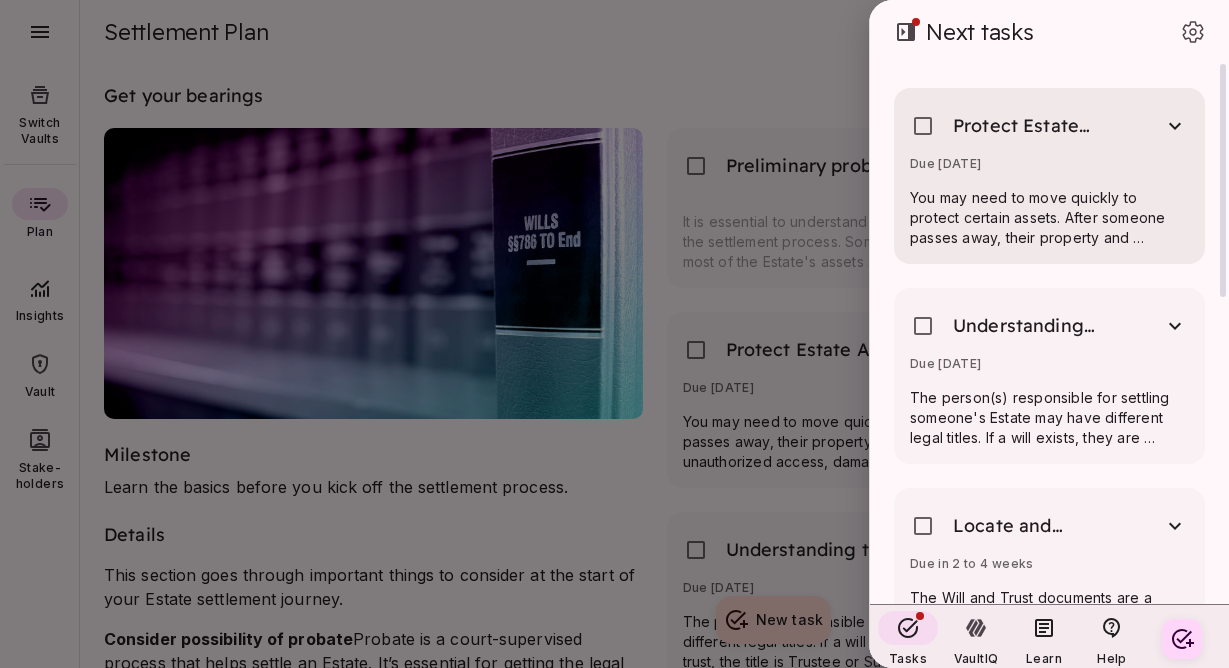 click on "Protect Estate Assets" at bounding box center (1027, 126) 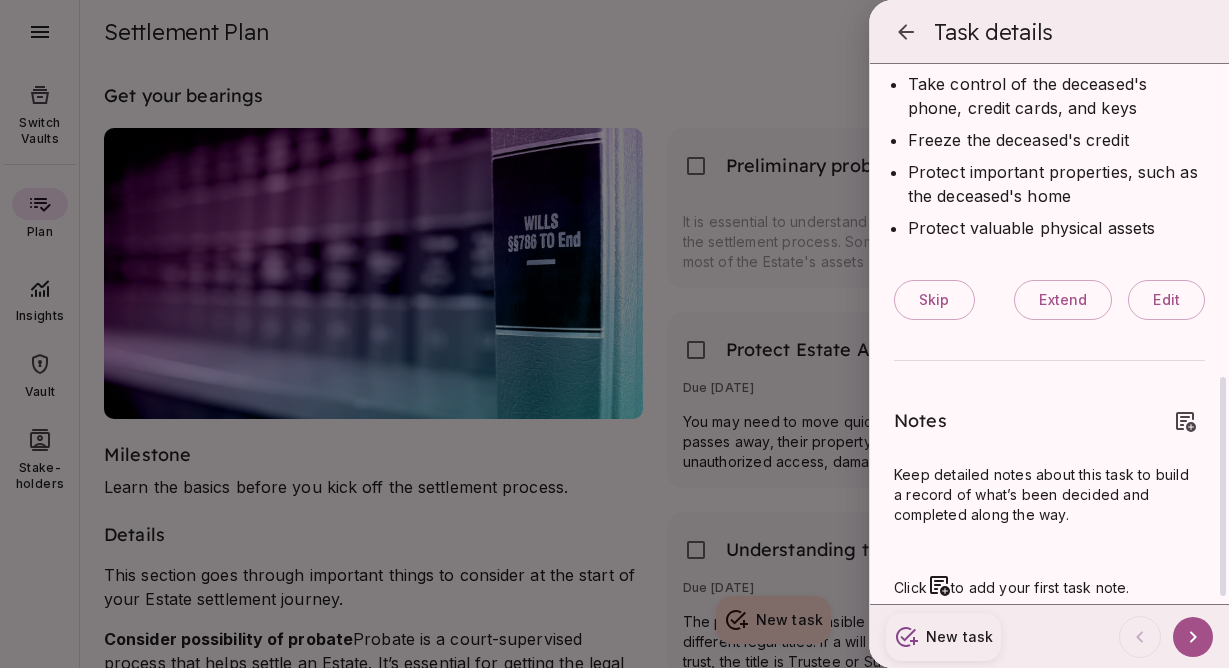 scroll, scrollTop: 790, scrollLeft: 0, axis: vertical 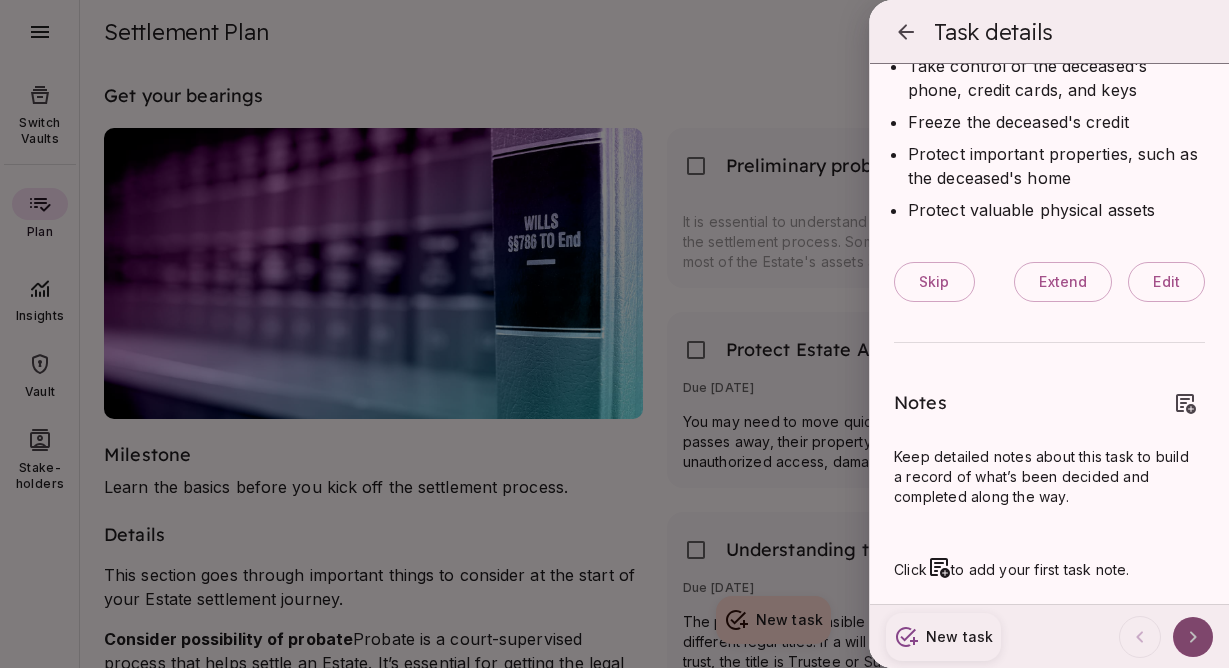 click 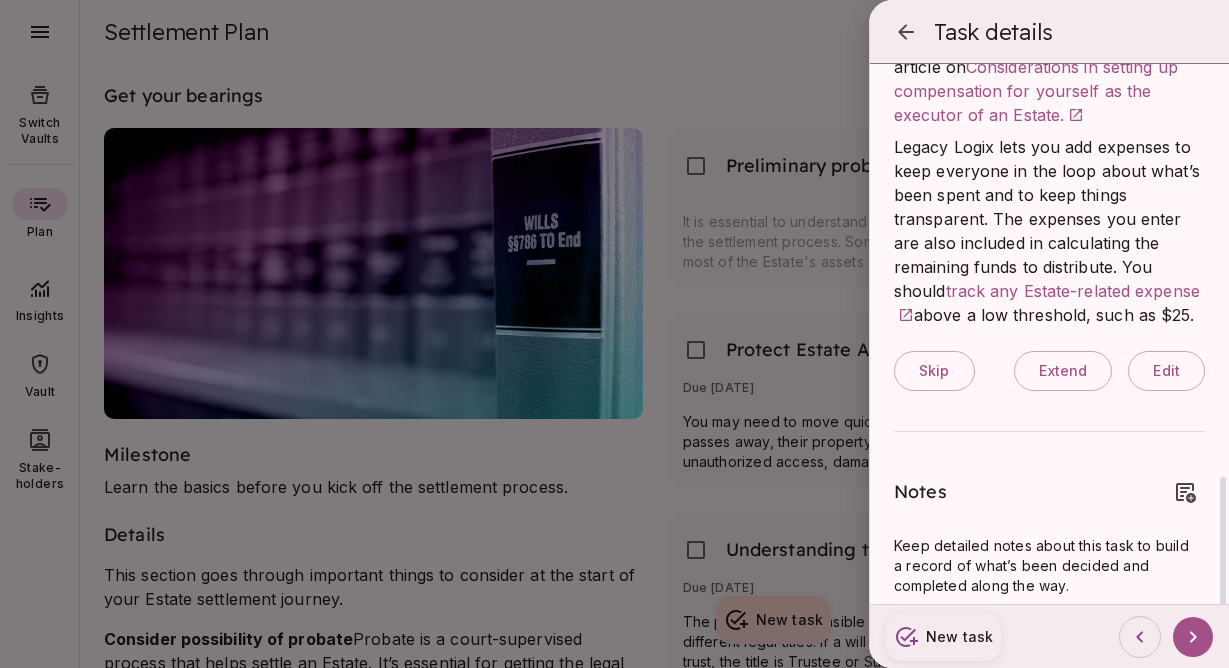 scroll, scrollTop: 810, scrollLeft: 0, axis: vertical 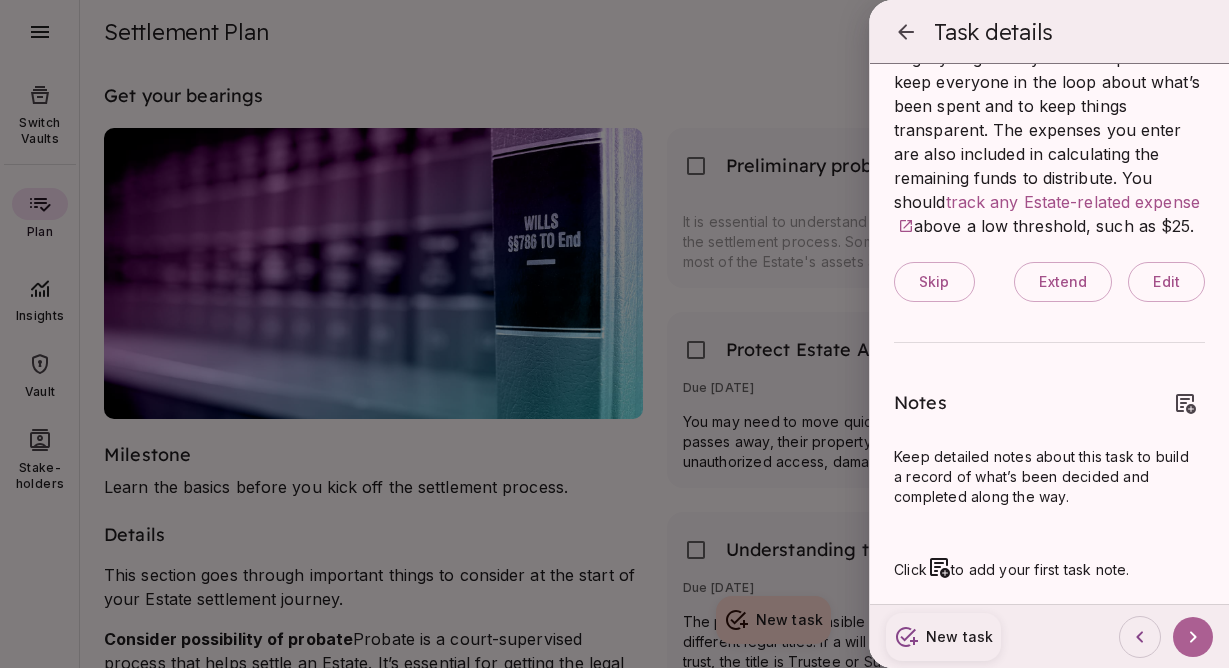 click 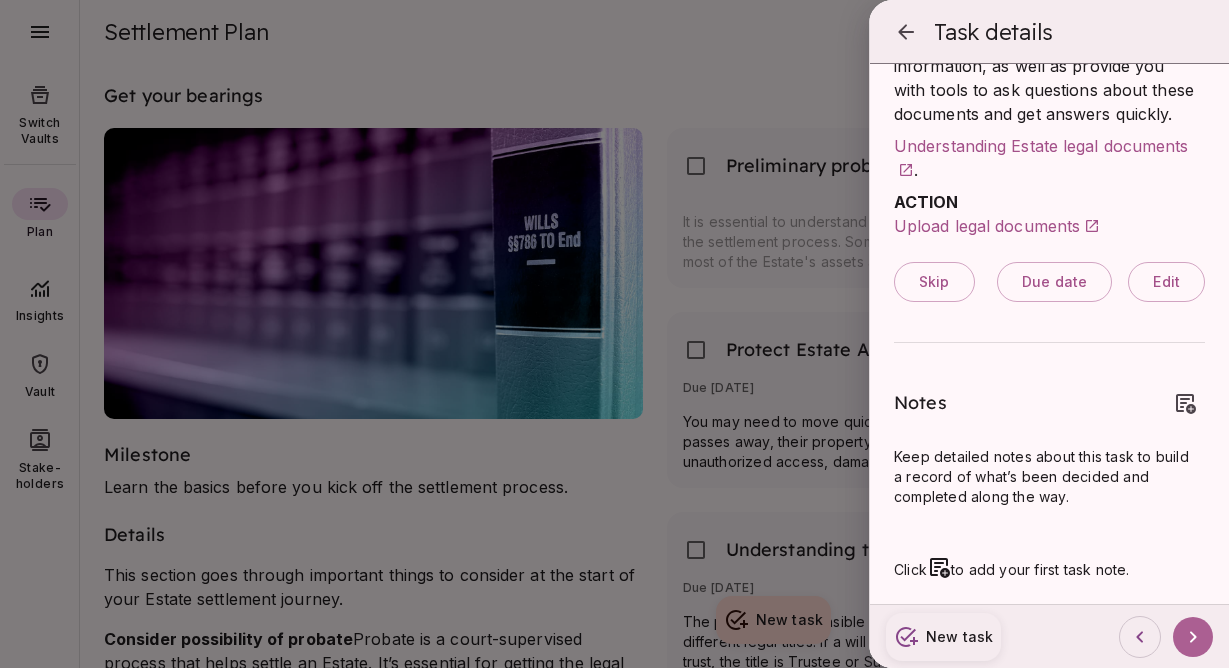 scroll, scrollTop: 0, scrollLeft: 0, axis: both 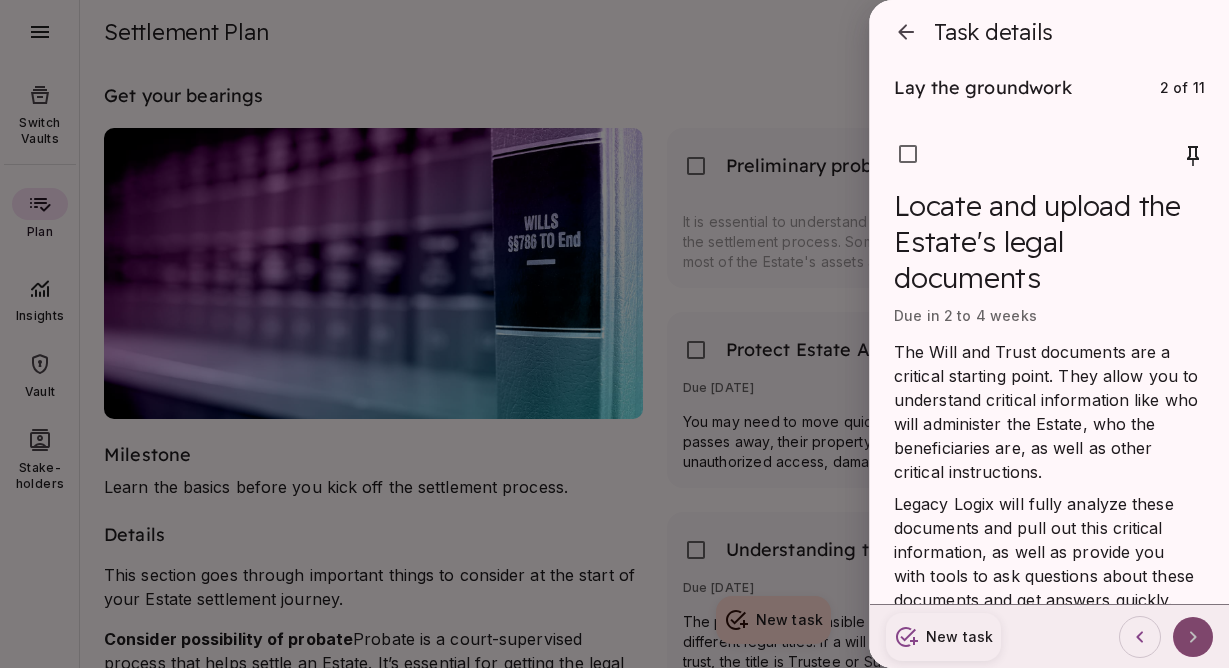 click 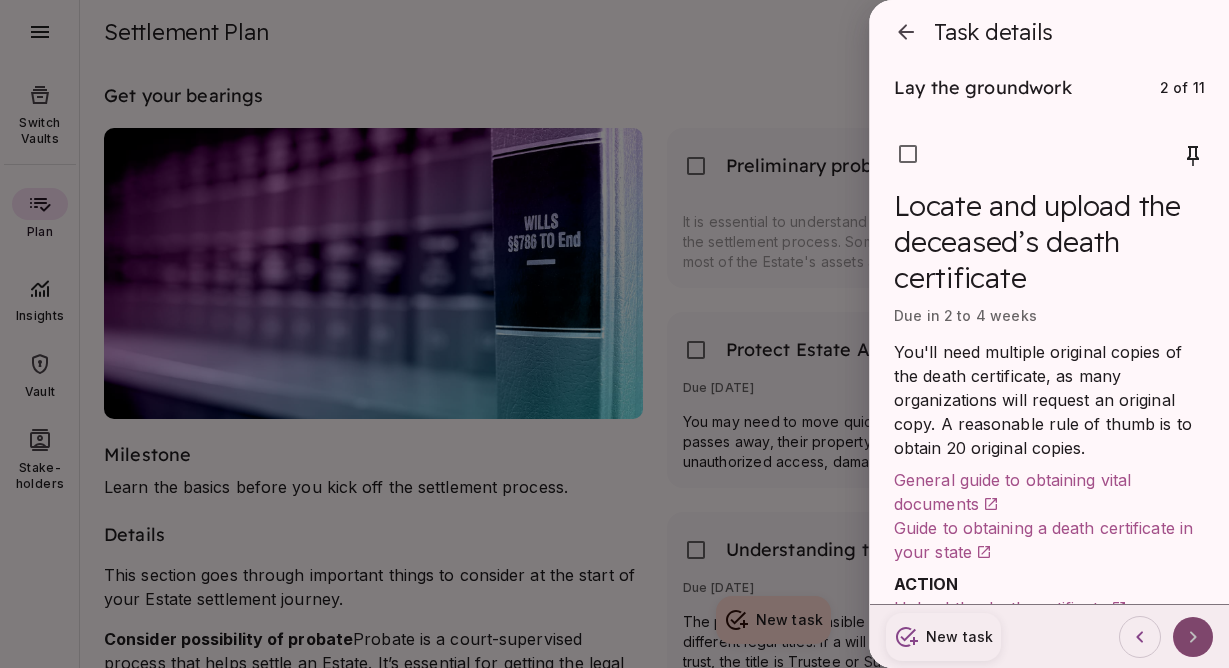 click 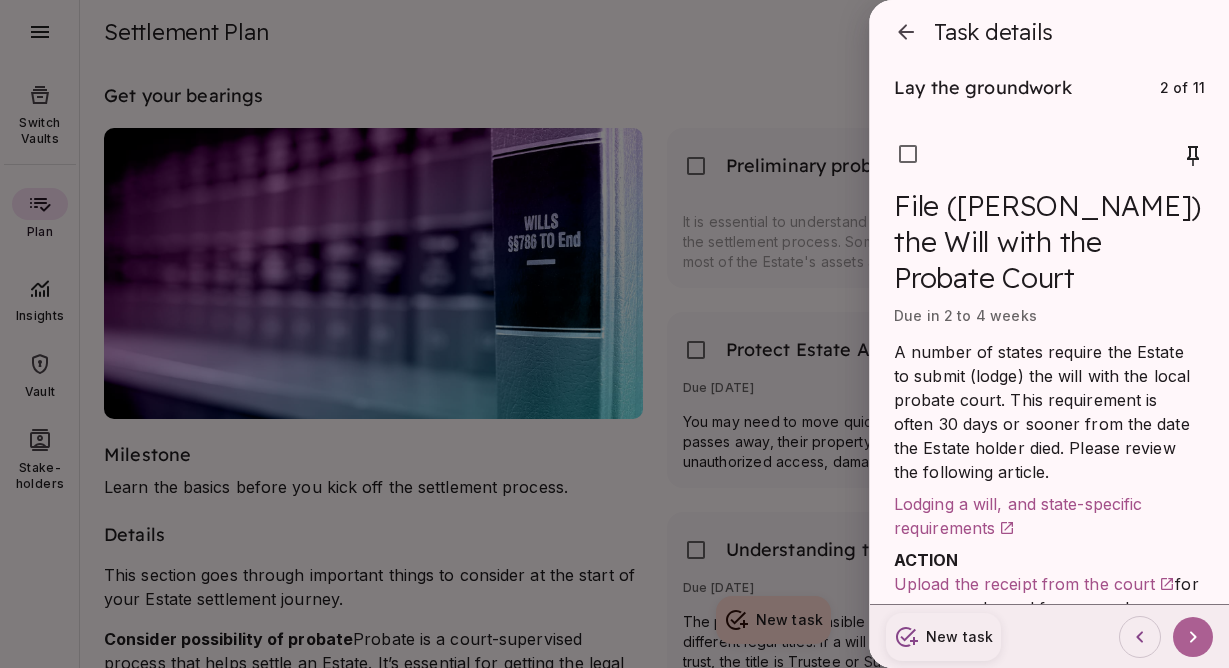 click 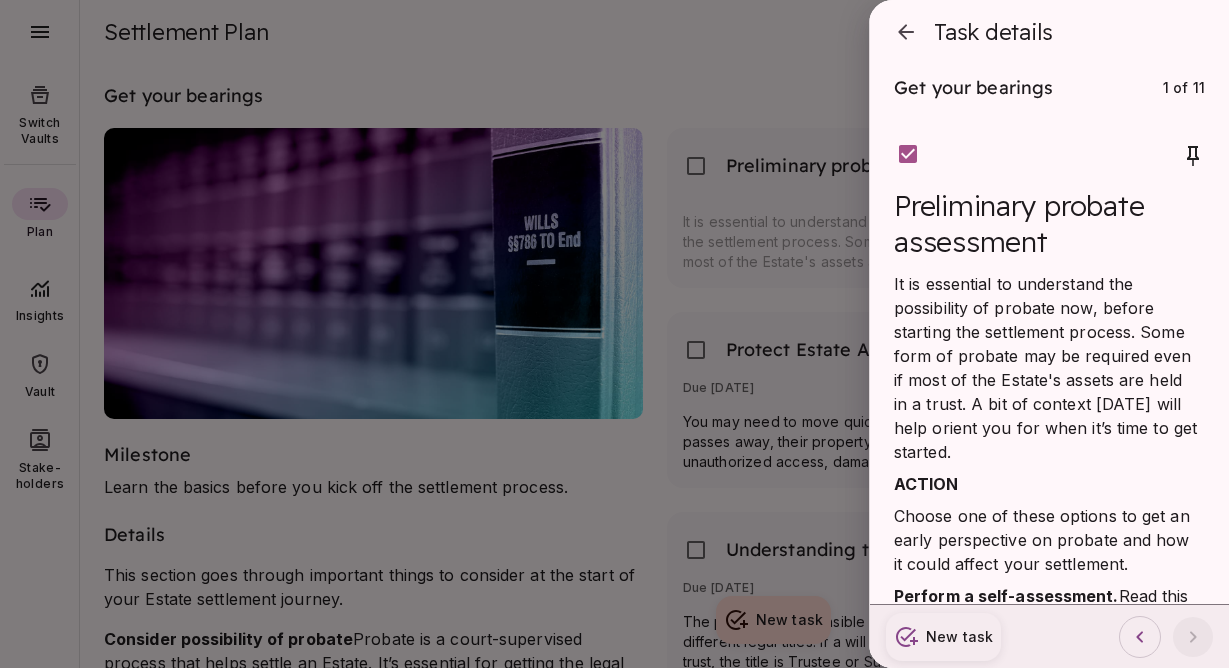 click at bounding box center [1166, 637] 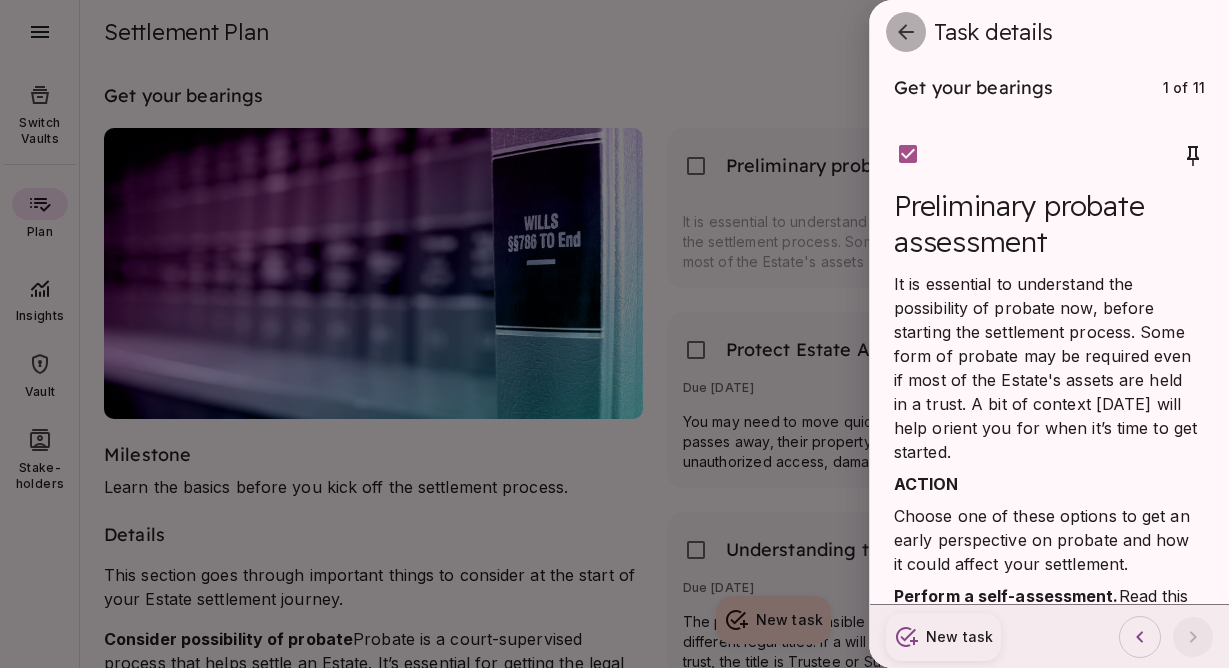 click 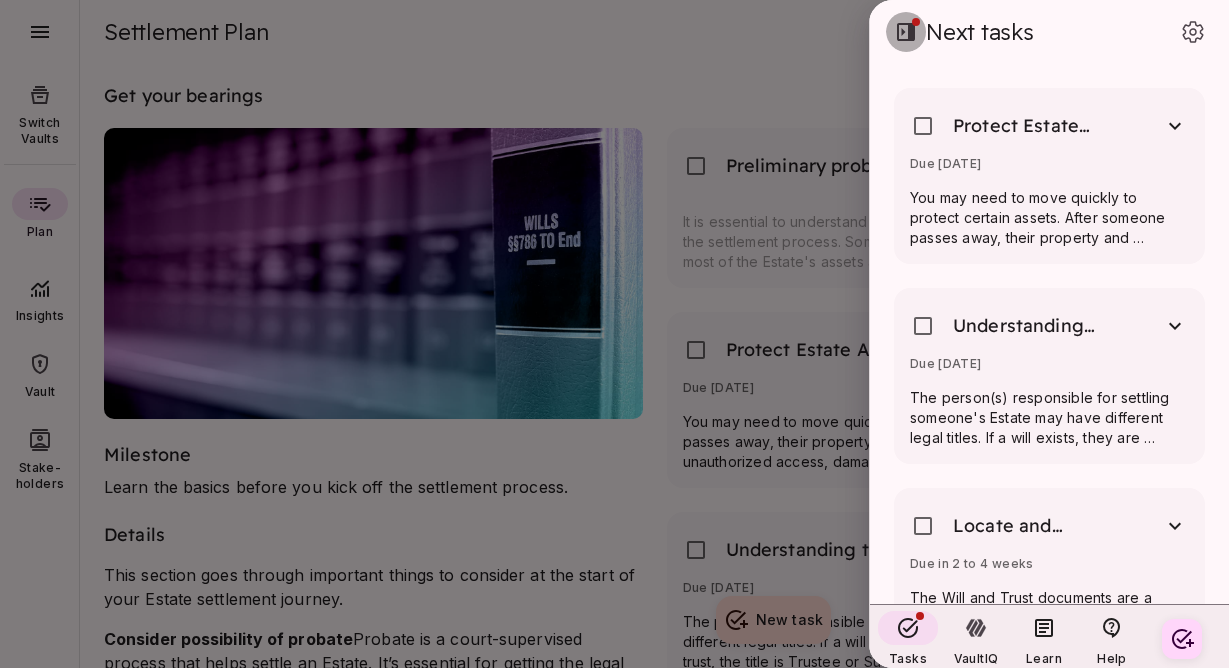 click 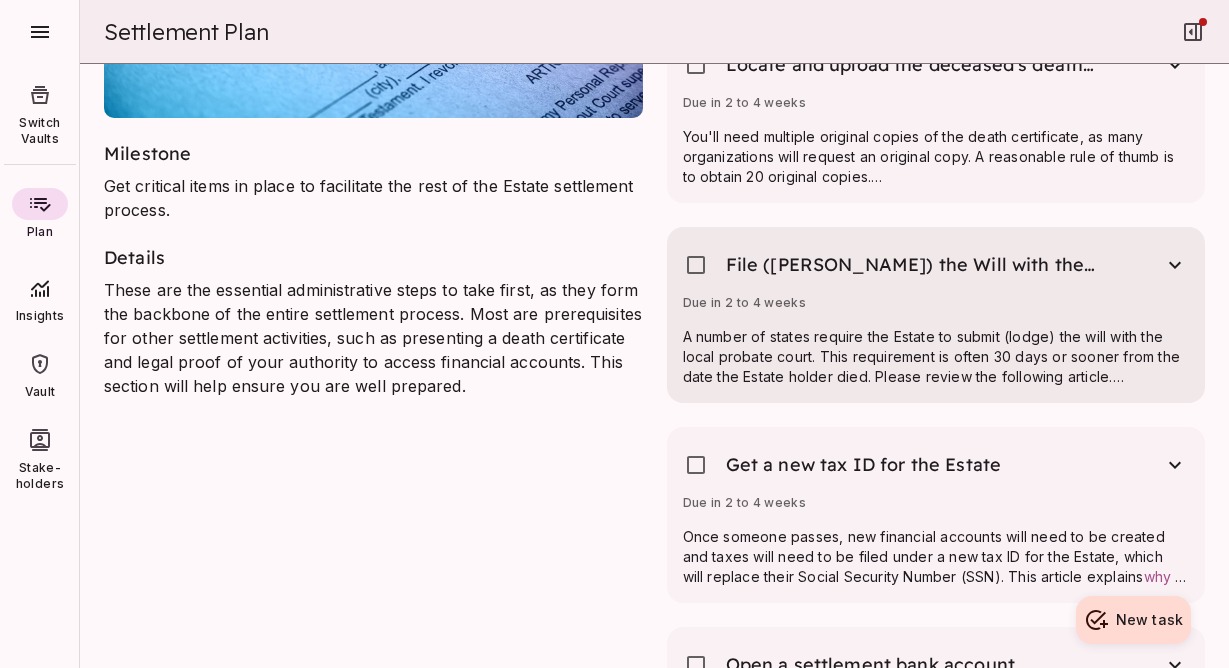 scroll, scrollTop: 1331, scrollLeft: 0, axis: vertical 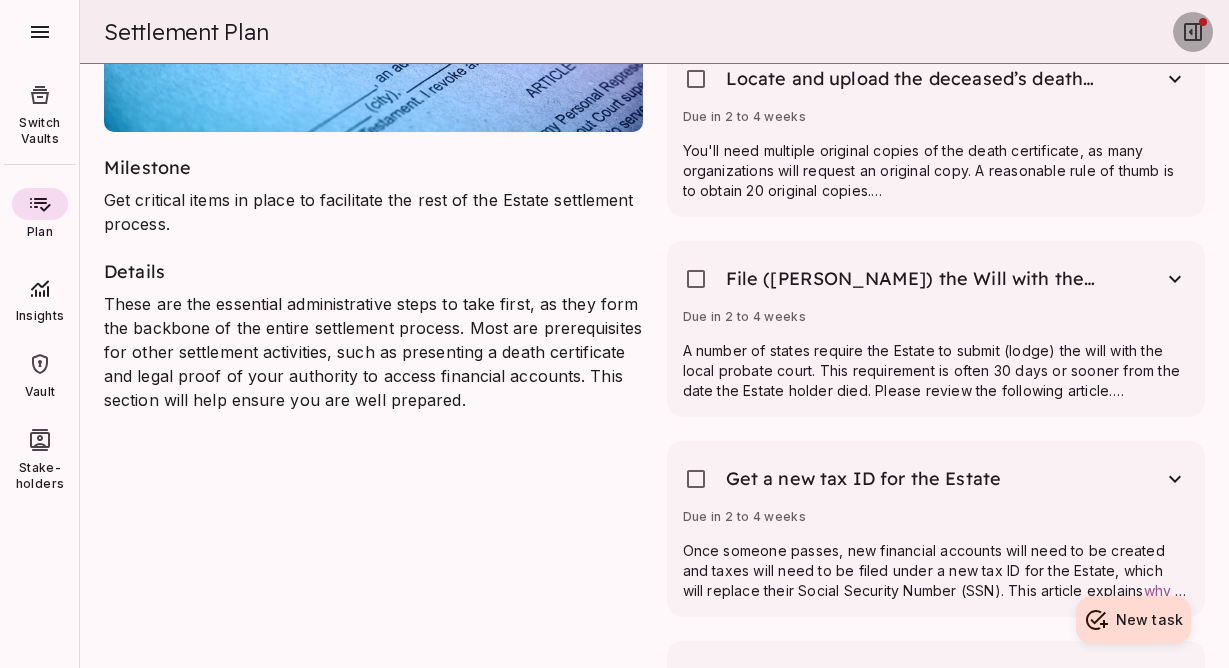 click 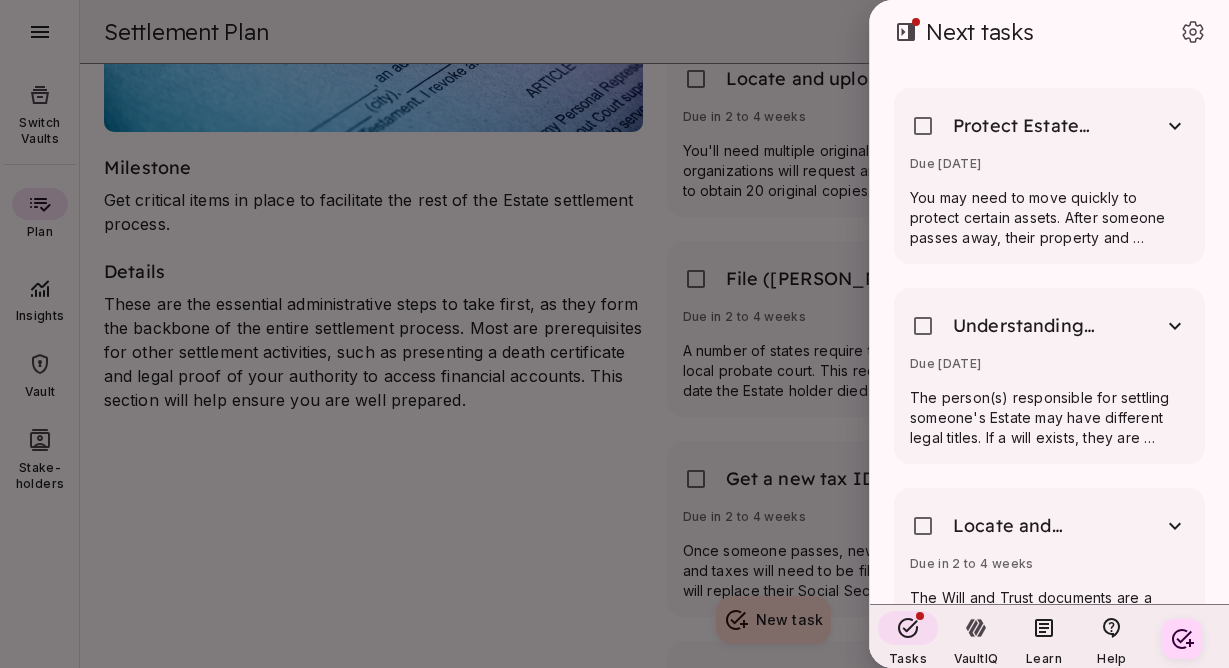 click at bounding box center (614, 334) 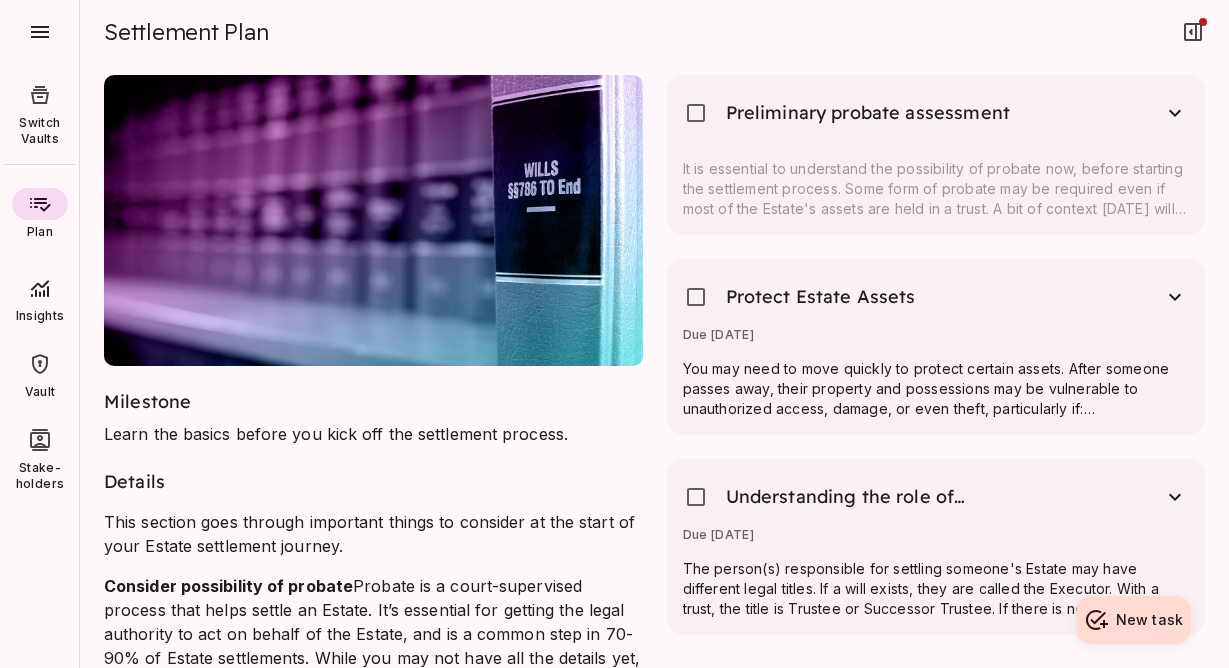 scroll, scrollTop: 0, scrollLeft: 0, axis: both 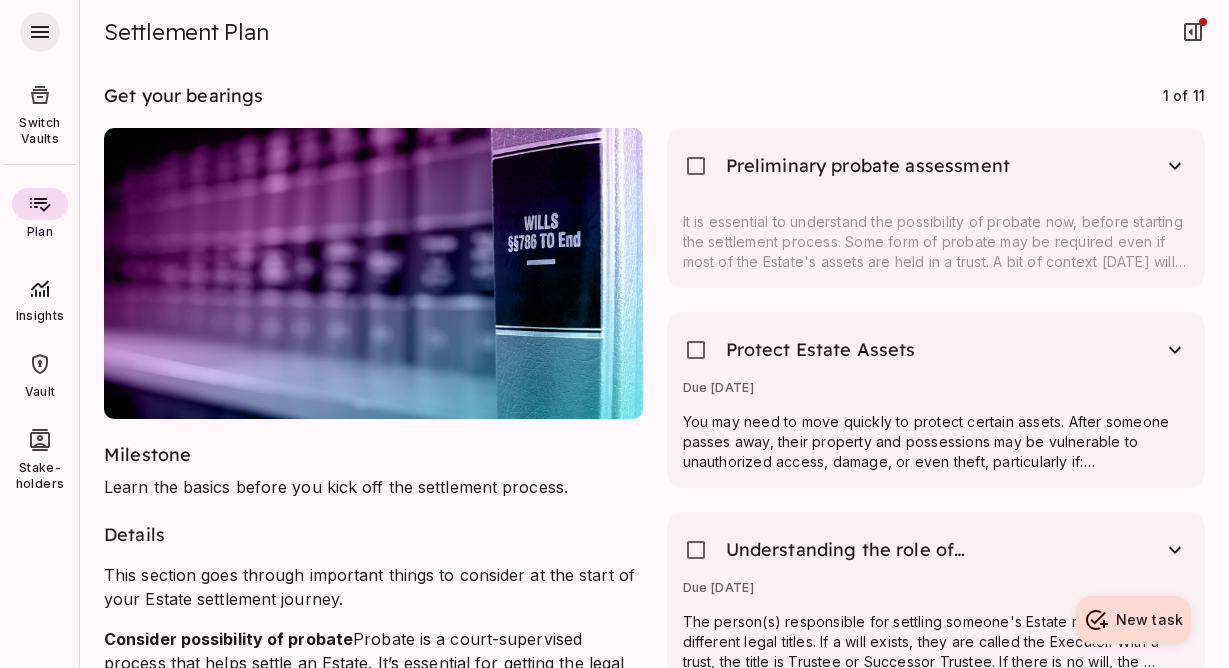 click 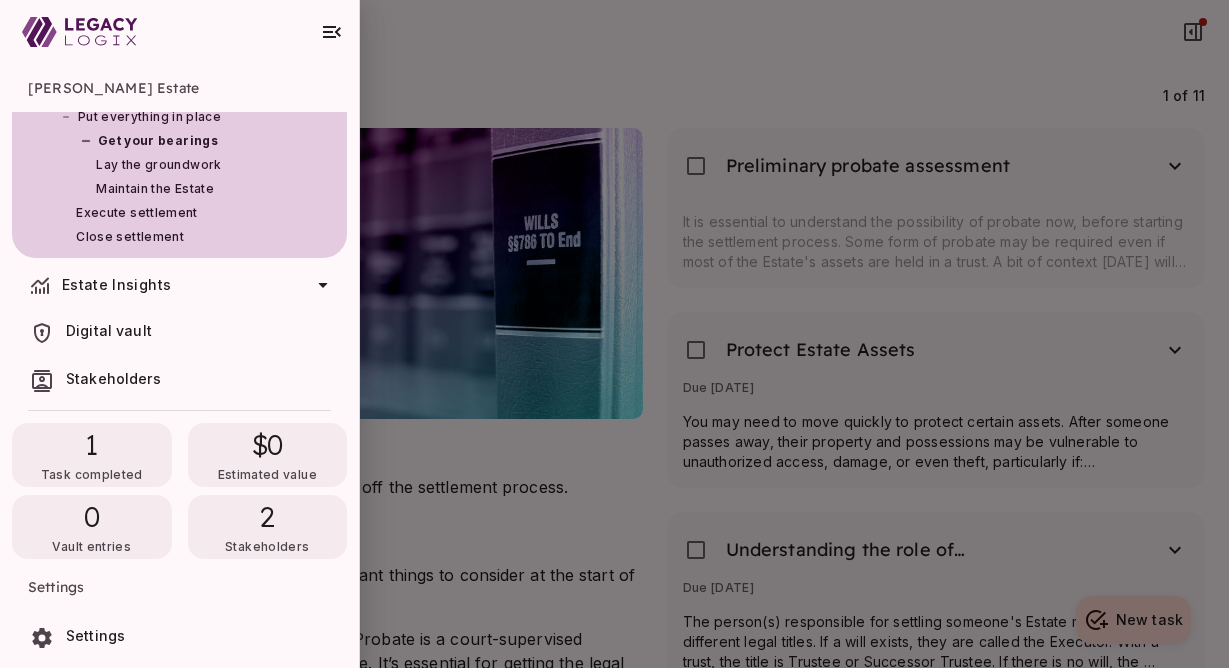 scroll, scrollTop: 154, scrollLeft: 0, axis: vertical 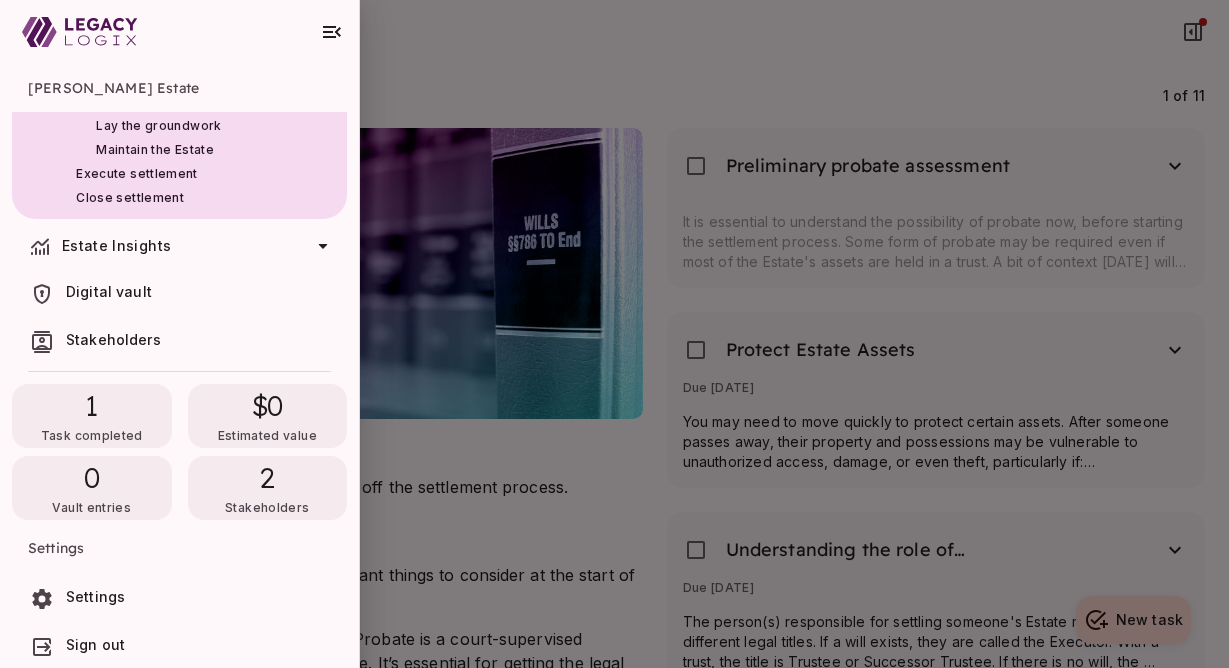 click at bounding box center [614, 334] 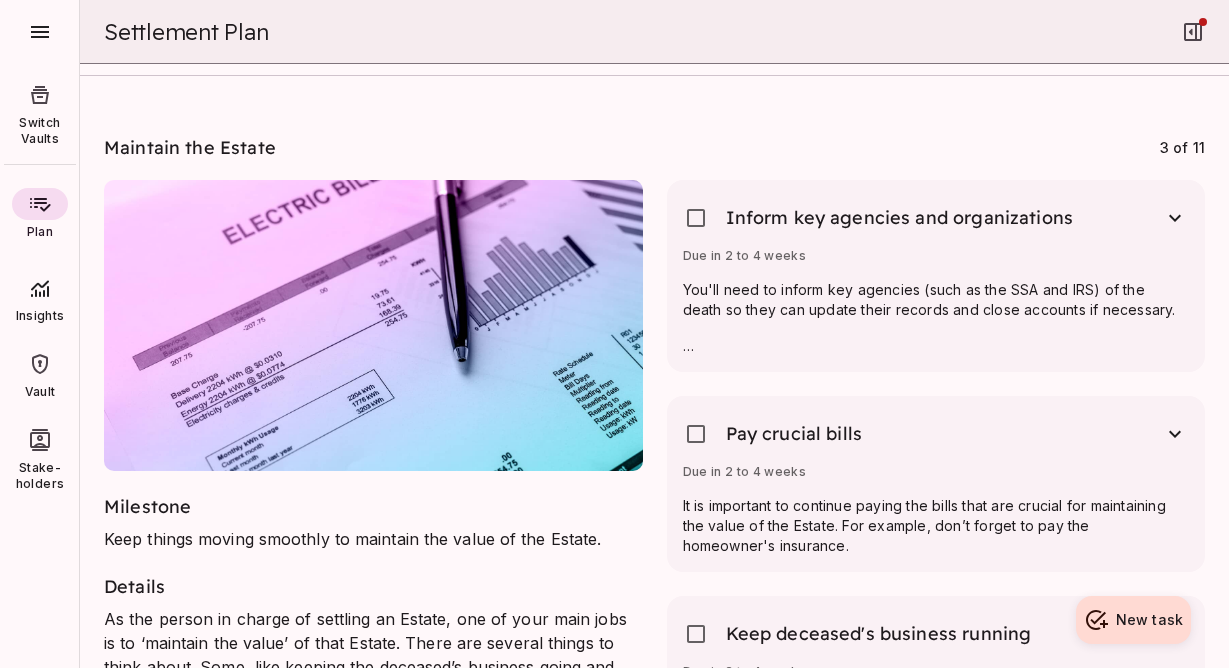 scroll, scrollTop: 2301, scrollLeft: 0, axis: vertical 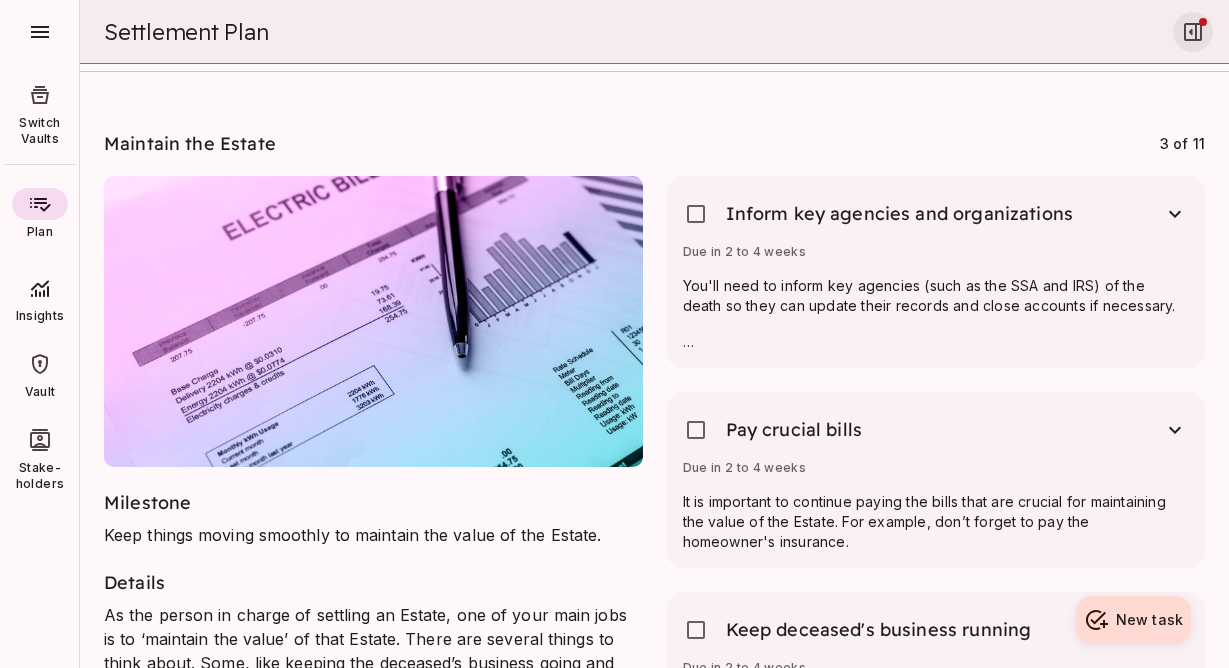 click 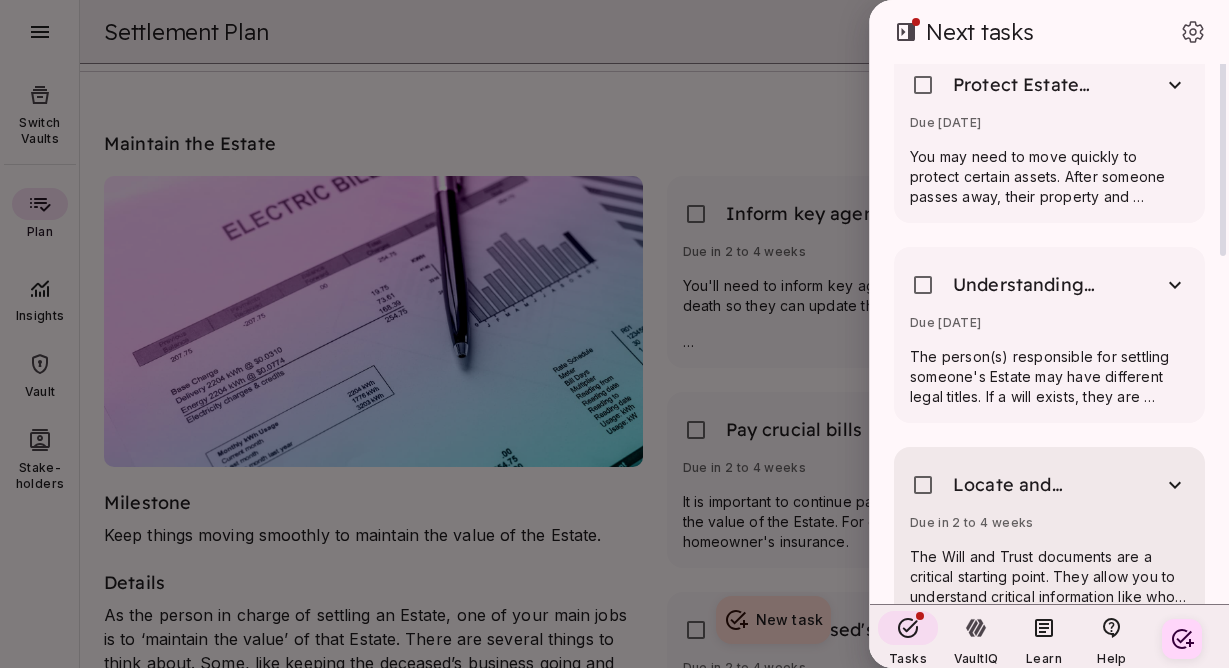 scroll, scrollTop: 0, scrollLeft: 0, axis: both 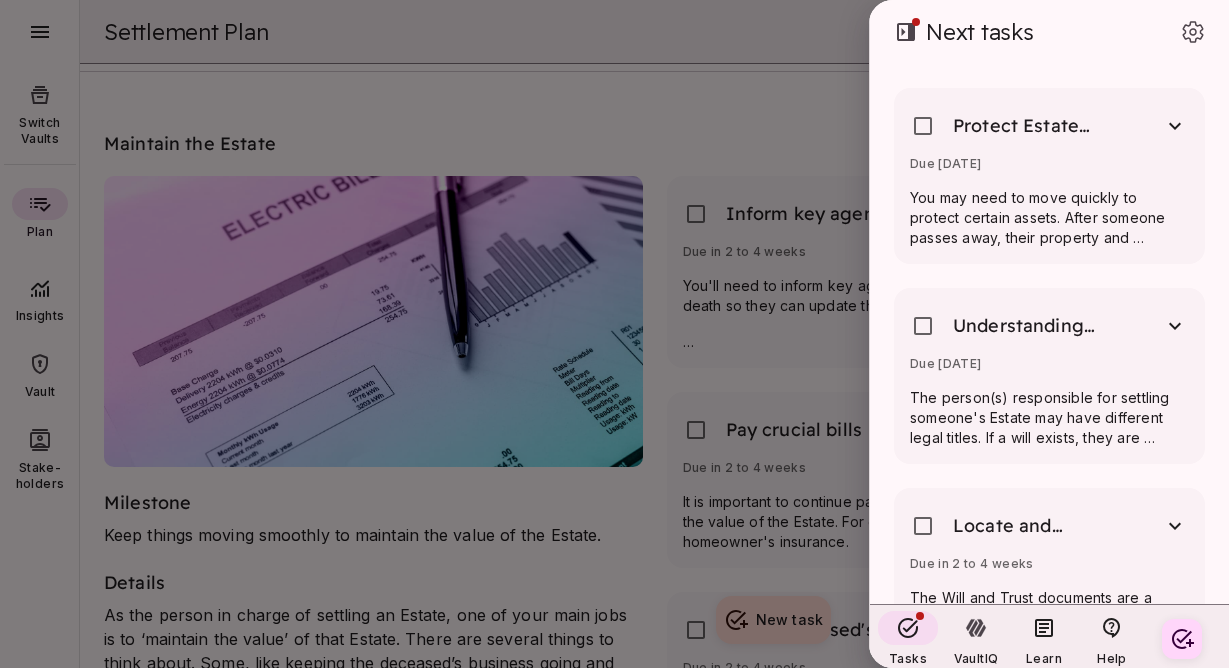 click at bounding box center [614, 334] 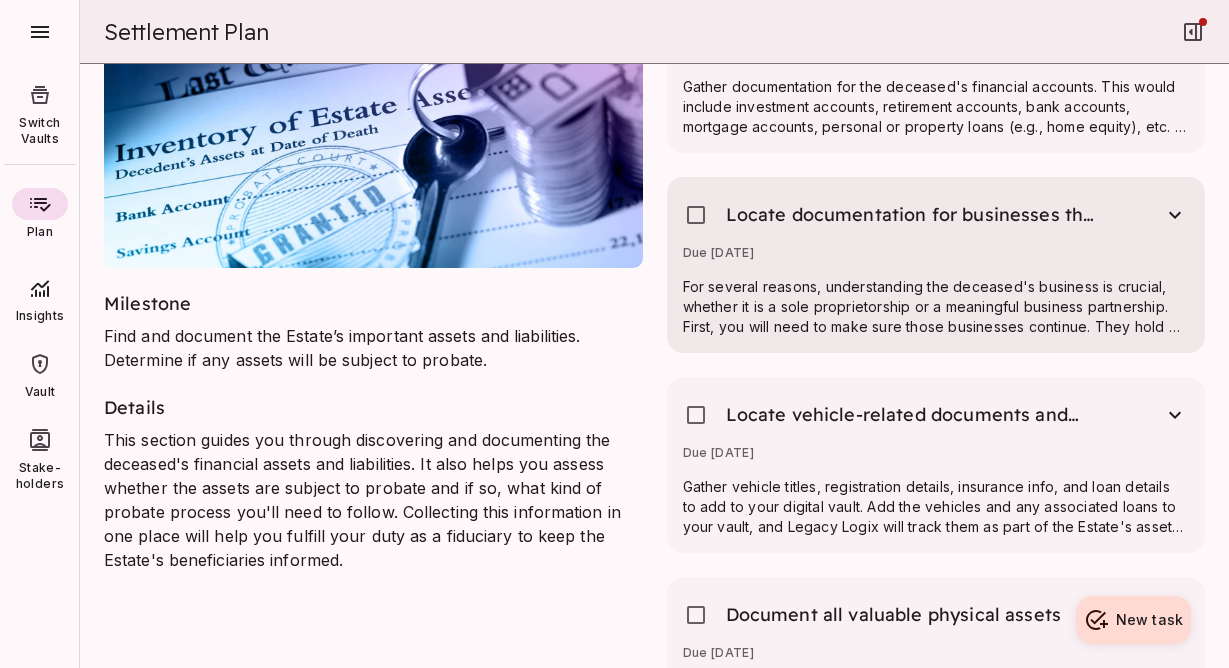 scroll, scrollTop: 4039, scrollLeft: 0, axis: vertical 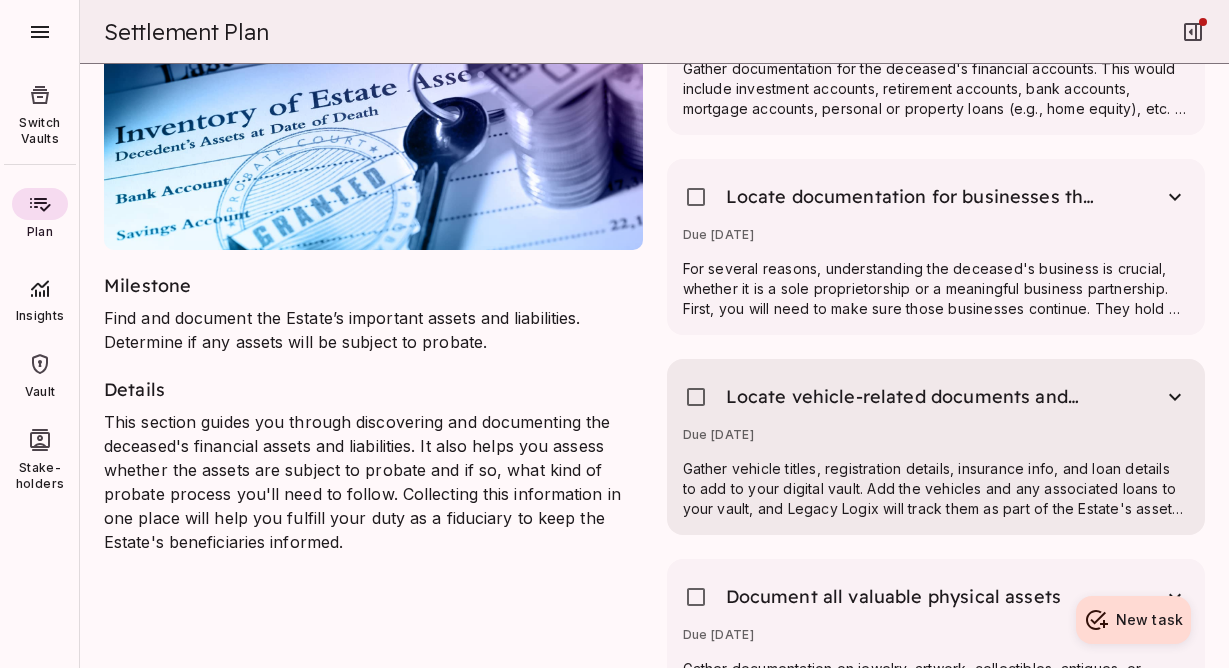 click on "Gather vehicle titles, registration details, insurance info, and loan details to add to your digital vault. Add the vehicles and any associated loans to your vault, and Legacy Logix will track them as part of the Estate's assets and liabilities." at bounding box center (936, 489) 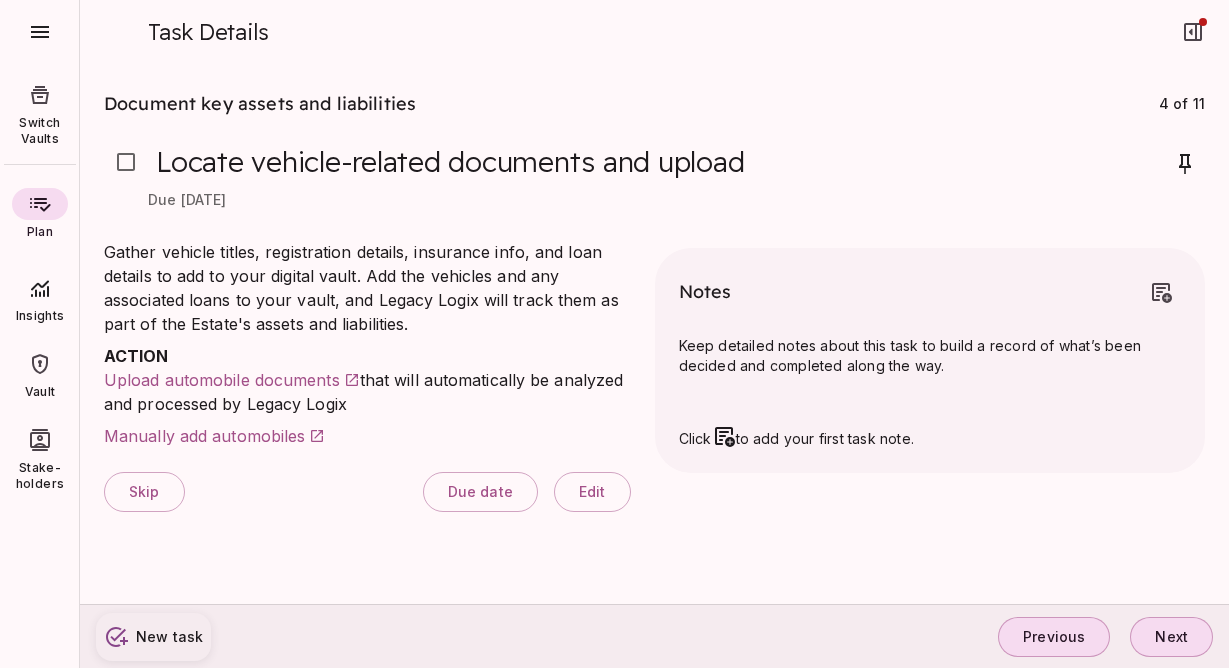 scroll, scrollTop: 0, scrollLeft: 0, axis: both 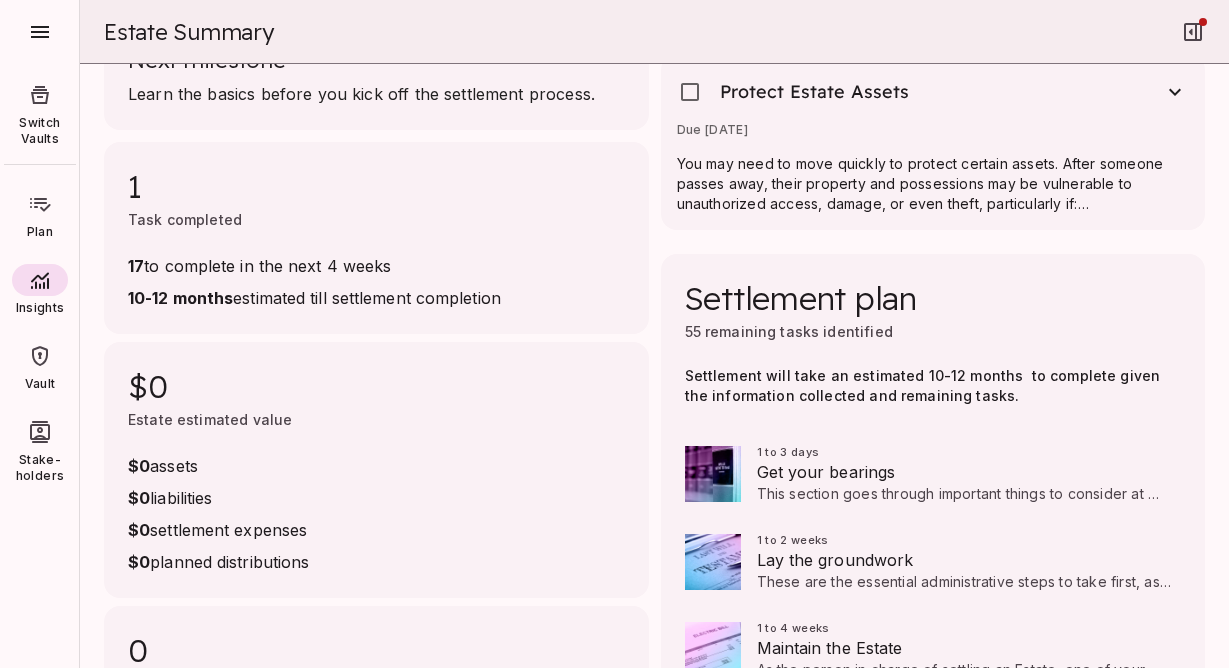 click on "This section goes through important things to consider at the start of your Estate settlement journey." at bounding box center [965, 494] 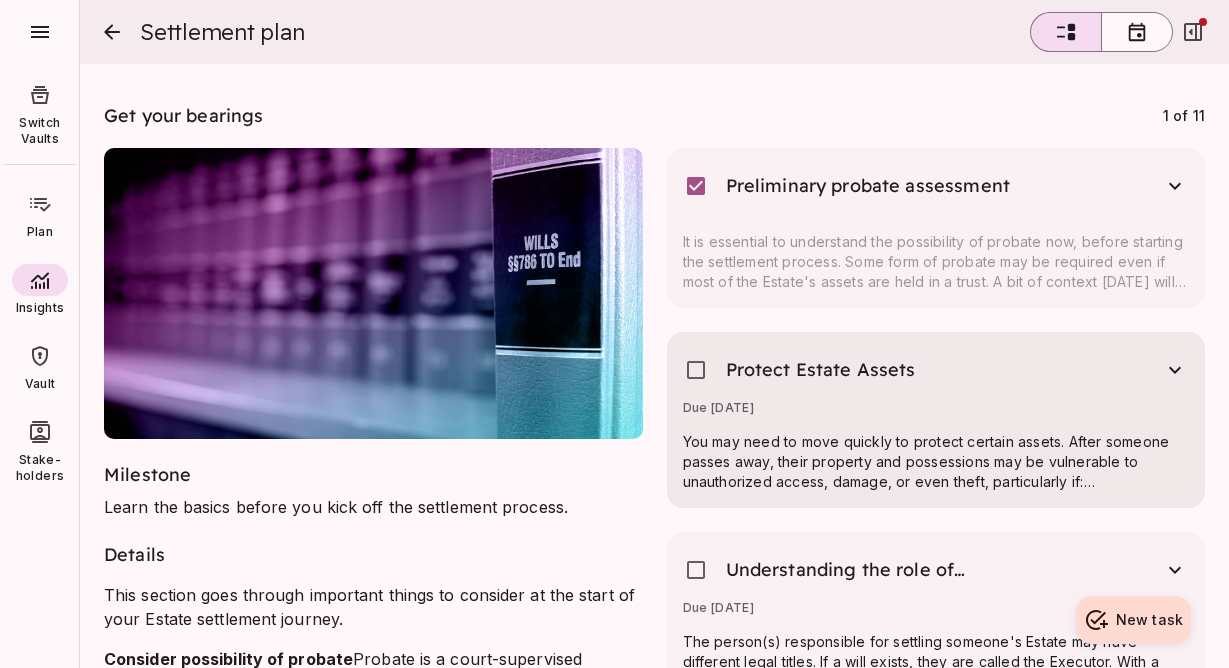 scroll, scrollTop: 20, scrollLeft: 0, axis: vertical 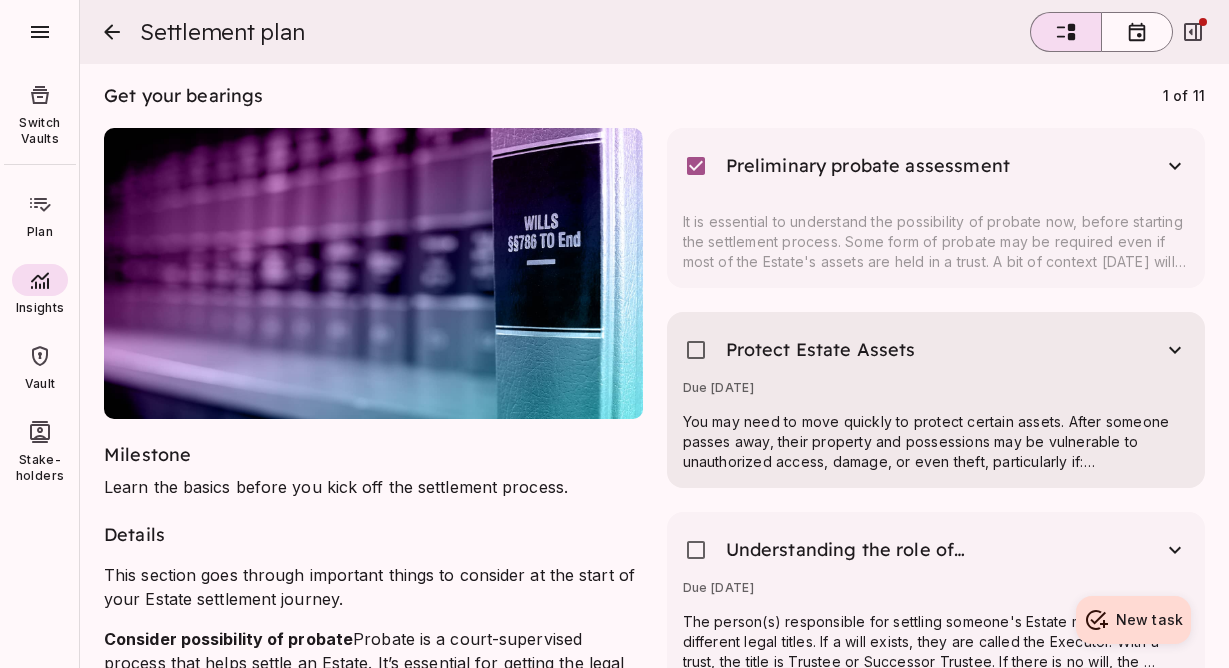 click on "Protect Estate Assets Due [DATE] You may need to move quickly to protect certain assets. After someone passes away, their property and possessions may be vulnerable to unauthorized access, damage, or even theft, particularly if:
Individuals still have the means to access, but you don't want them to.
There is potential conflict among heirs that puts the property at risk.
In circumstances such as these, protecting the deceased’s assets may be necessary to prevent loss or misappropriation. If you believe this may be the situation for the Estate you are settling, please review this article on  Risks in not sufficiently protecting deceased's assets .
Also, consider the following:
Obtain and protect passwords
Take control of the deceased's phone, credit cards, and keys
Freeze the deceased's credit
Protect important properties, such as the deceased's home
Protect valuable physical assets" at bounding box center (936, 400) 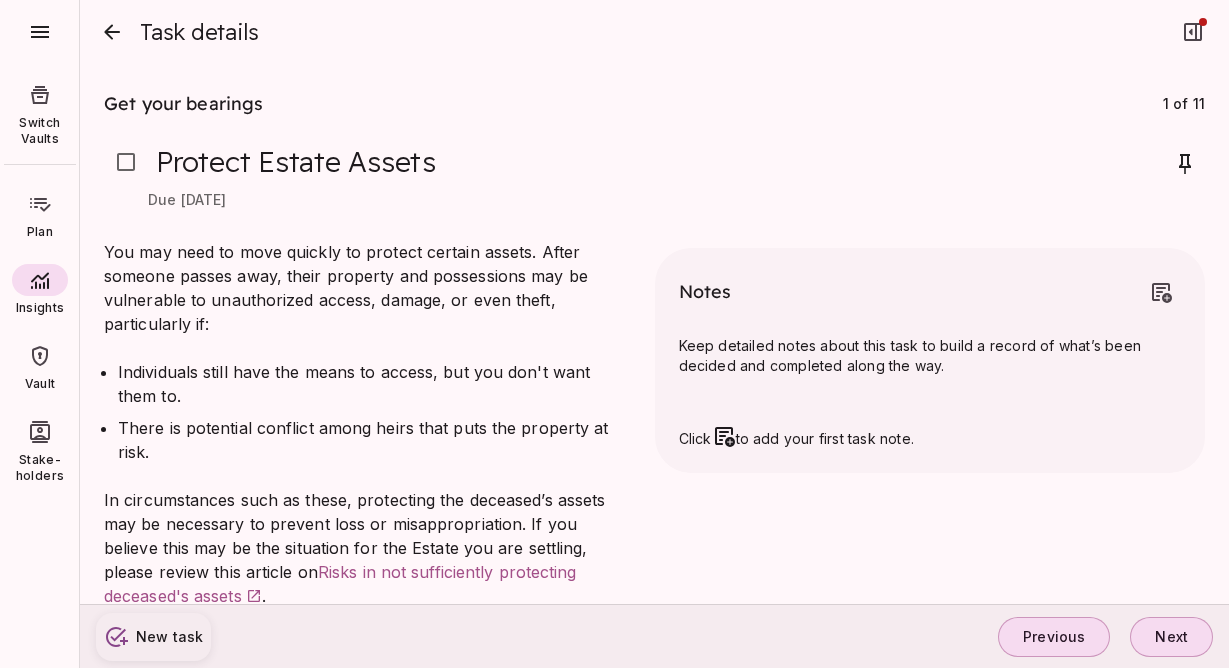 scroll, scrollTop: 0, scrollLeft: 0, axis: both 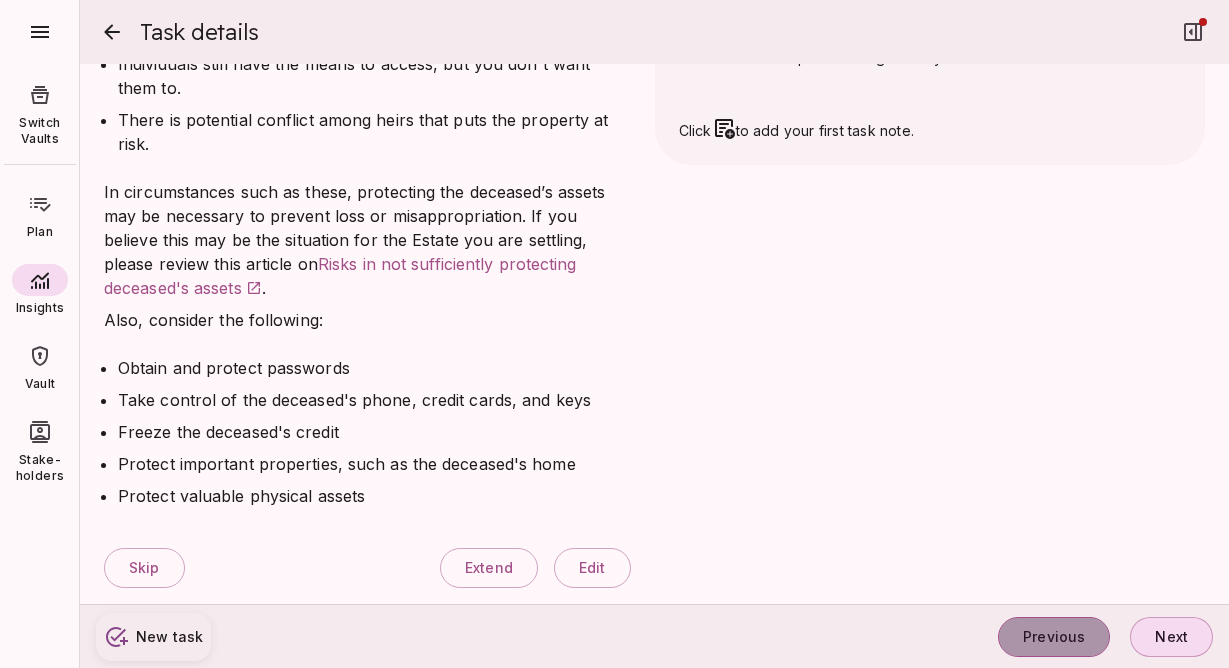 click on "Previous" at bounding box center (1054, 637) 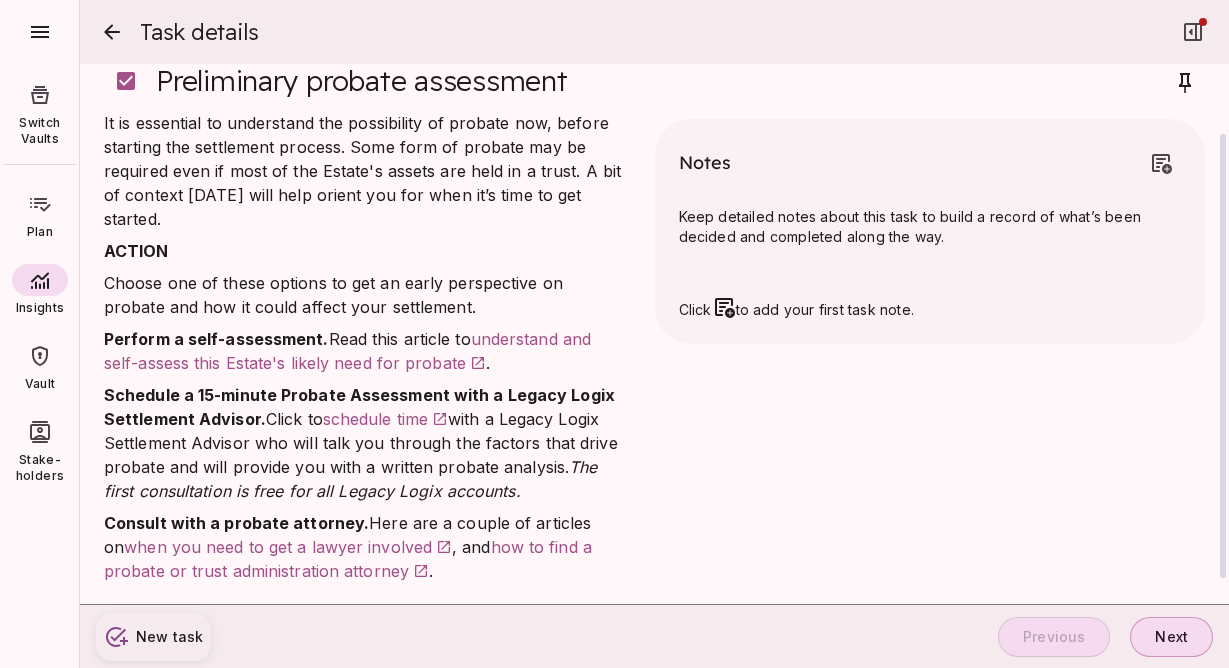 scroll, scrollTop: 116, scrollLeft: 0, axis: vertical 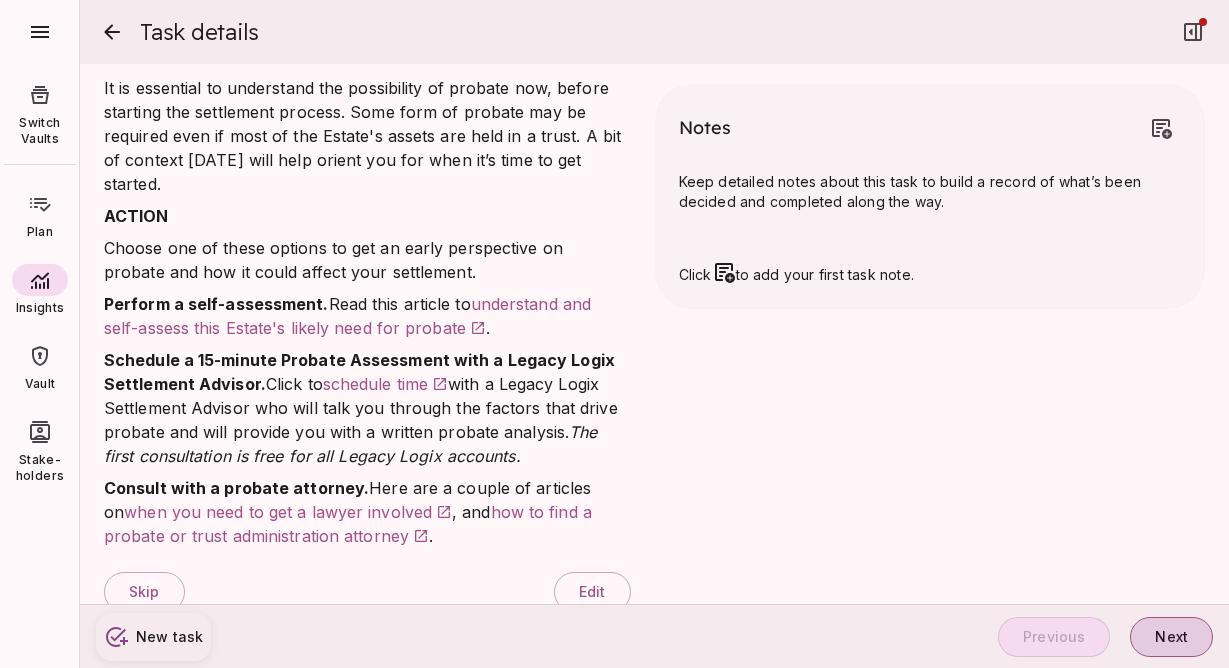 click on "Next" at bounding box center [1171, 637] 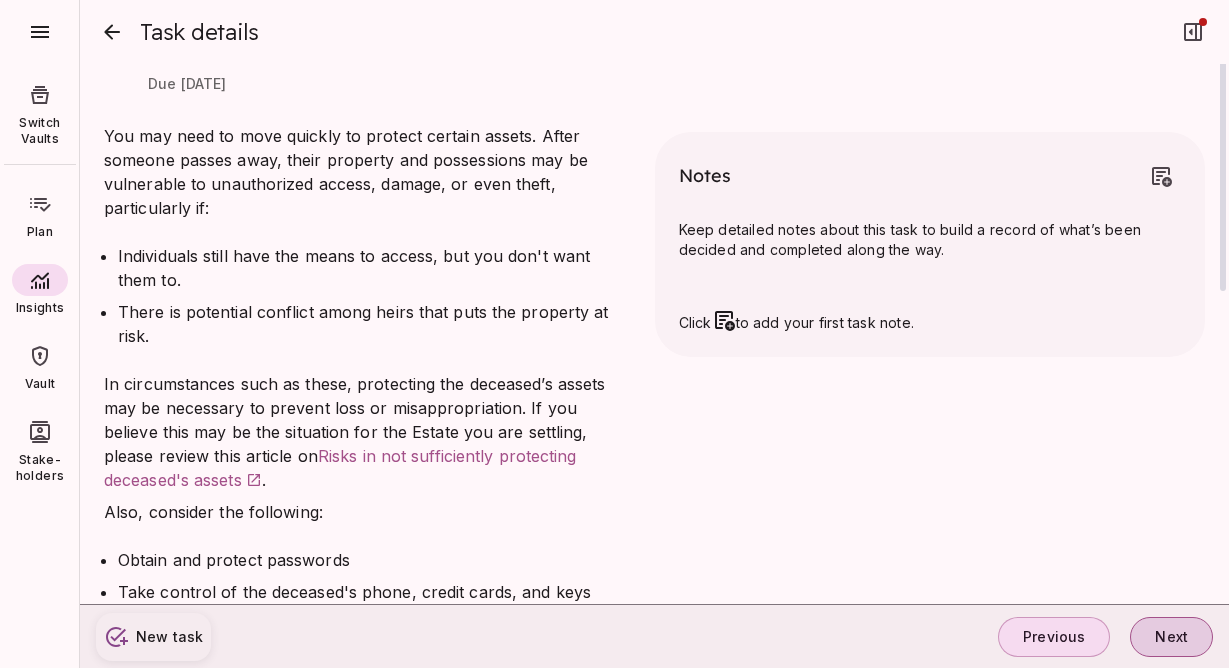 scroll, scrollTop: 0, scrollLeft: 0, axis: both 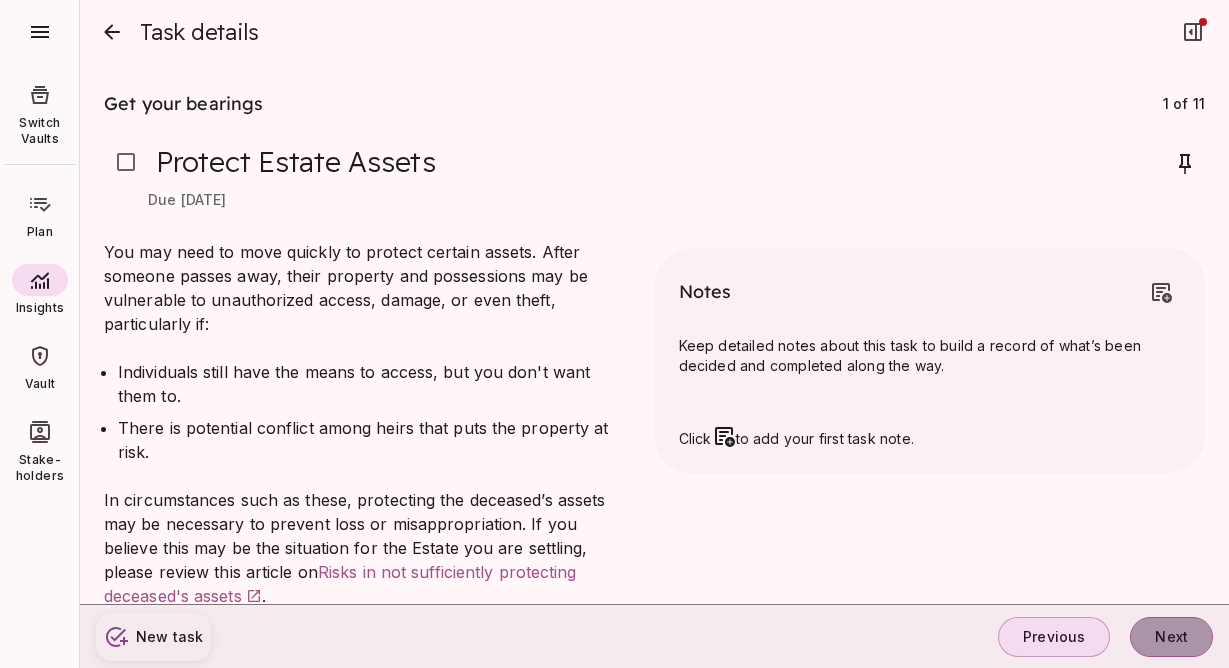 click on "Next" at bounding box center (1171, 637) 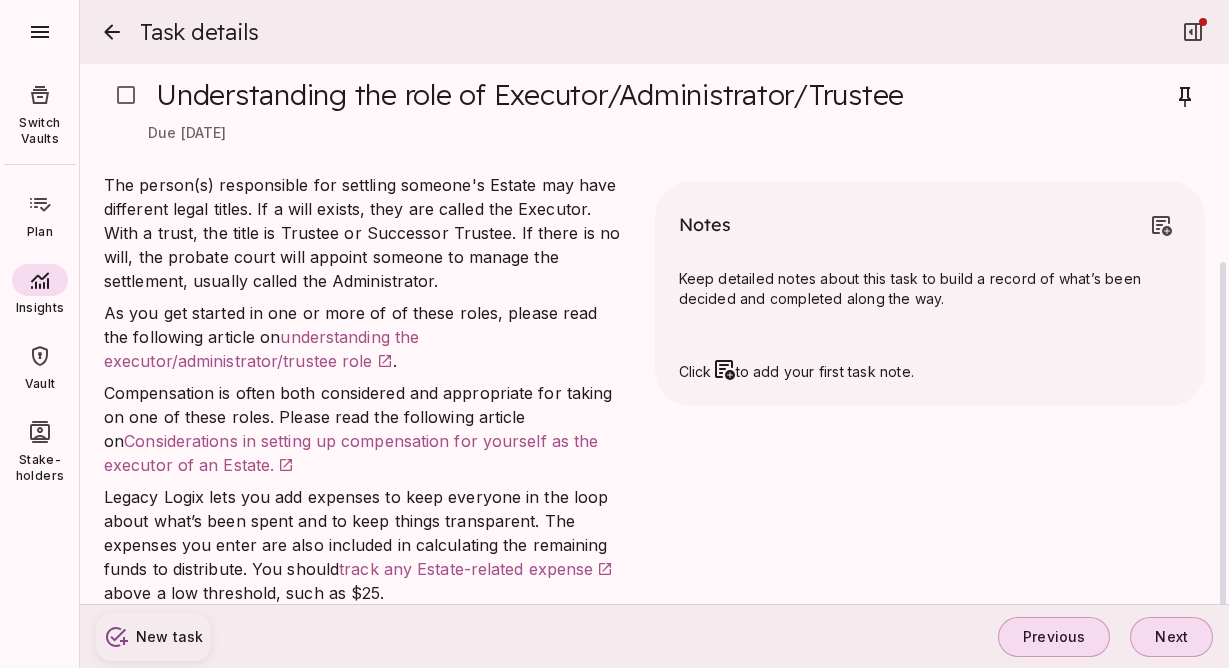 scroll, scrollTop: 148, scrollLeft: 0, axis: vertical 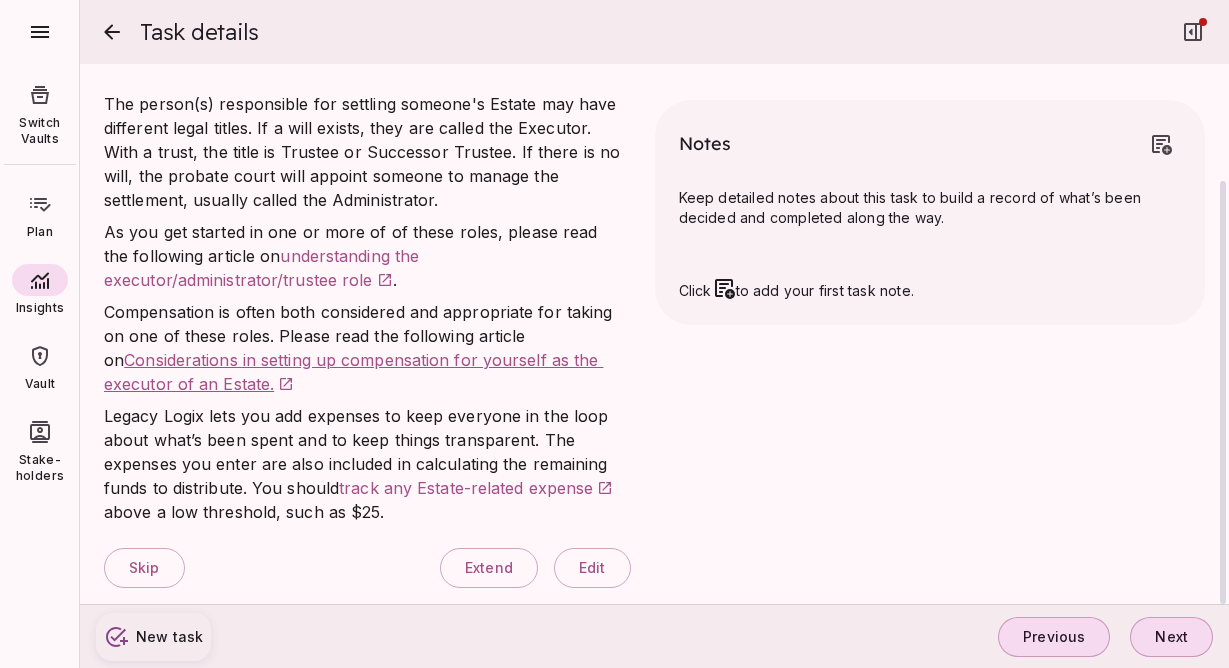 click on "Considerations in setting up compensation for yourself as the executor of an Estate." at bounding box center (353, 372) 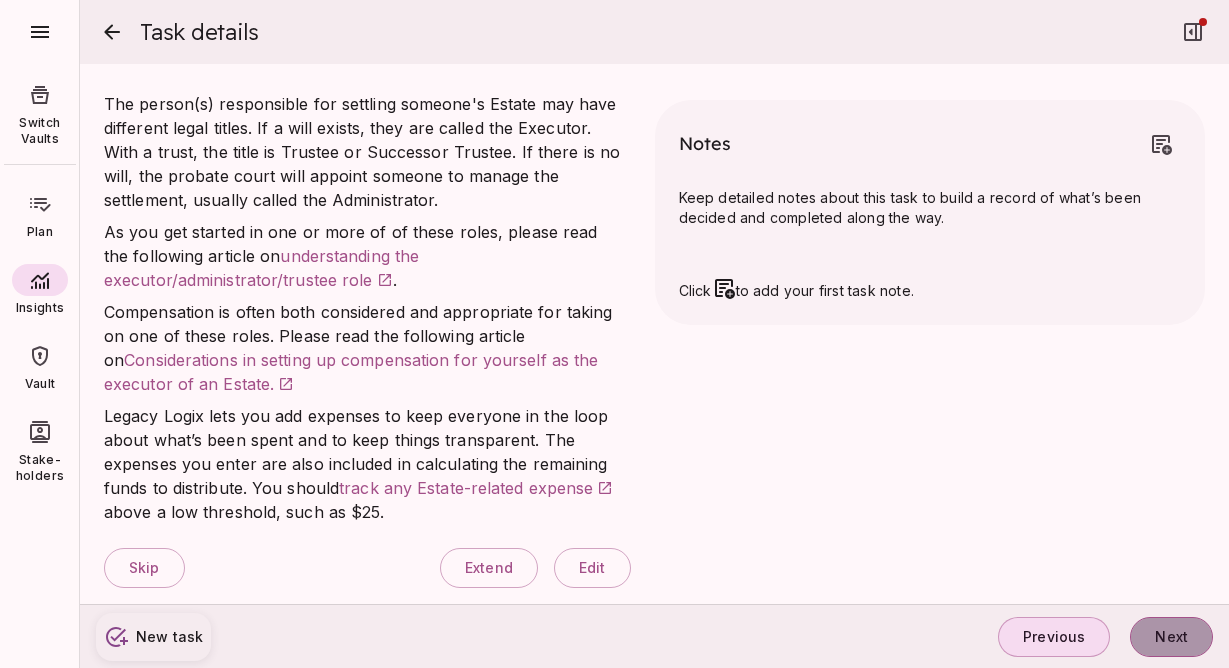 click on "Next" at bounding box center (1171, 637) 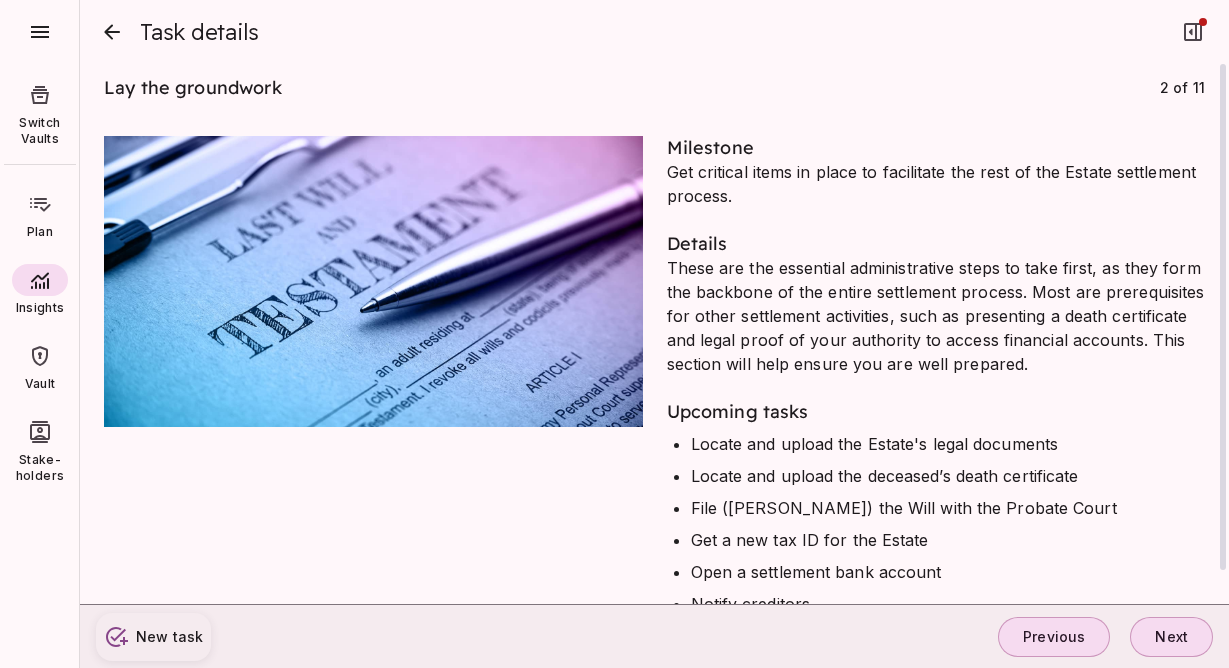 scroll, scrollTop: 36, scrollLeft: 0, axis: vertical 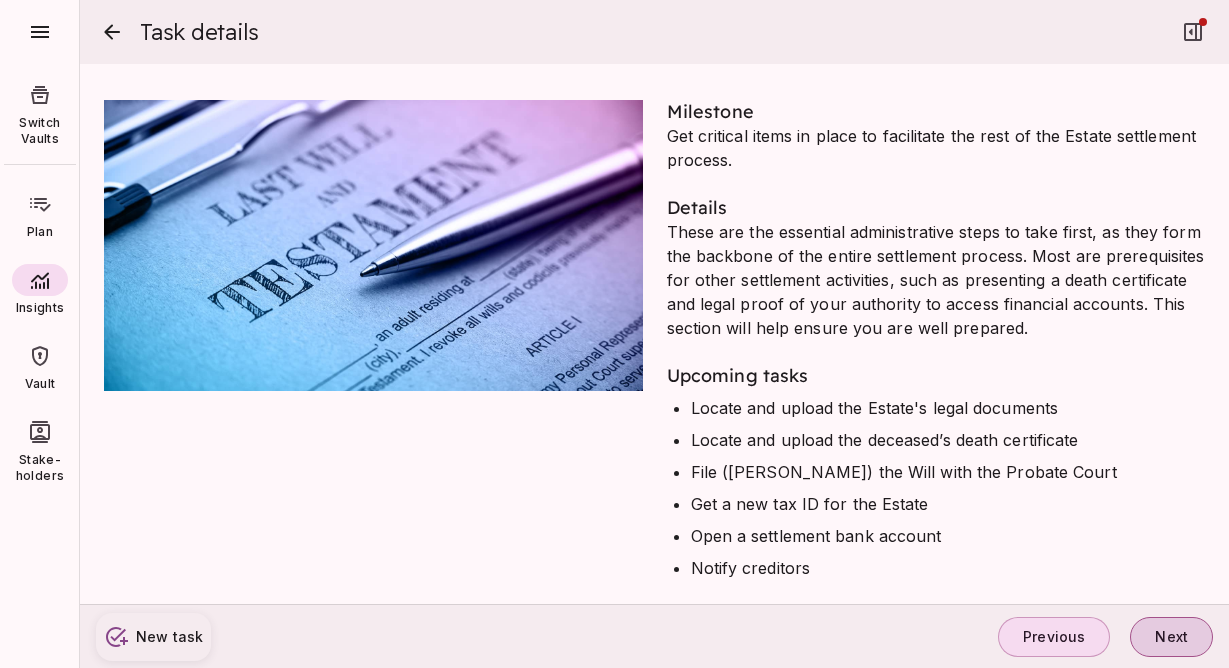 click on "Next" at bounding box center (1171, 637) 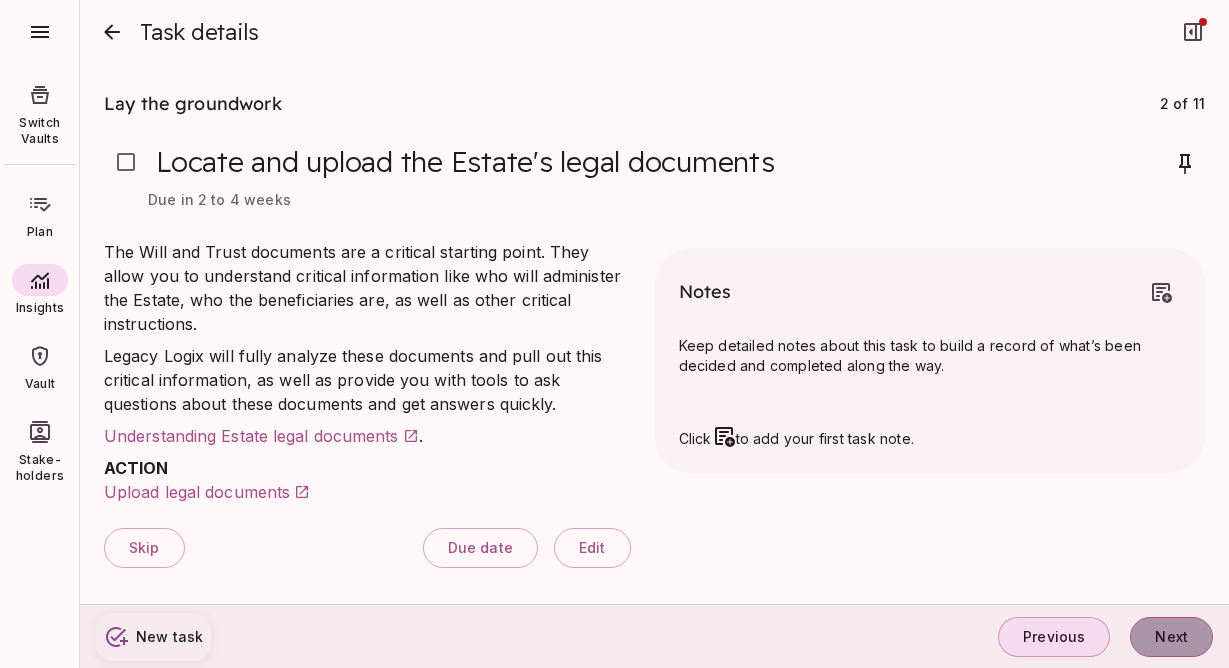 click on "Next" at bounding box center [1171, 637] 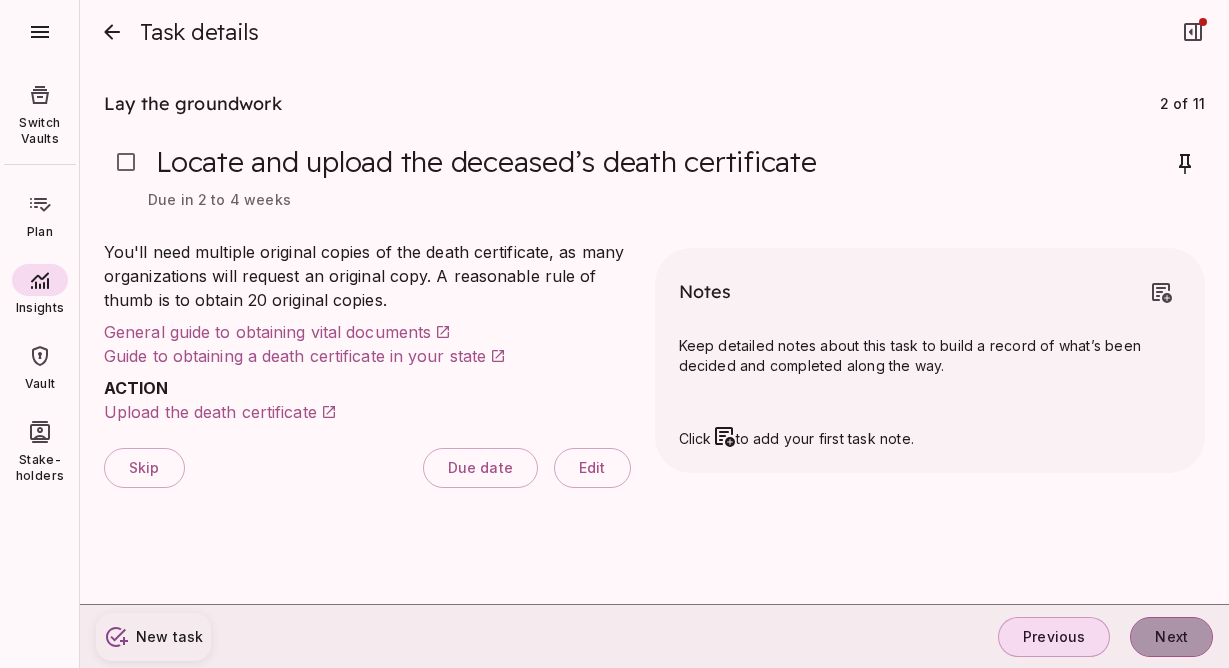 click on "Next" at bounding box center [1171, 637] 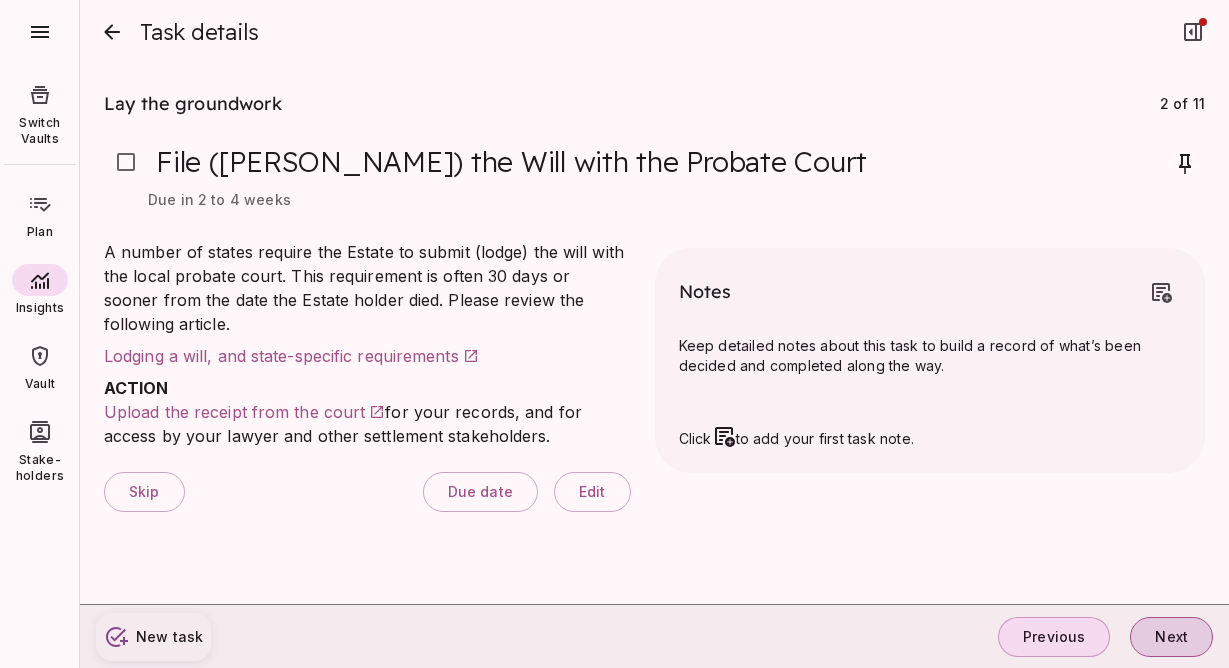 click on "Next" at bounding box center [1171, 637] 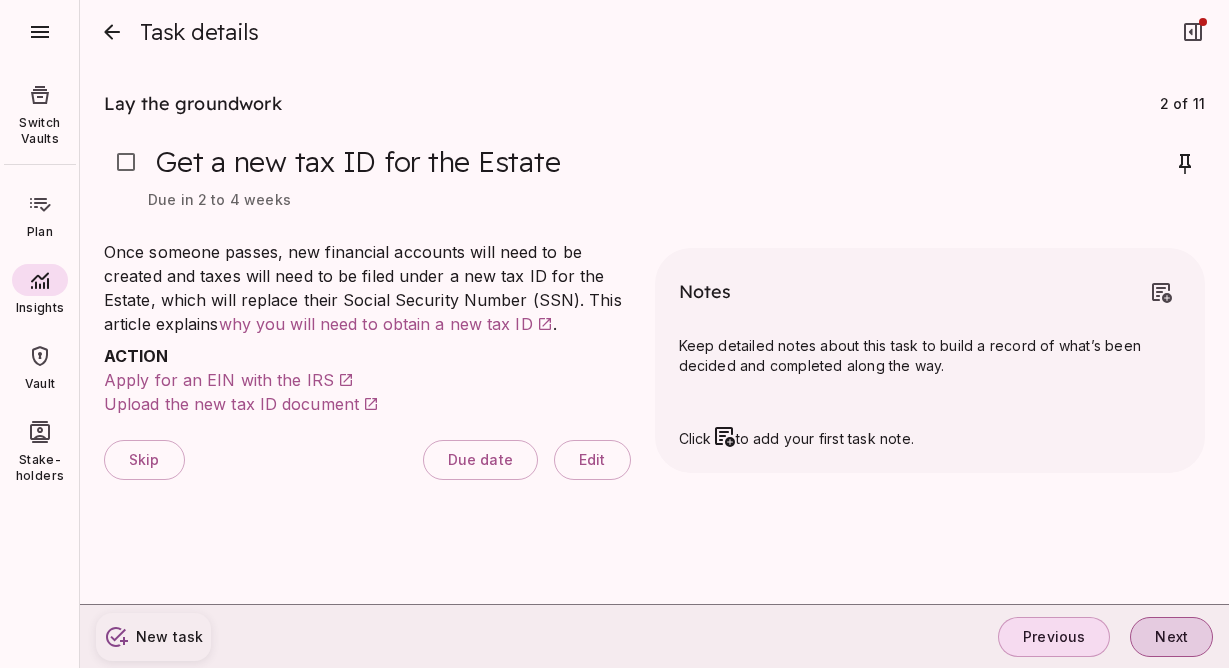 click on "Next" at bounding box center [1171, 637] 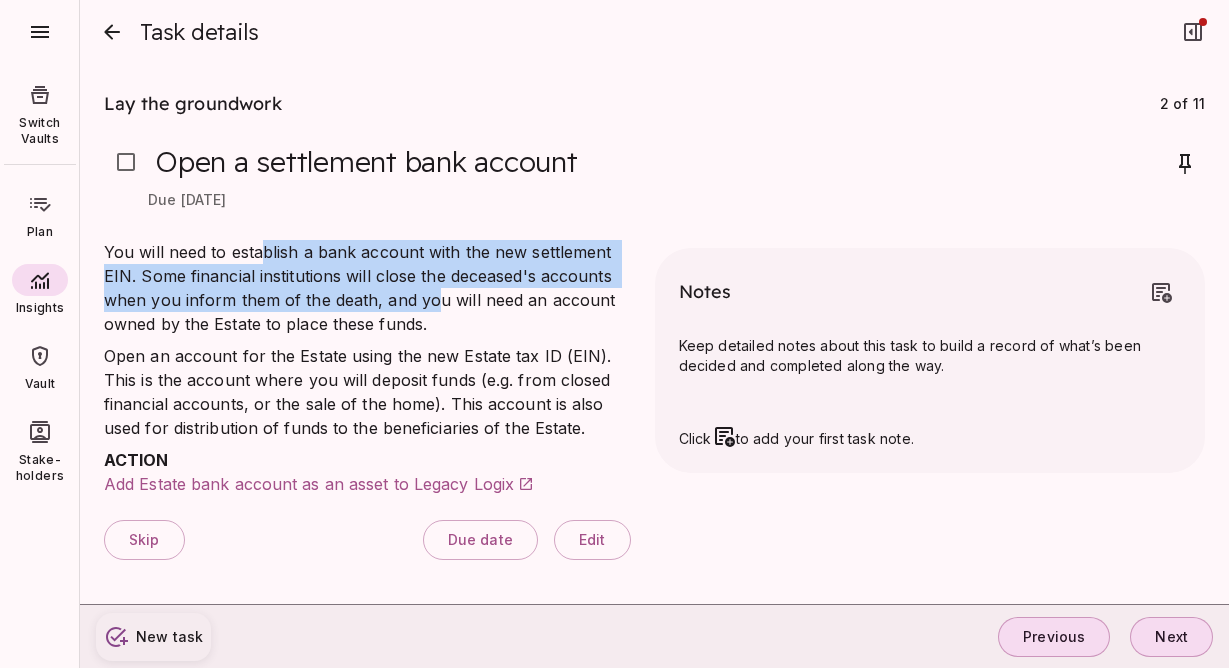 drag, startPoint x: 436, startPoint y: 309, endPoint x: 282, endPoint y: 258, distance: 162.22516 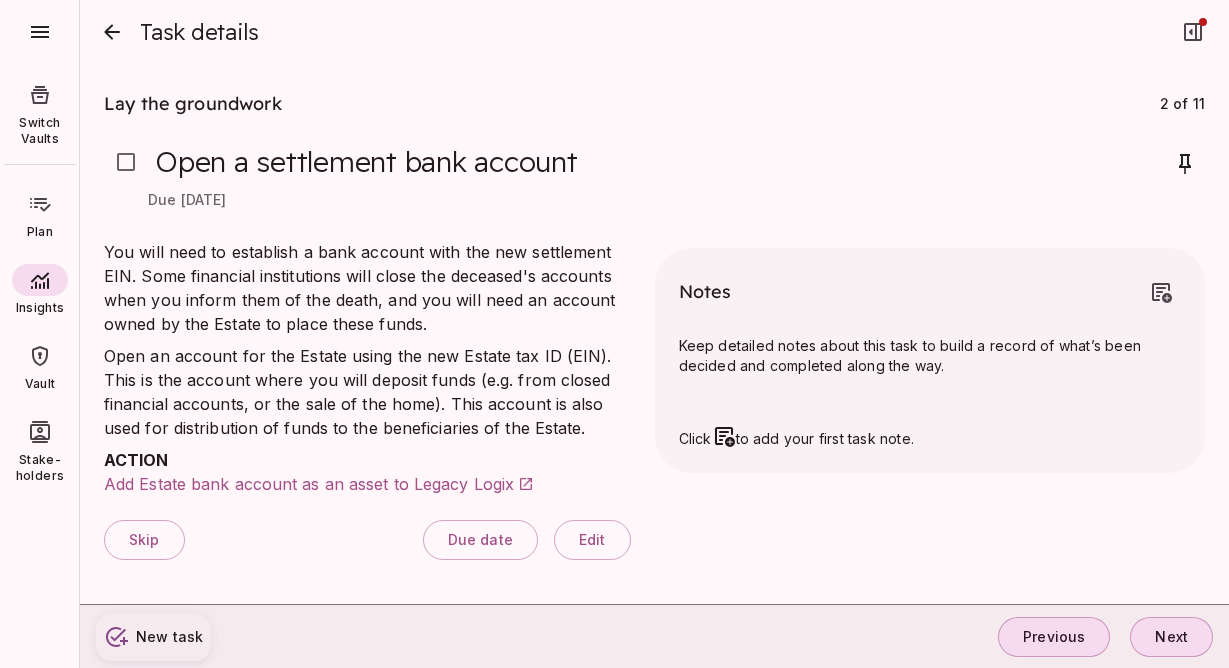 click on "You will need to establish a bank account with the new settlement EIN. Some financial institutions will close the deceased's accounts when you inform them of the death, and you will need an account owned by the Estate to place these funds." at bounding box center [367, 288] 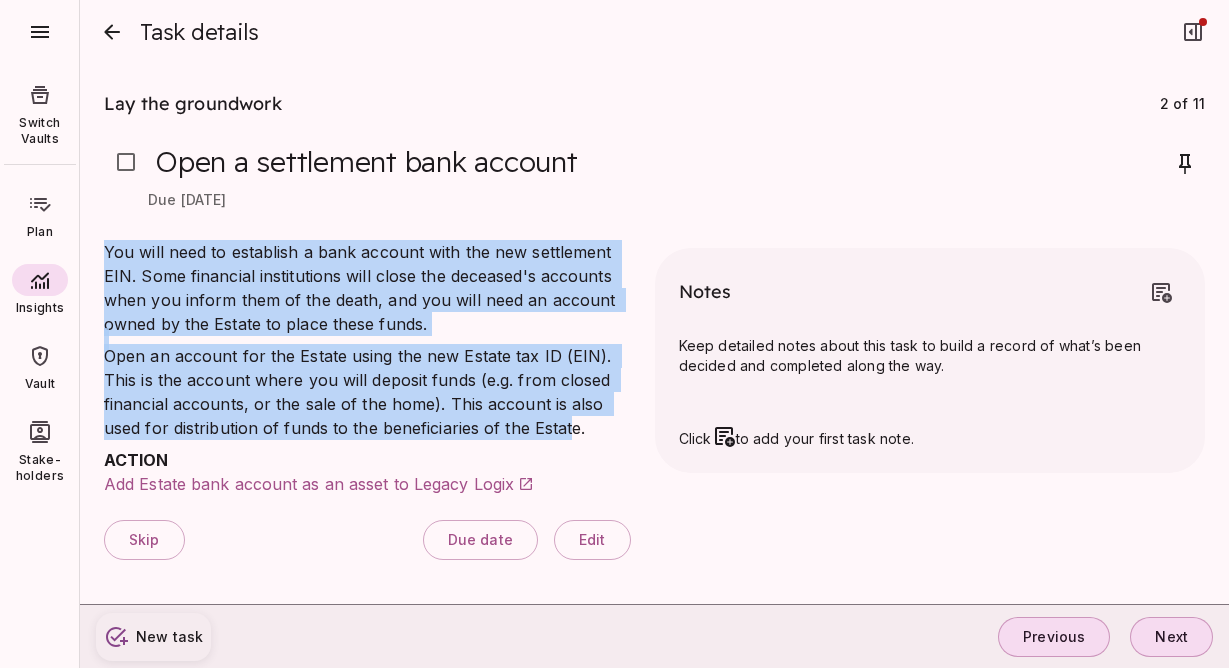 drag, startPoint x: 573, startPoint y: 420, endPoint x: 90, endPoint y: 239, distance: 515.80035 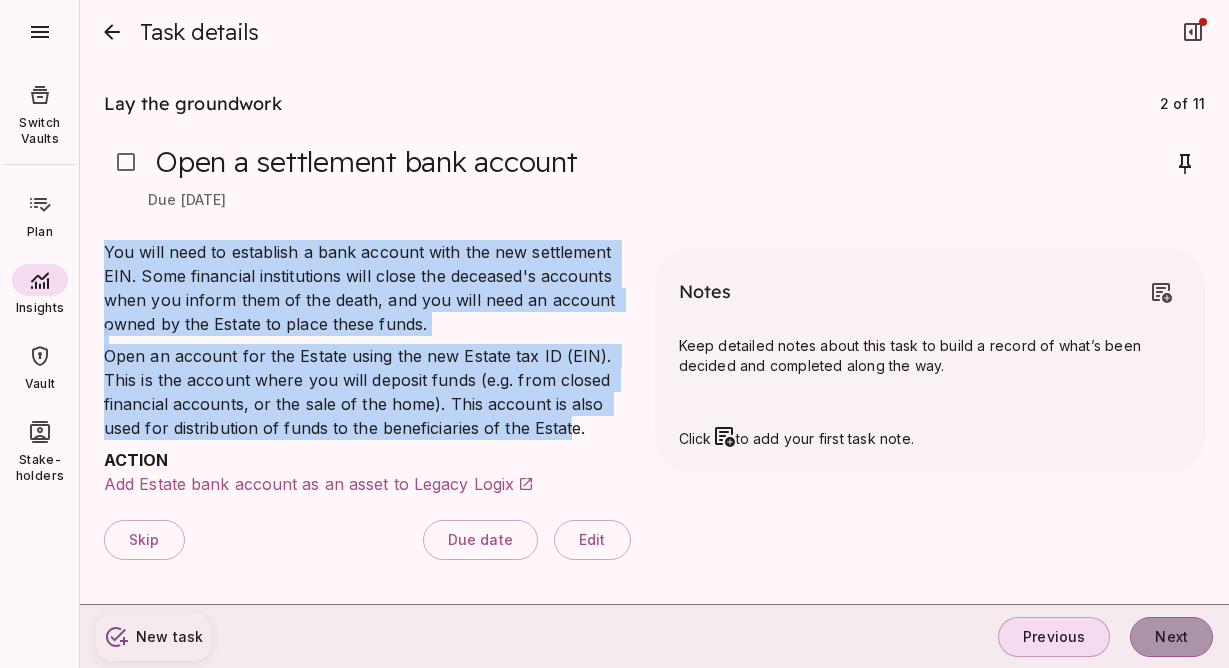 click on "Next" at bounding box center (1171, 637) 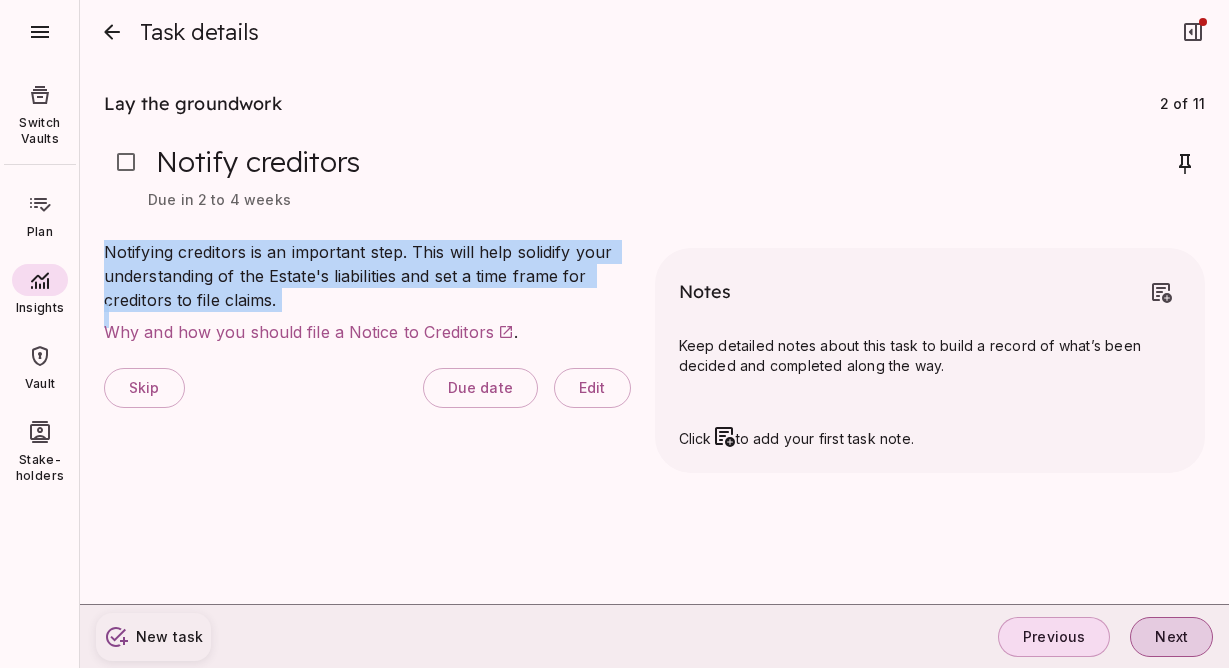 click on "Next" at bounding box center [1171, 637] 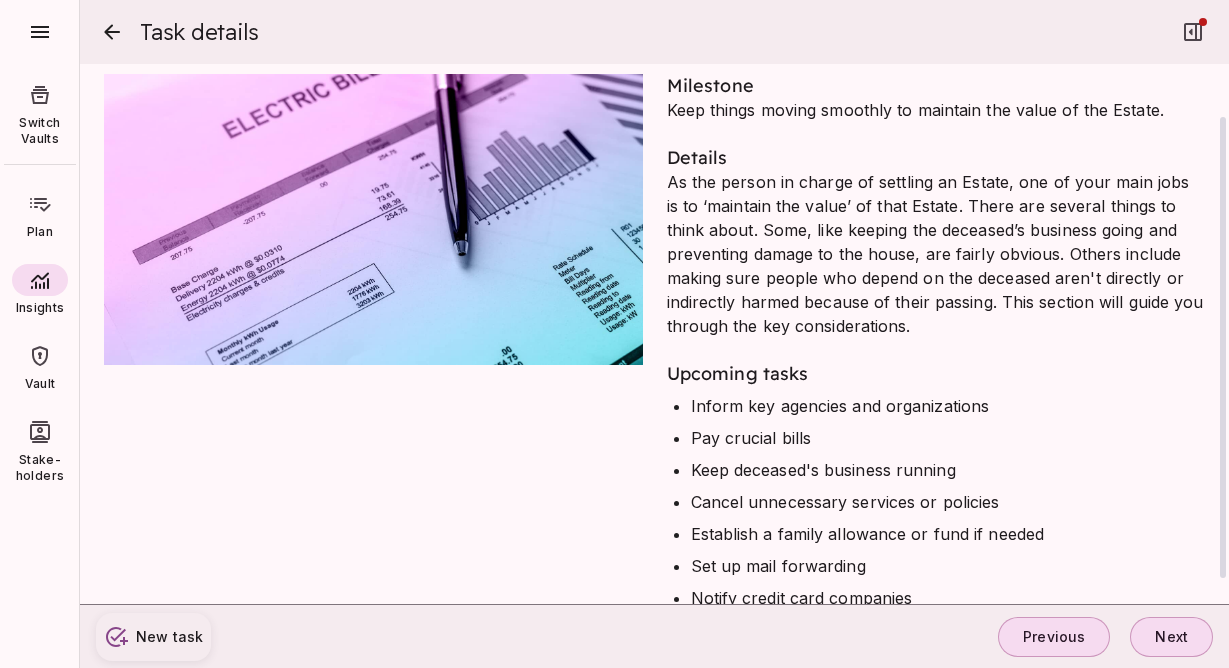 scroll, scrollTop: 92, scrollLeft: 0, axis: vertical 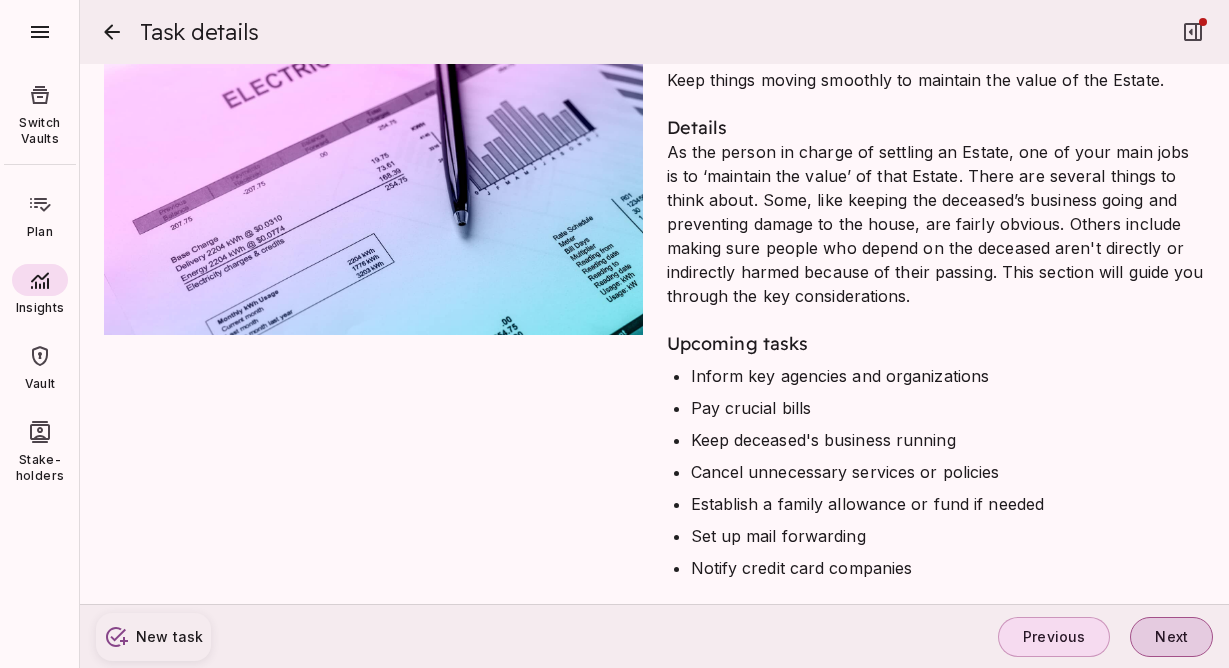 click on "Next" at bounding box center [1171, 637] 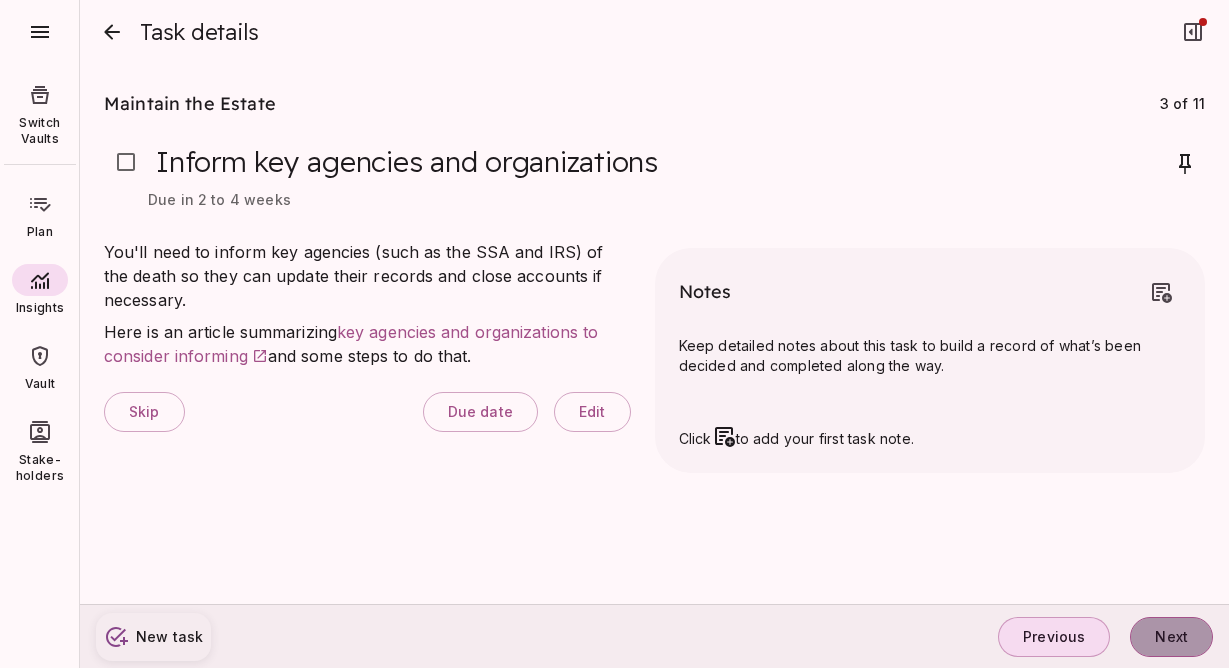 click on "Next" at bounding box center [1171, 637] 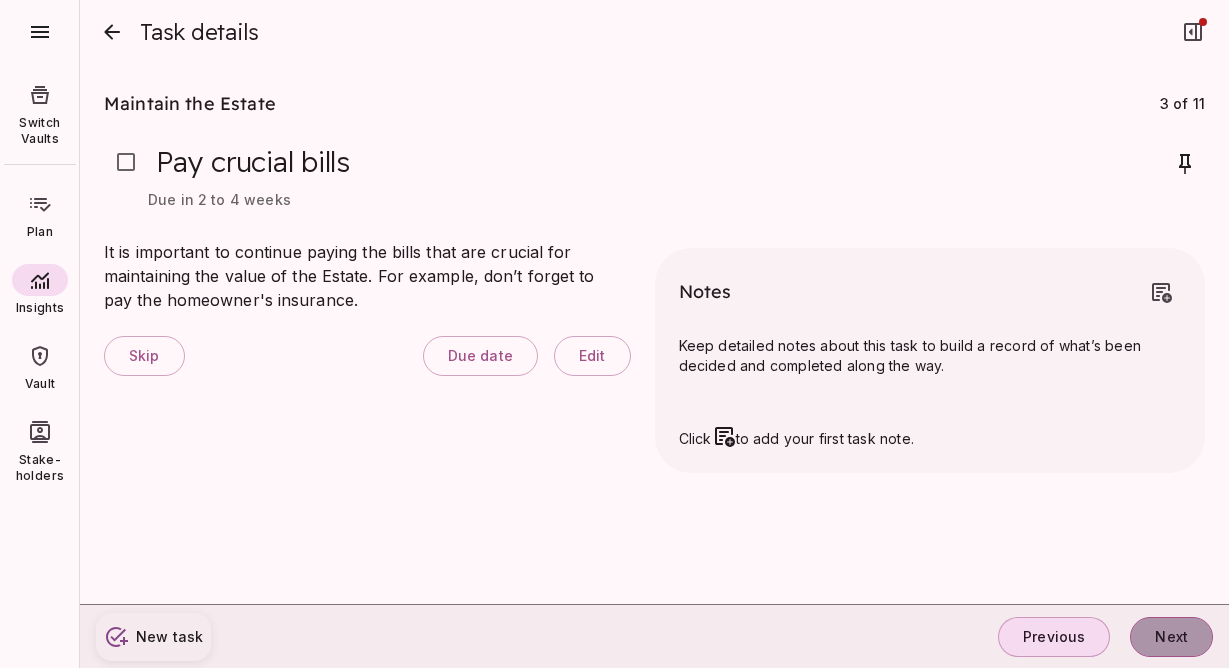 click on "Next" at bounding box center [1171, 637] 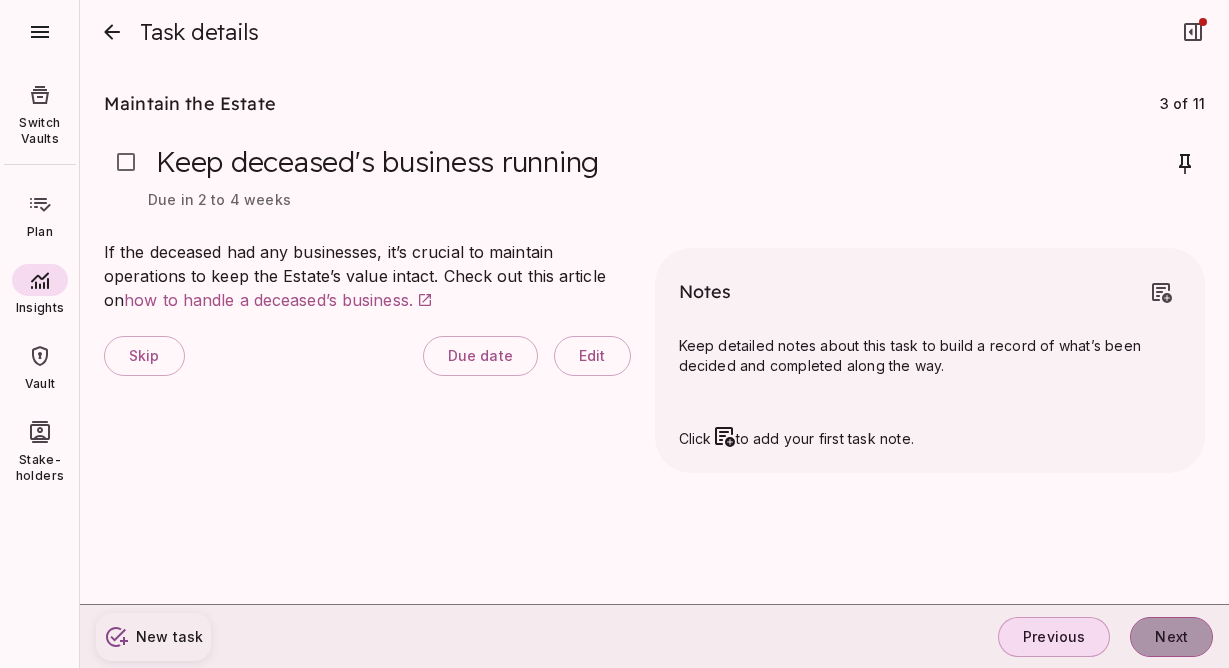 click on "Next" at bounding box center (1171, 637) 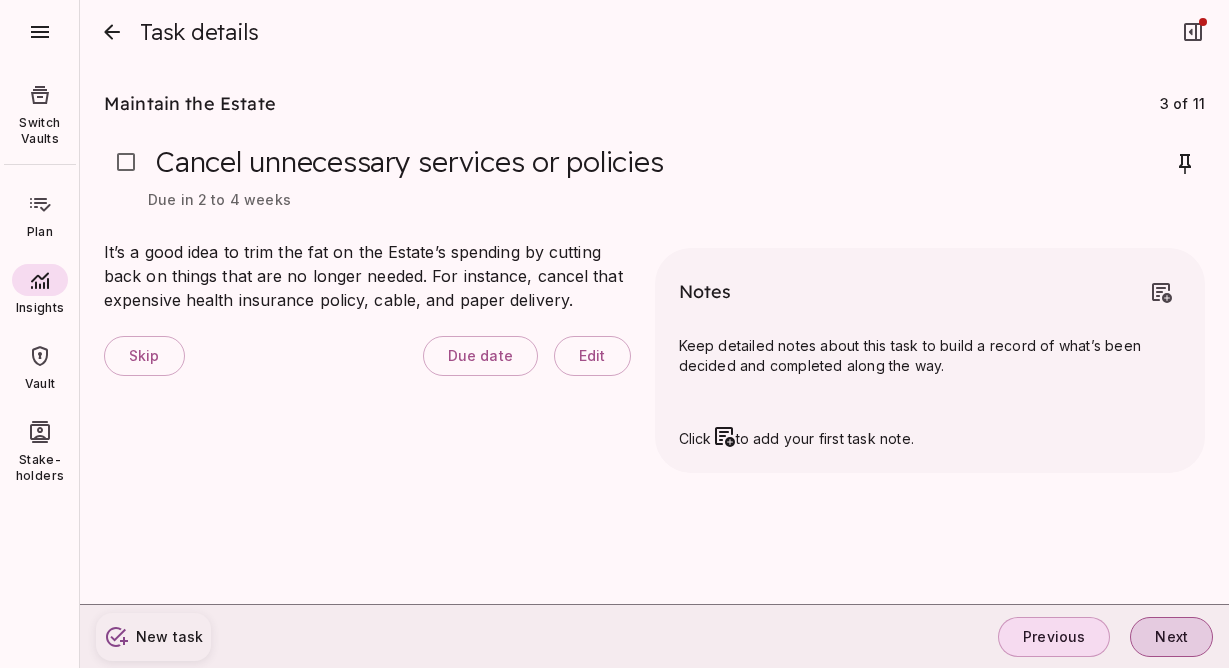 click on "Next" at bounding box center (1171, 637) 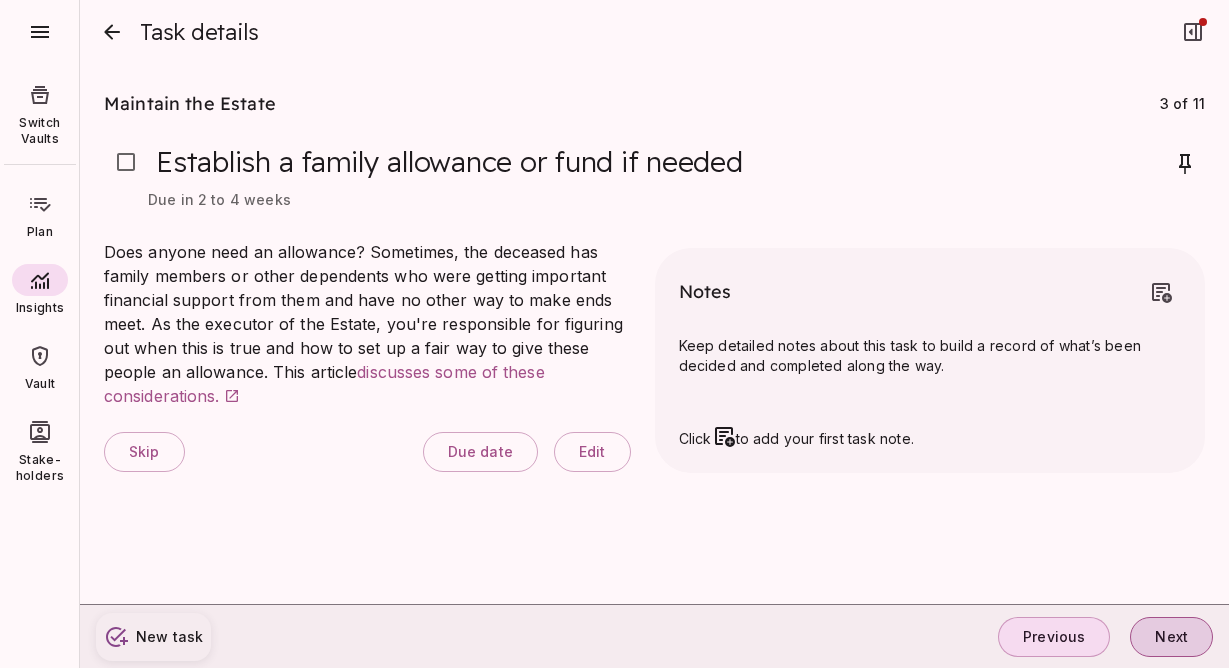 click on "Next" at bounding box center (1171, 637) 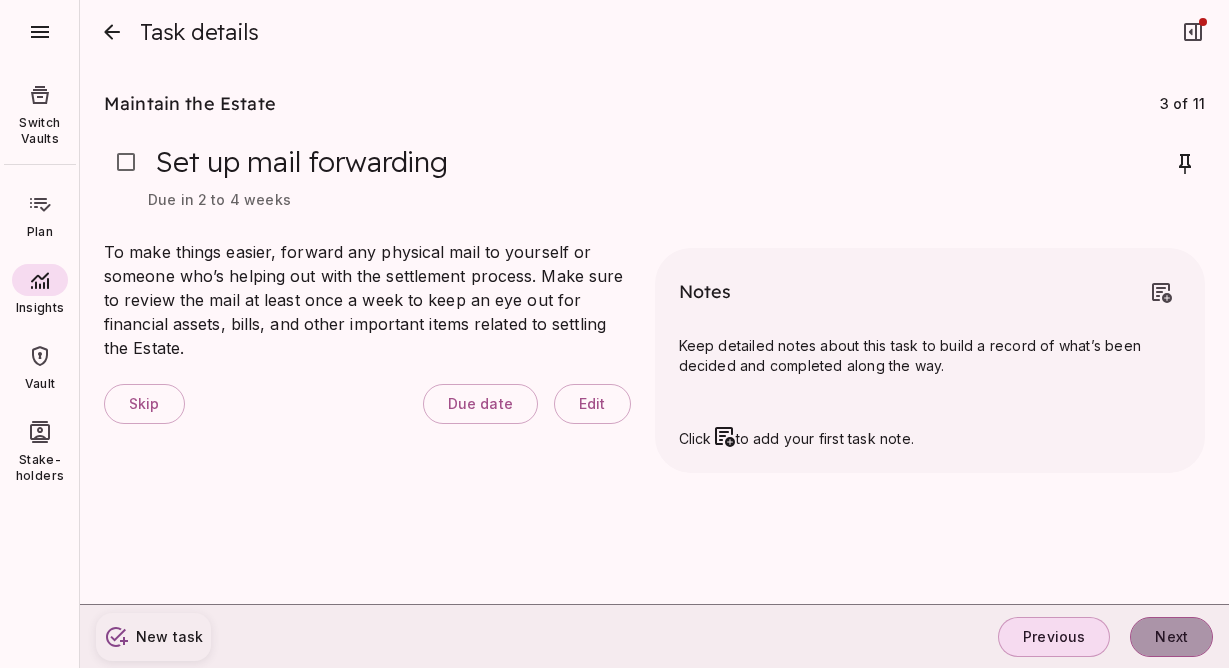 click on "Next" at bounding box center [1171, 637] 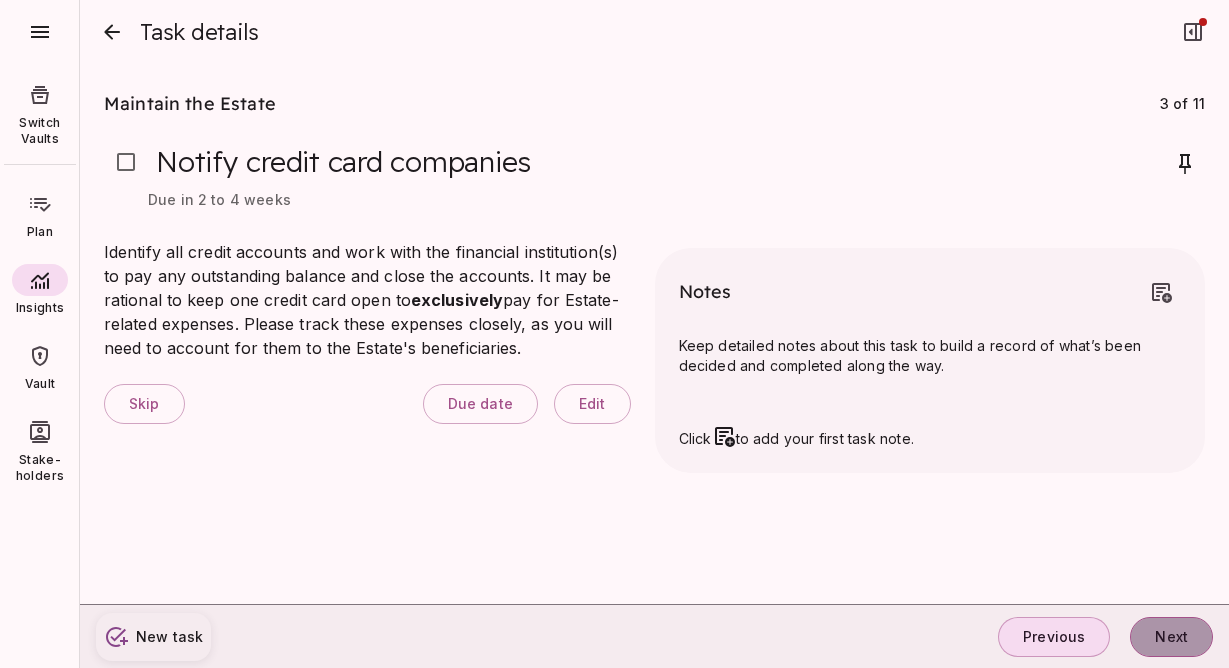 click on "Next" at bounding box center (1171, 637) 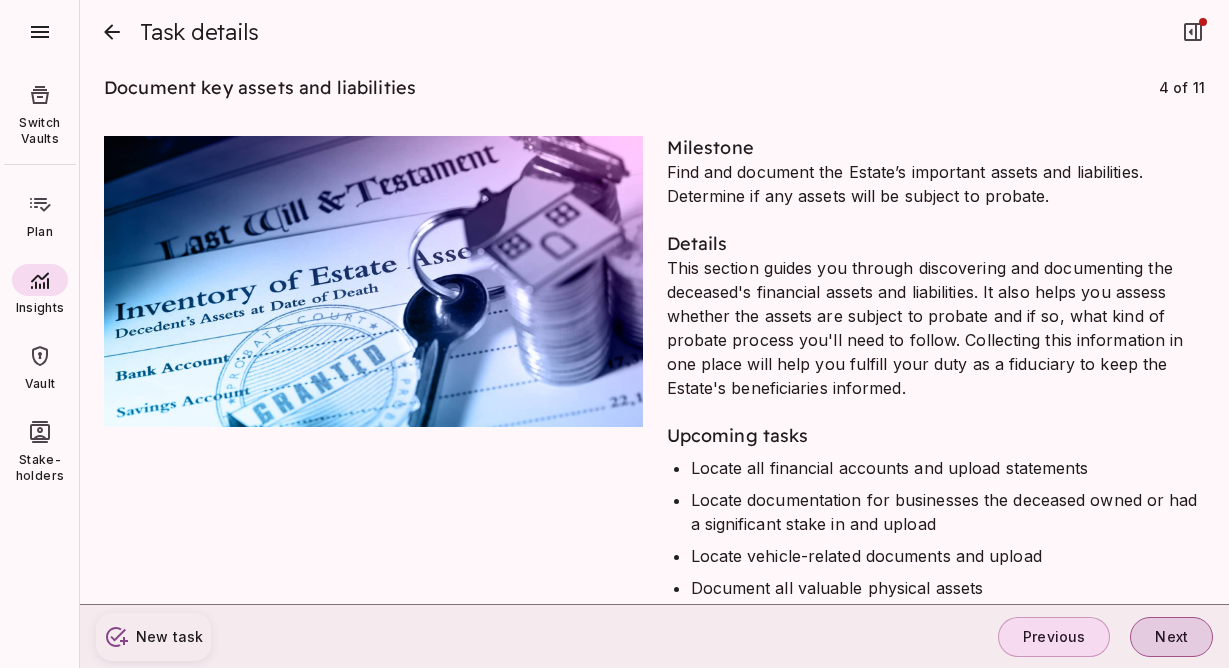 click on "Next" at bounding box center (1171, 637) 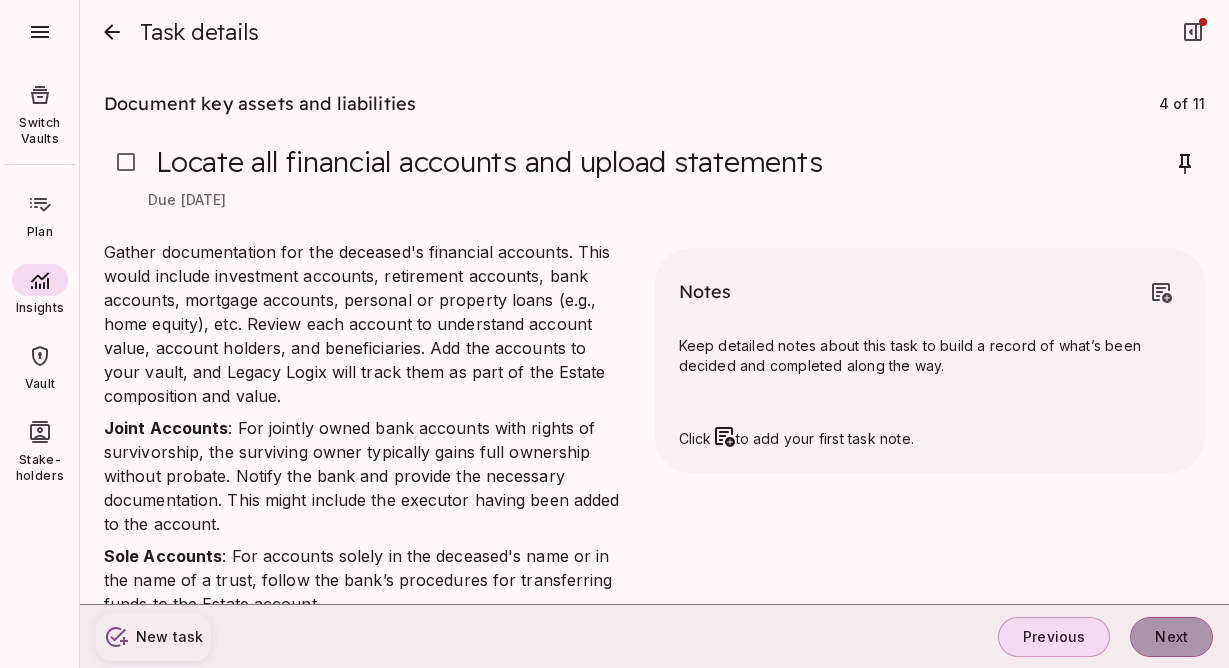 click on "Next" at bounding box center (1171, 637) 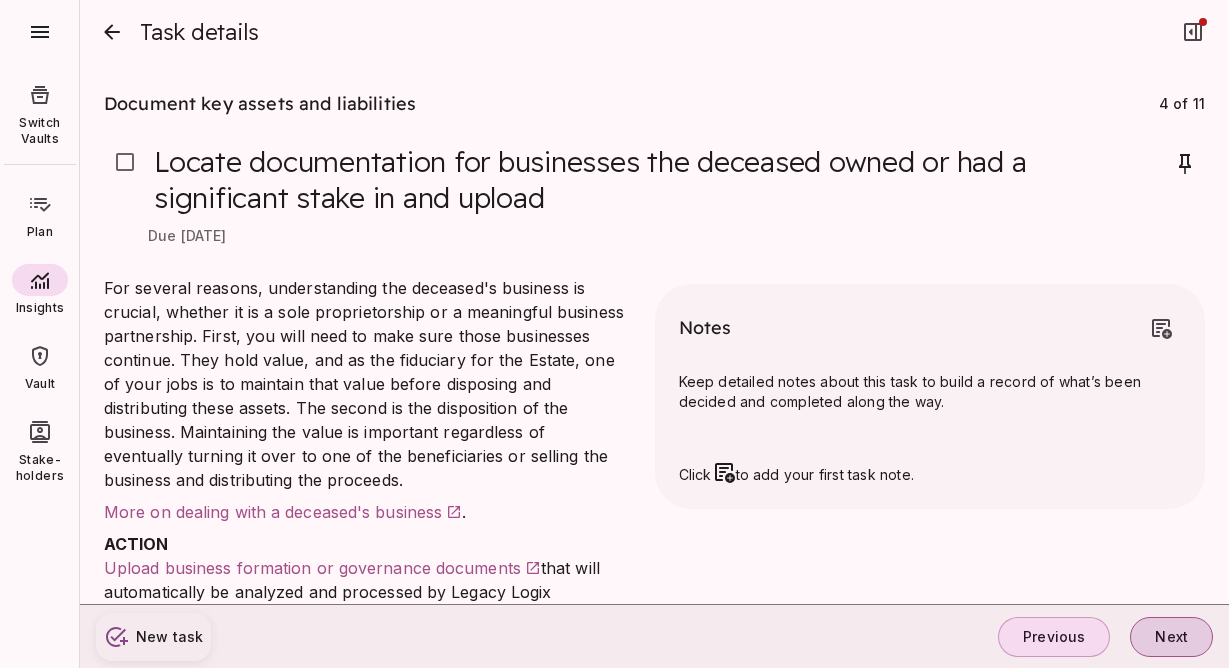 click on "Next" at bounding box center (1171, 637) 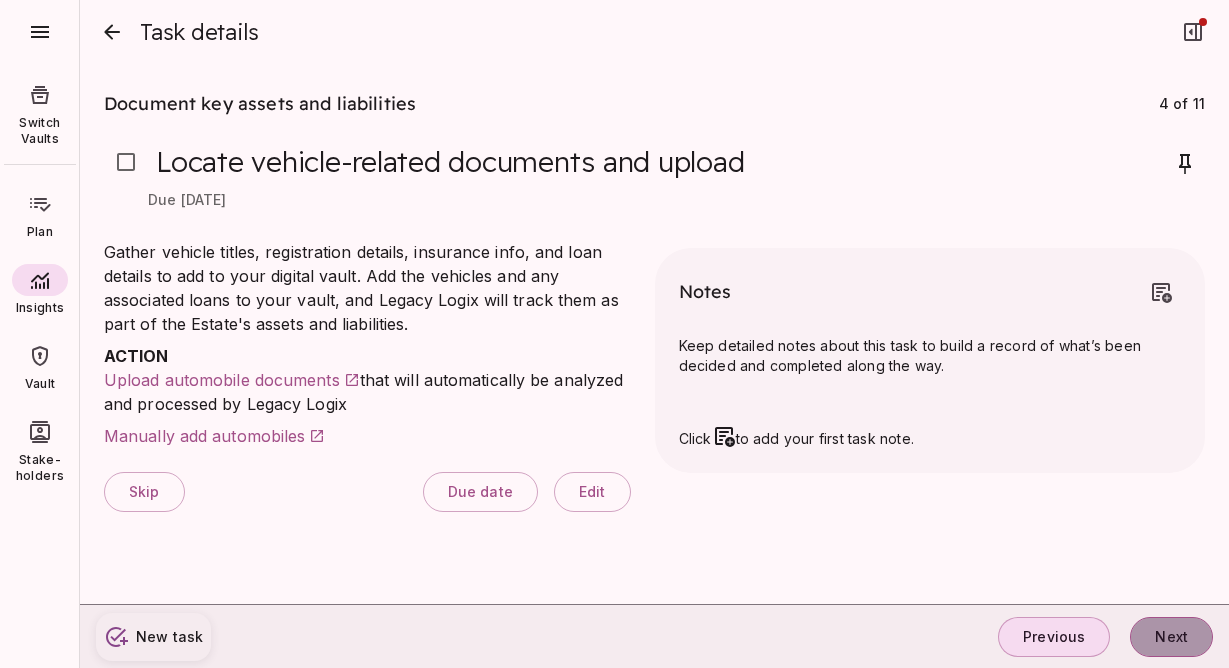 click on "Next" at bounding box center [1171, 637] 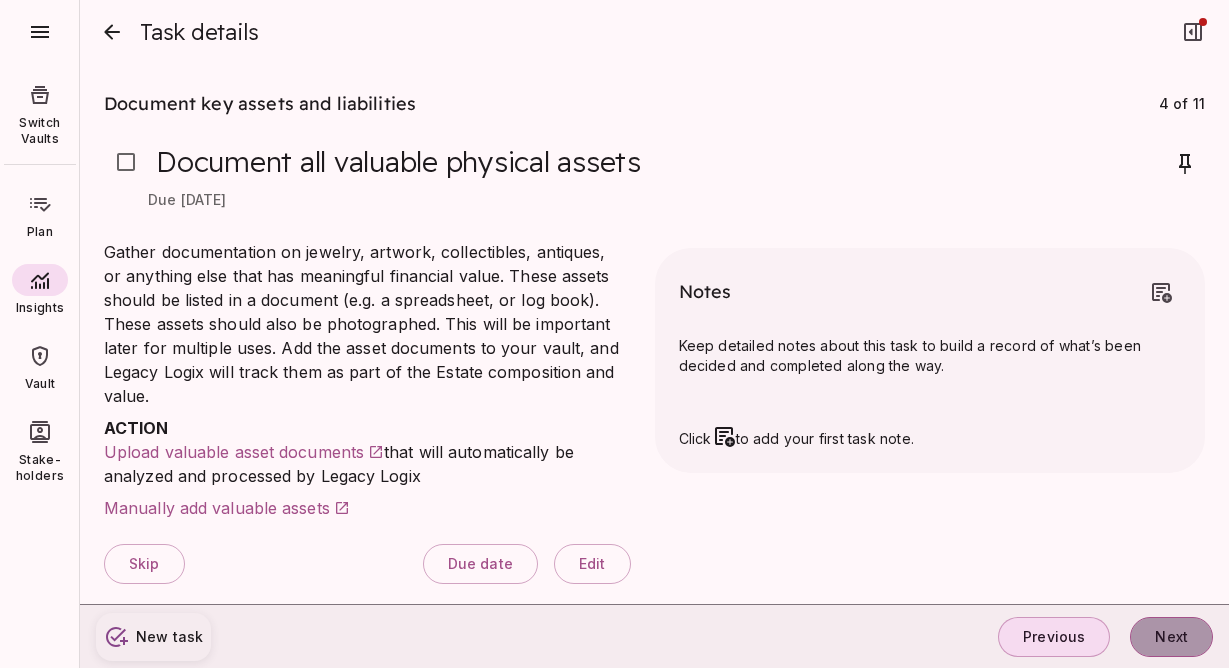 click on "Next" at bounding box center (1171, 637) 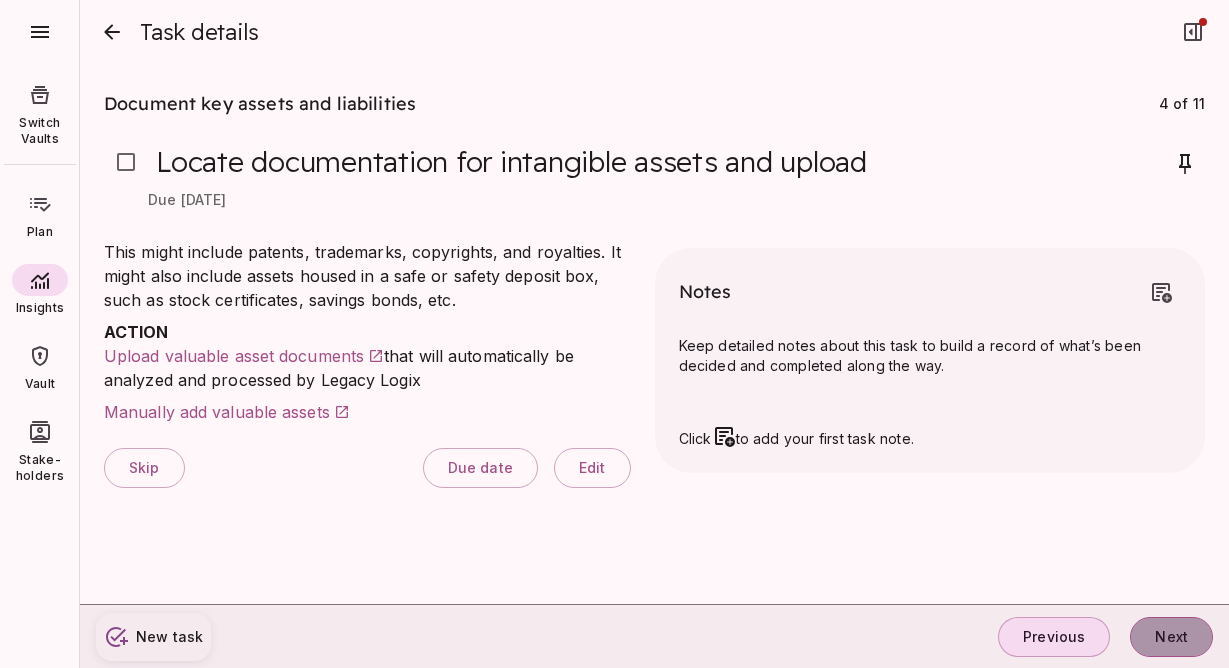 click on "Next" at bounding box center (1171, 637) 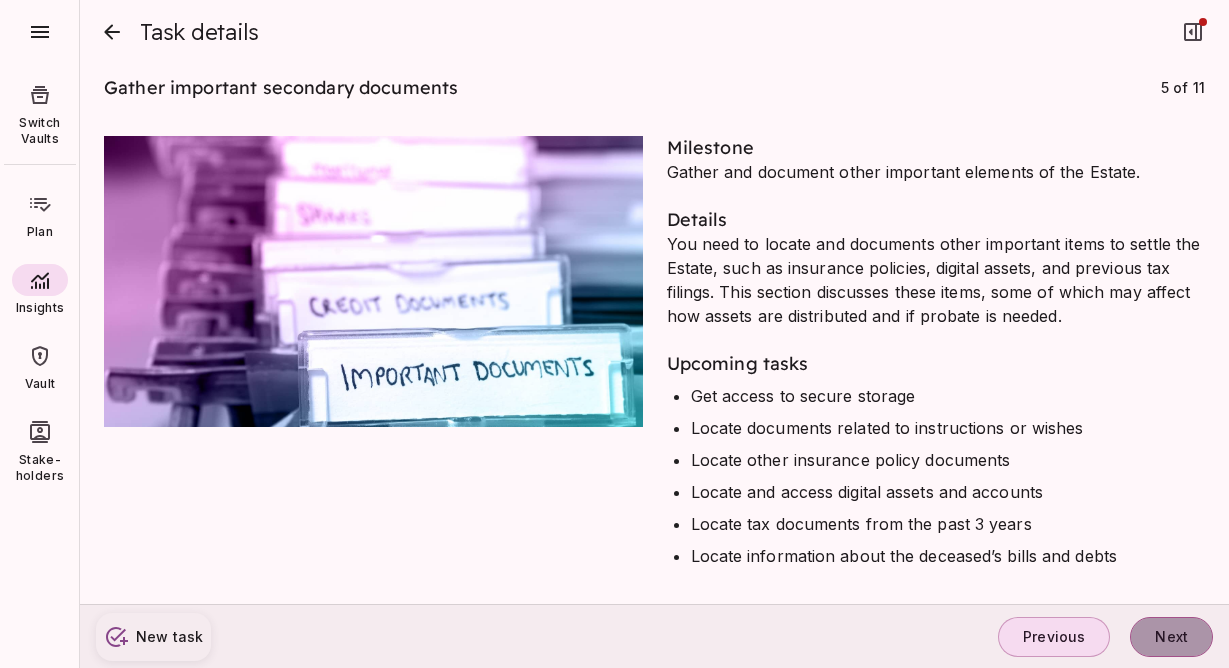 click on "Next" at bounding box center [1171, 637] 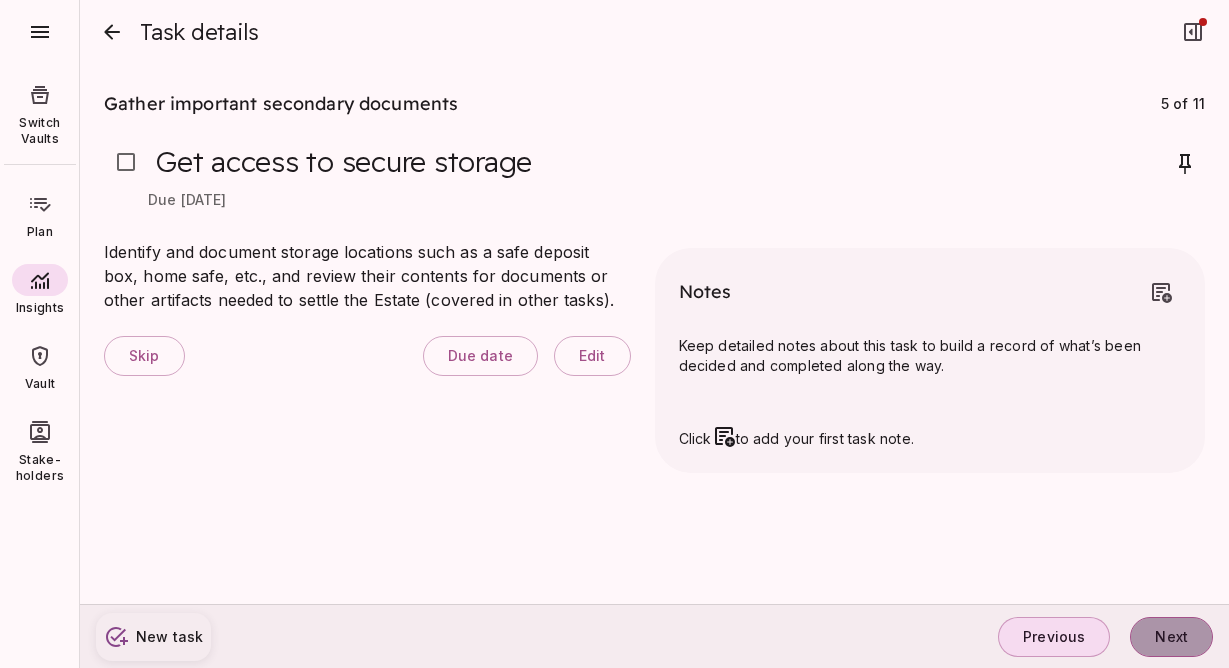 click on "Next" at bounding box center [1171, 637] 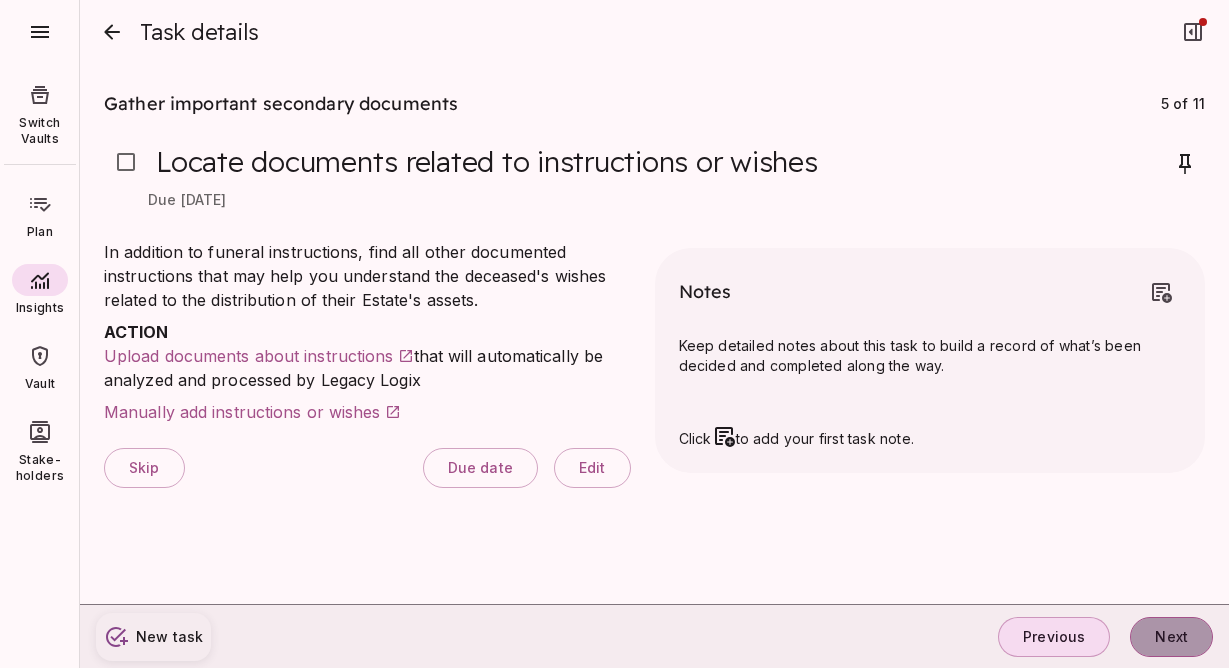 click on "Next" at bounding box center [1171, 637] 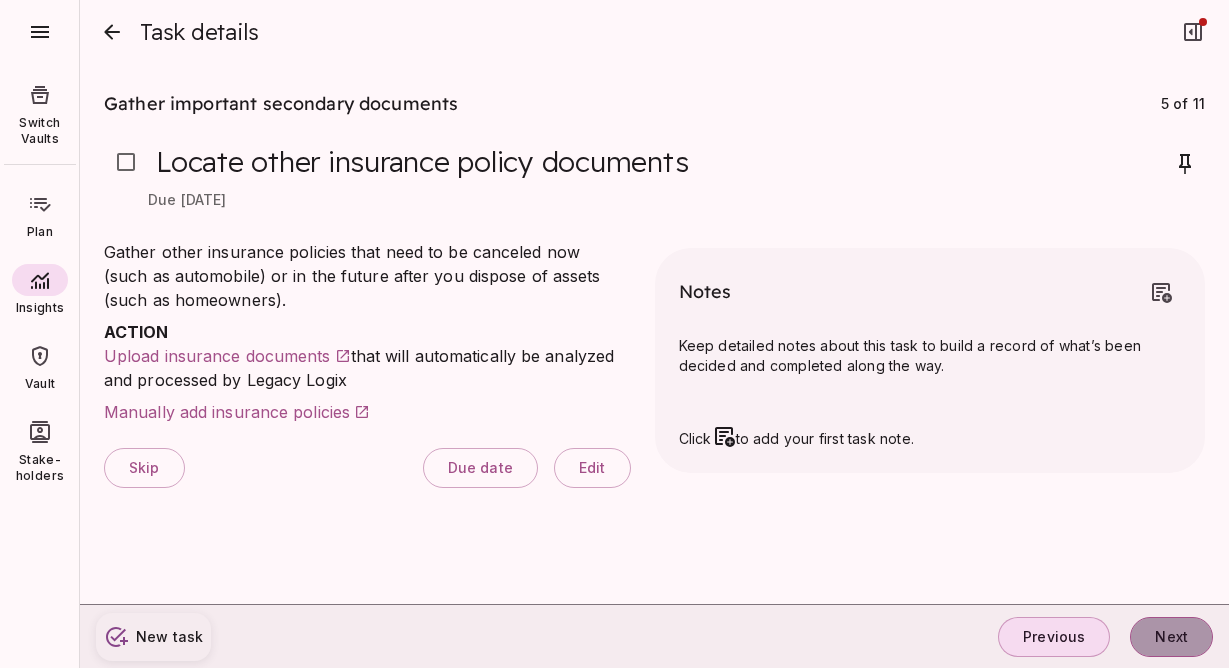 click on "Next" at bounding box center (1171, 637) 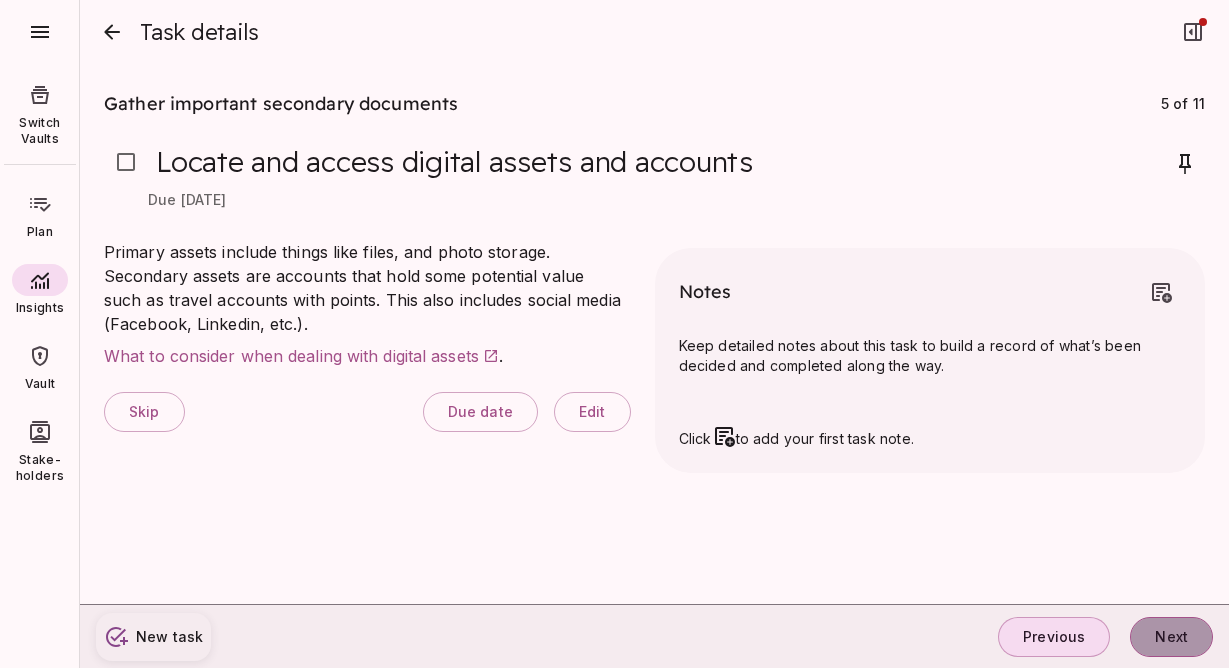 click on "Next" at bounding box center [1171, 637] 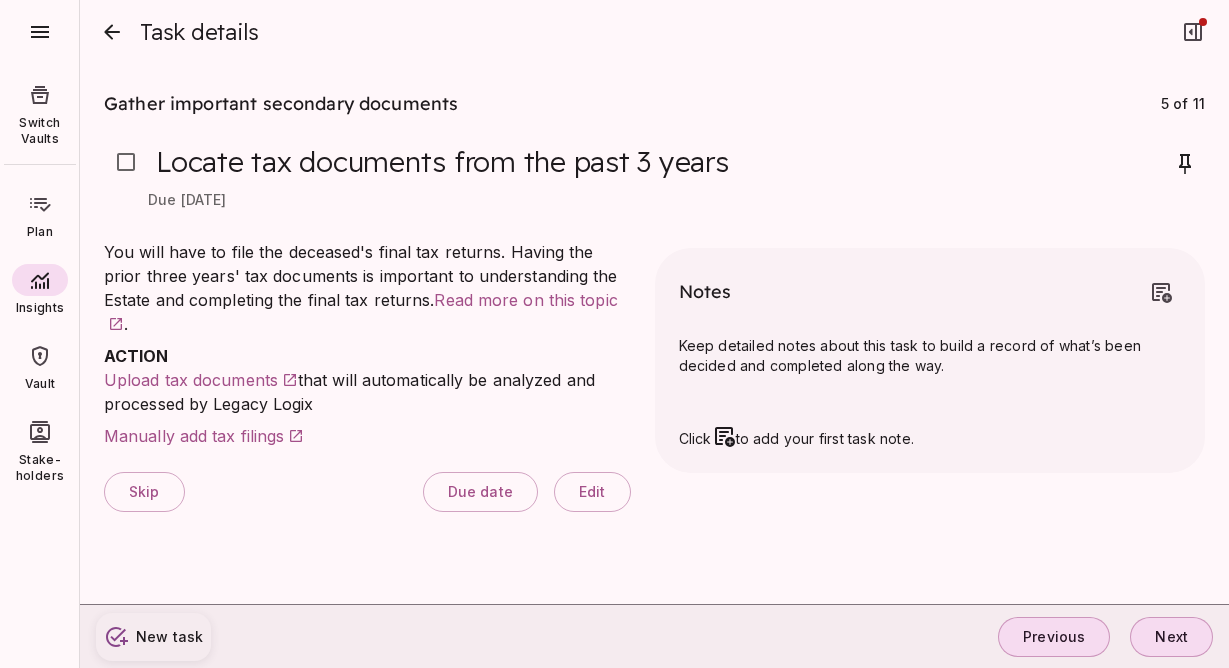 type 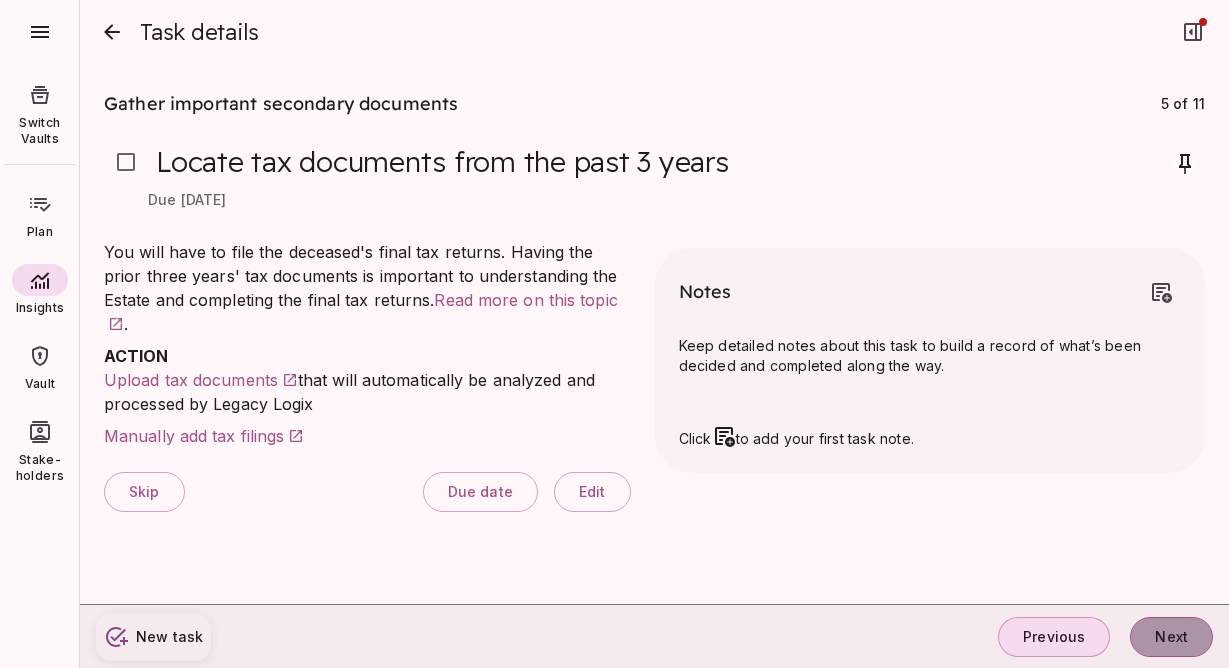 click on "Next" at bounding box center (1171, 637) 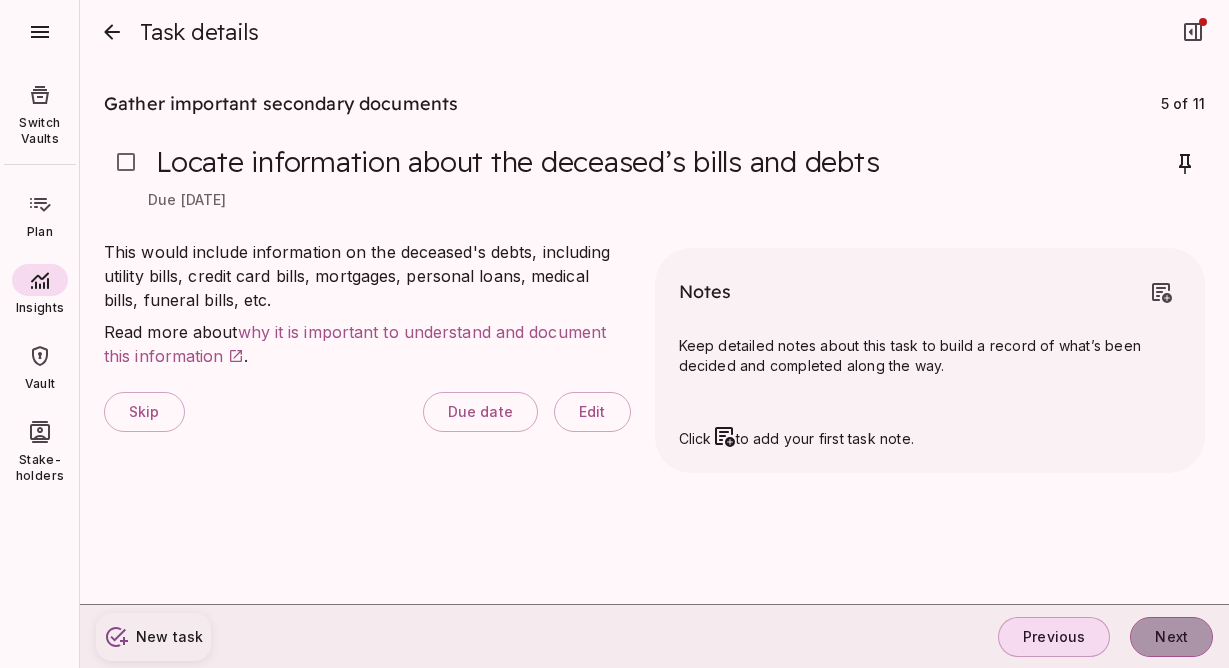 click on "Next" at bounding box center (1171, 637) 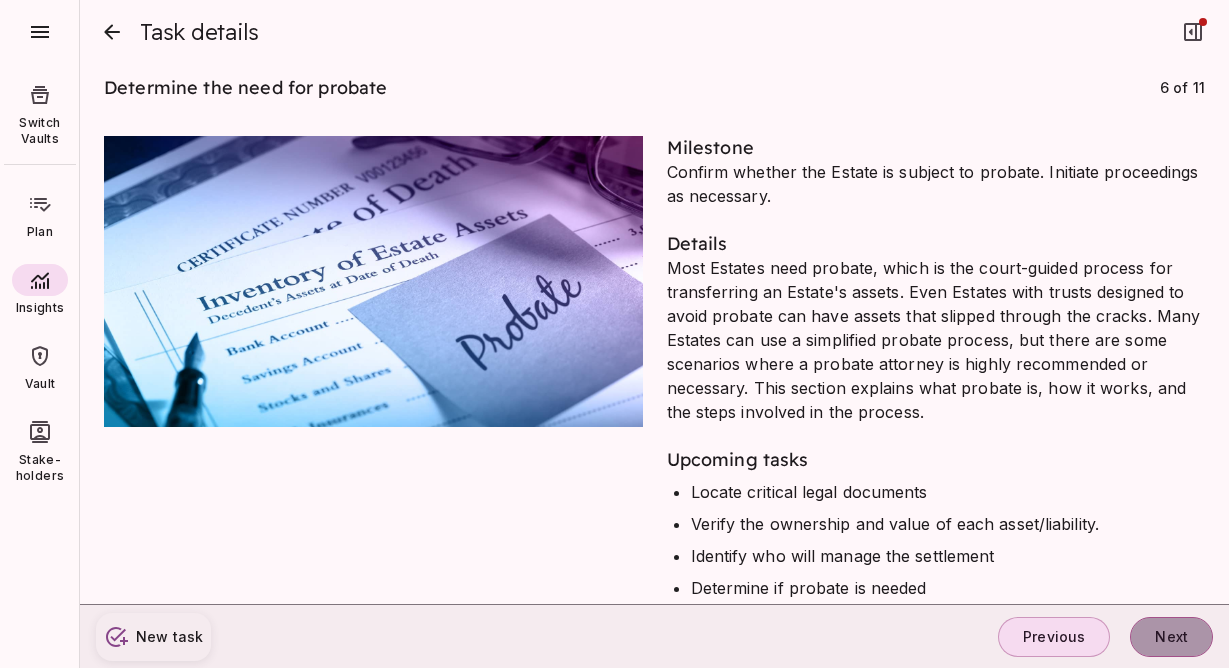click on "Next" at bounding box center (1171, 637) 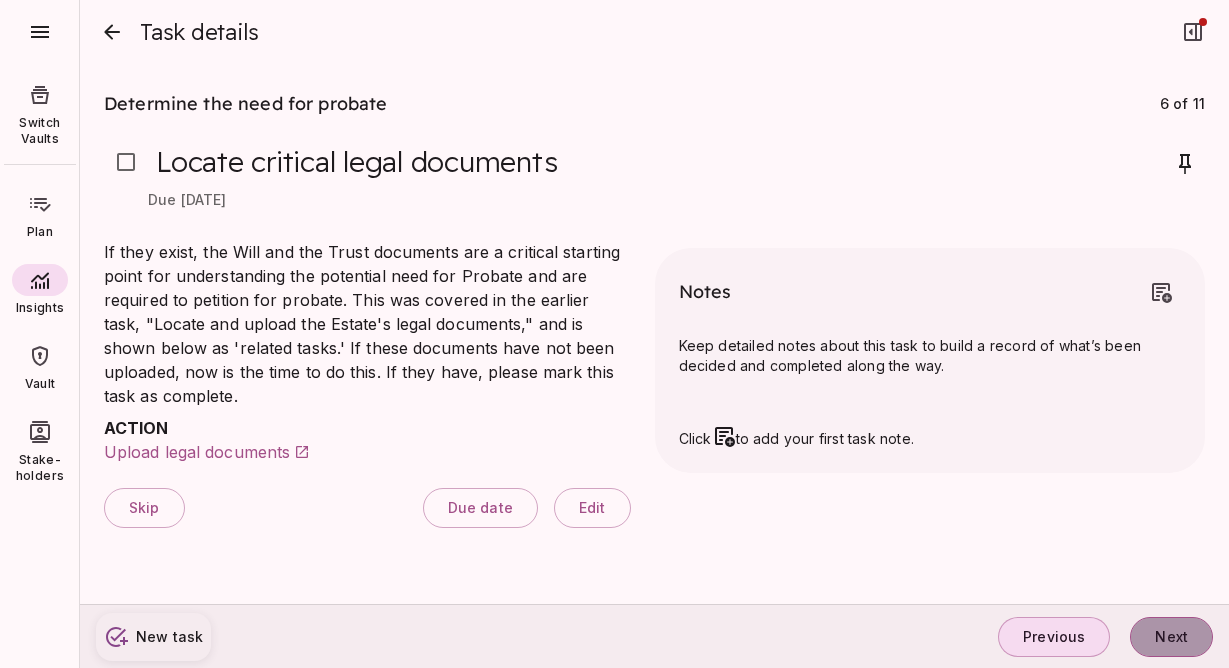 click on "Next" at bounding box center [1171, 637] 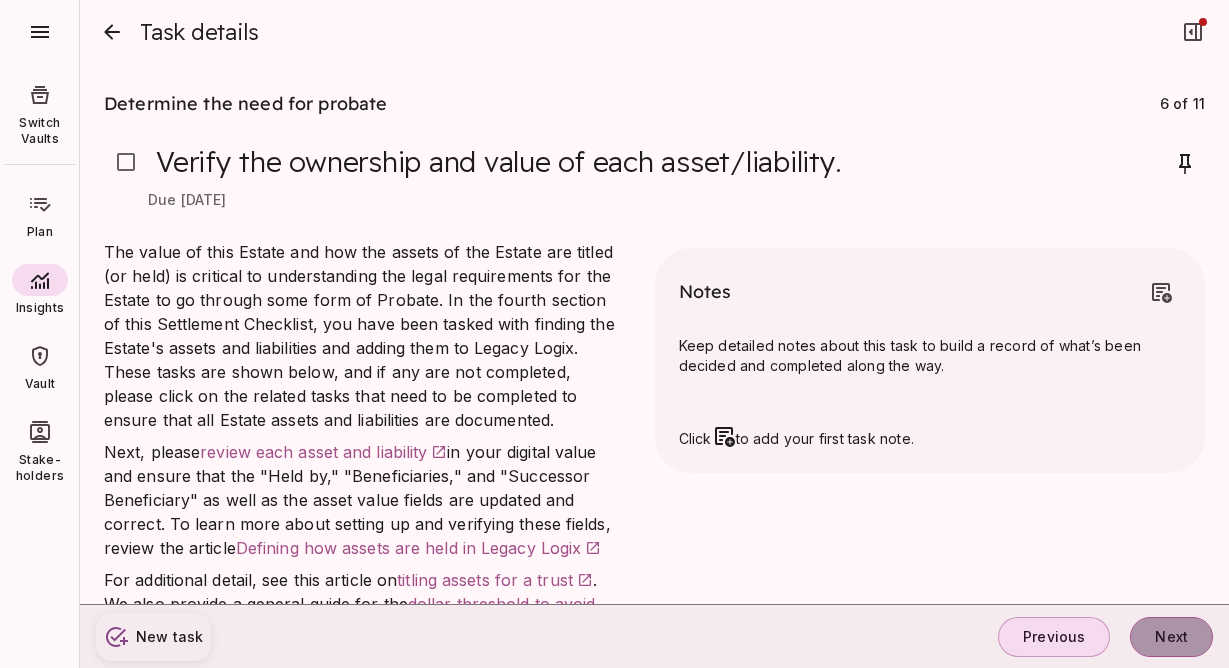 click on "Next" at bounding box center [1171, 637] 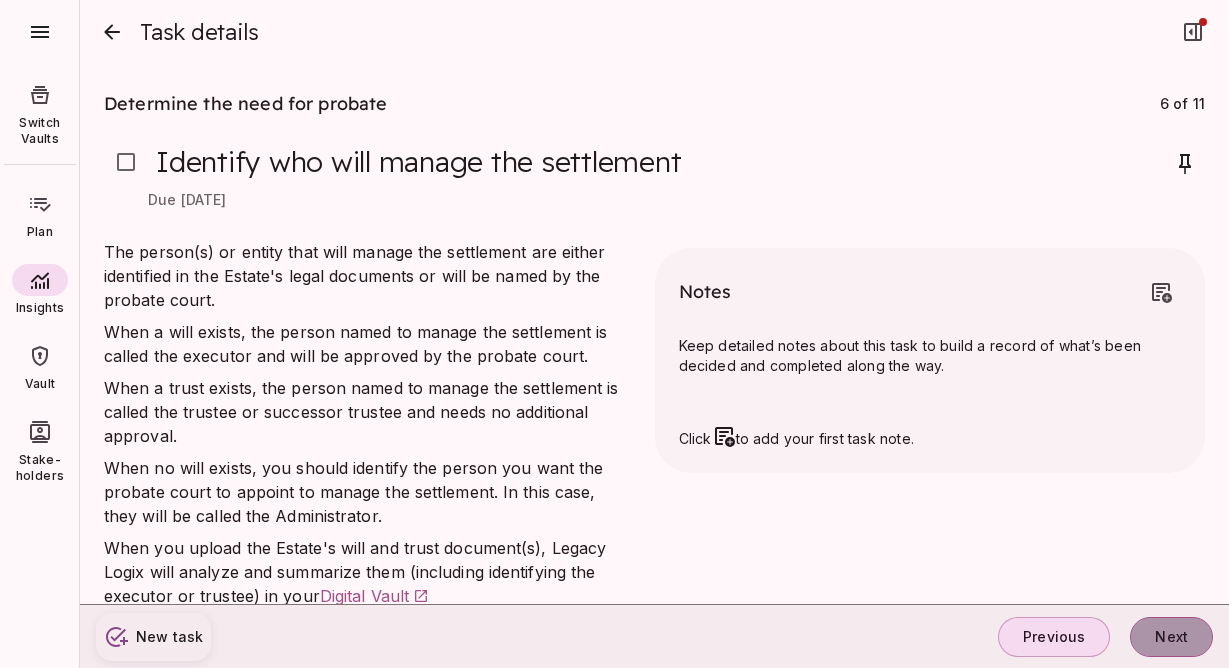 click on "Next" at bounding box center (1171, 637) 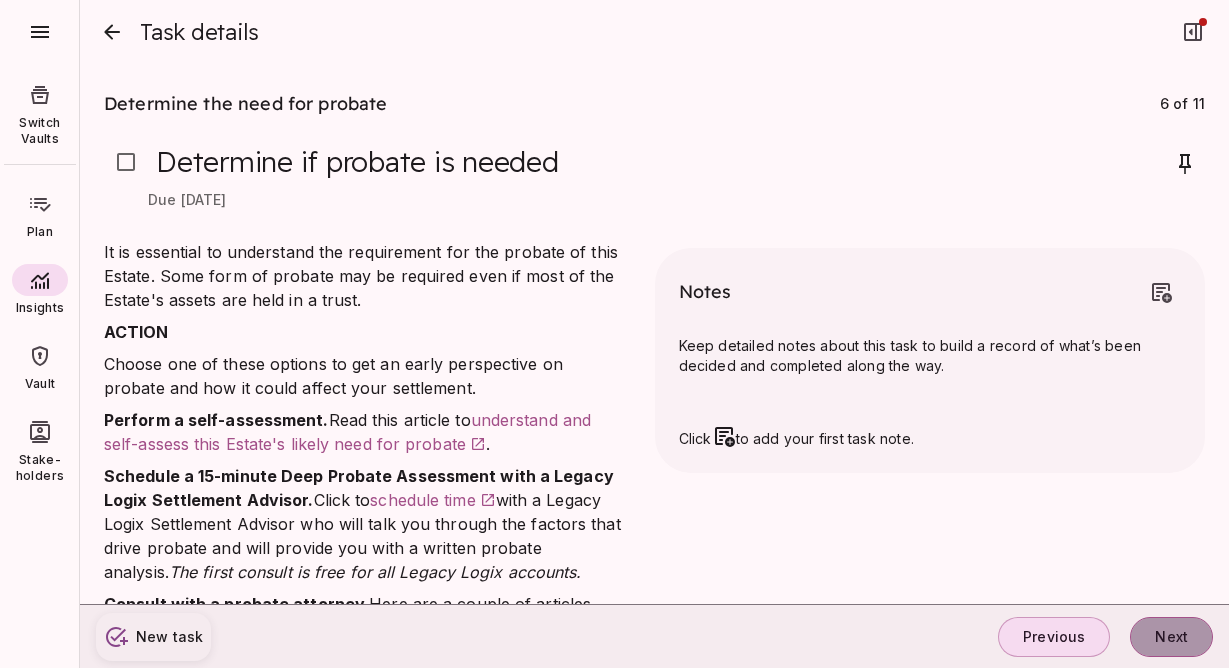 click on "Next" at bounding box center (1171, 637) 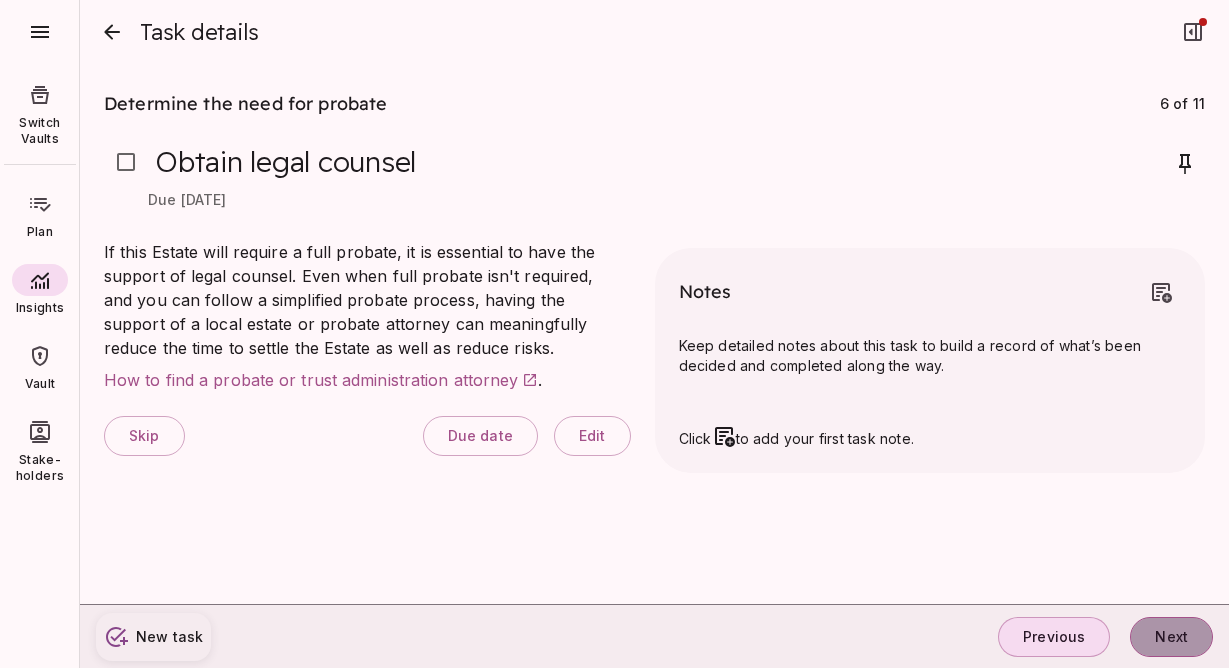 click on "Next" at bounding box center (1171, 637) 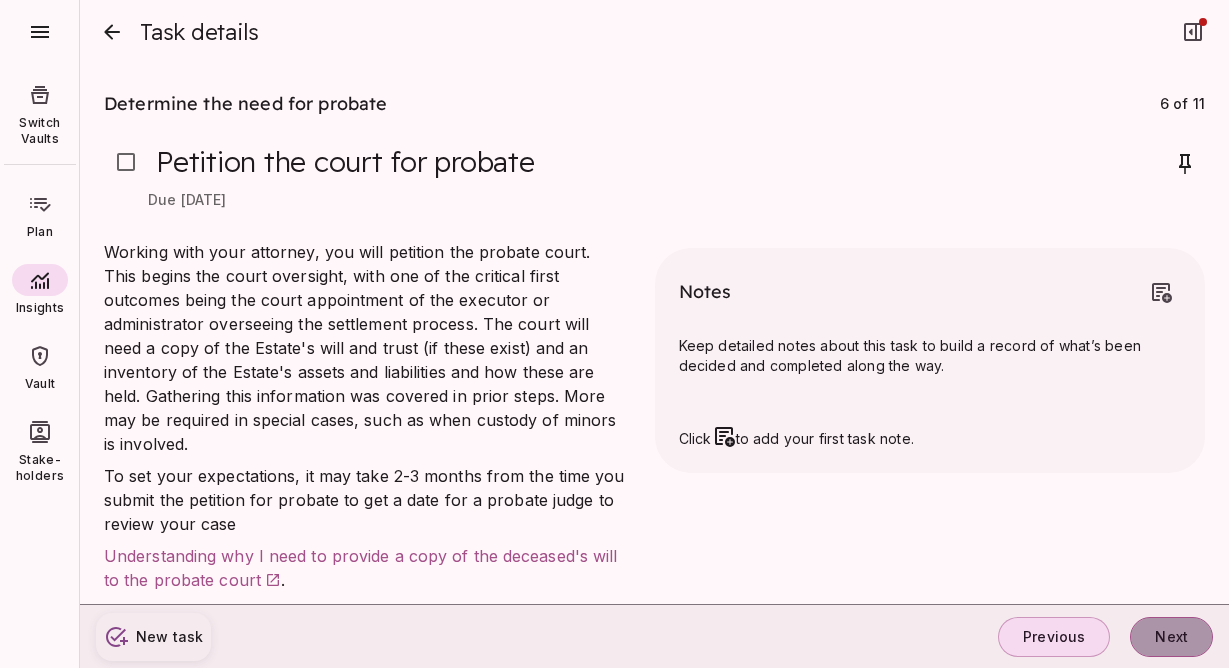 click on "Next" at bounding box center [1171, 637] 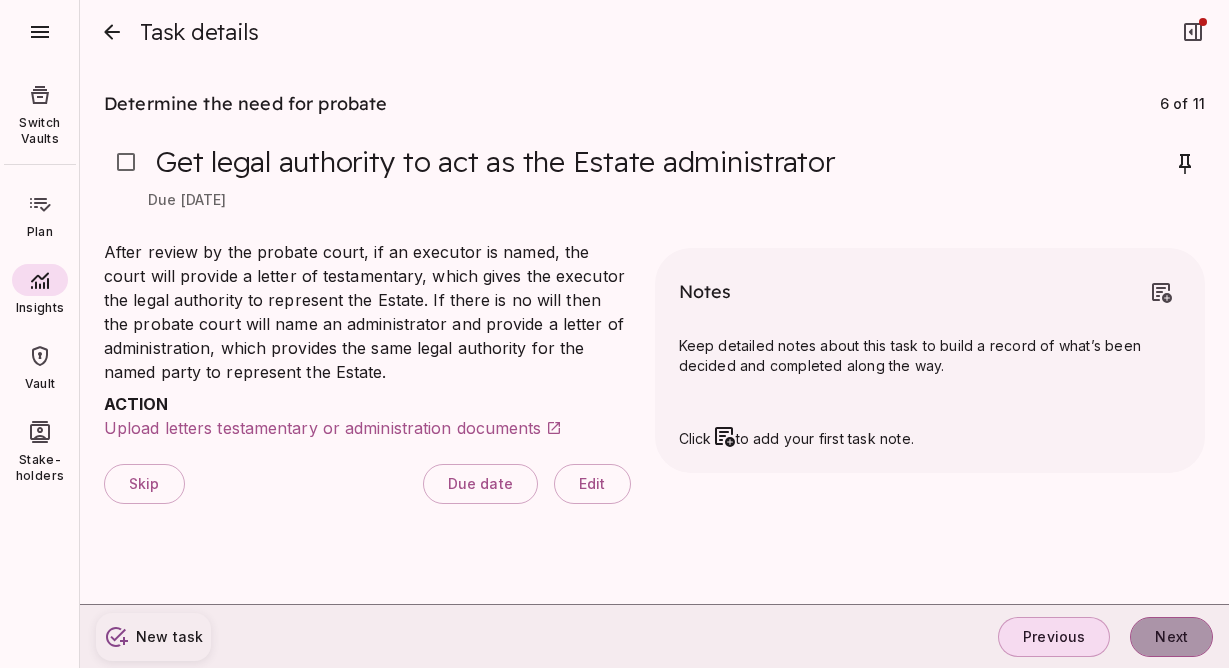 click on "Next" at bounding box center [1171, 637] 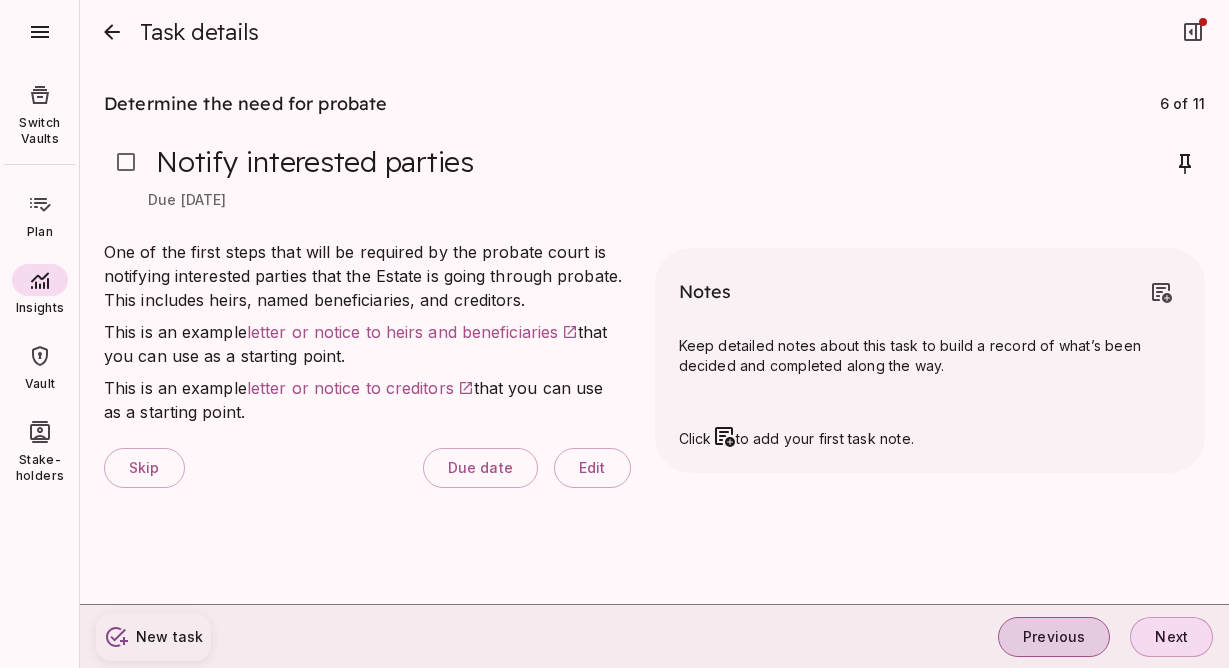 click on "Previous" at bounding box center (1054, 637) 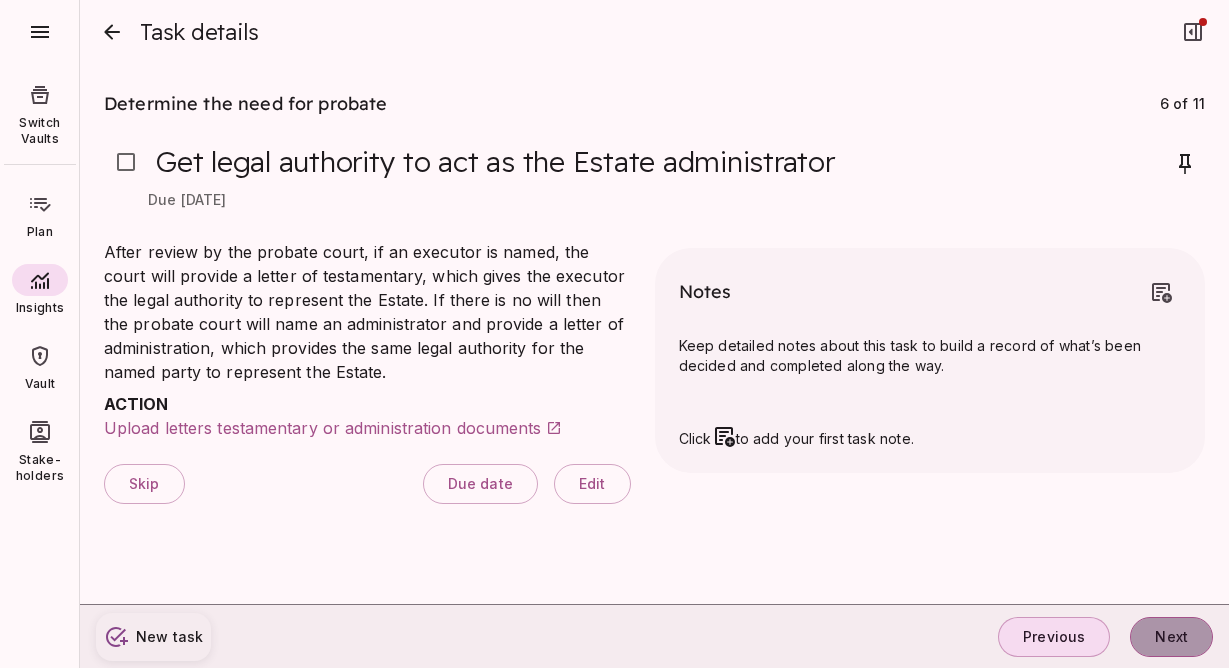 click on "Next" at bounding box center [1171, 637] 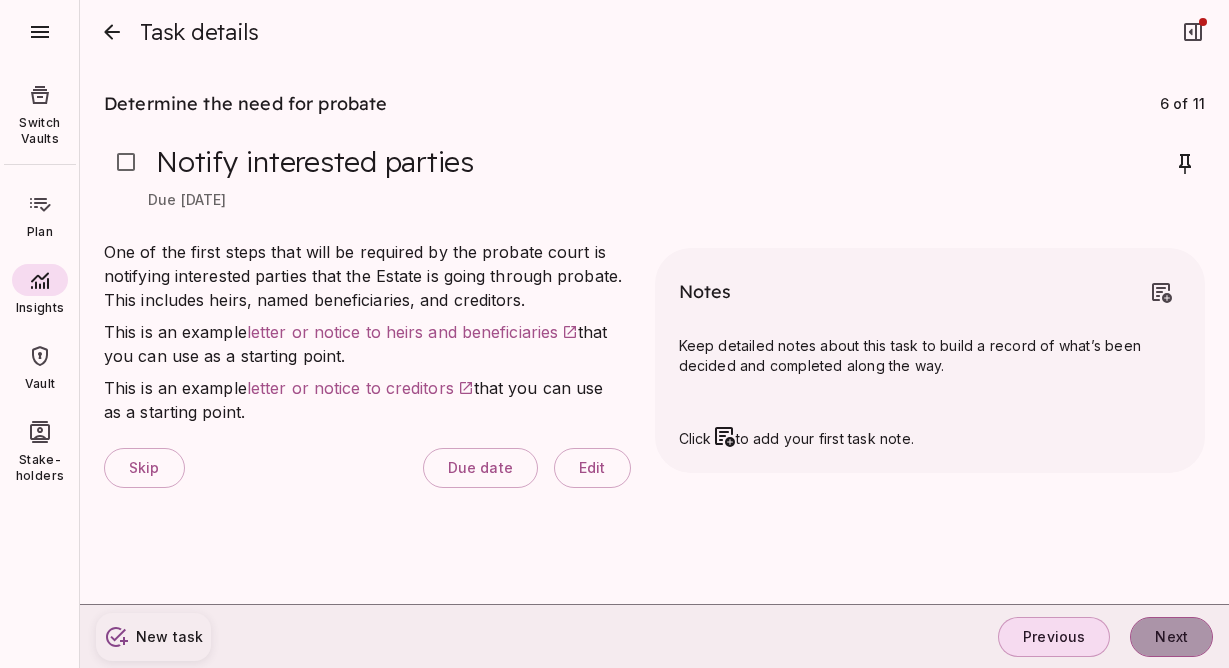 click on "Next" at bounding box center [1171, 637] 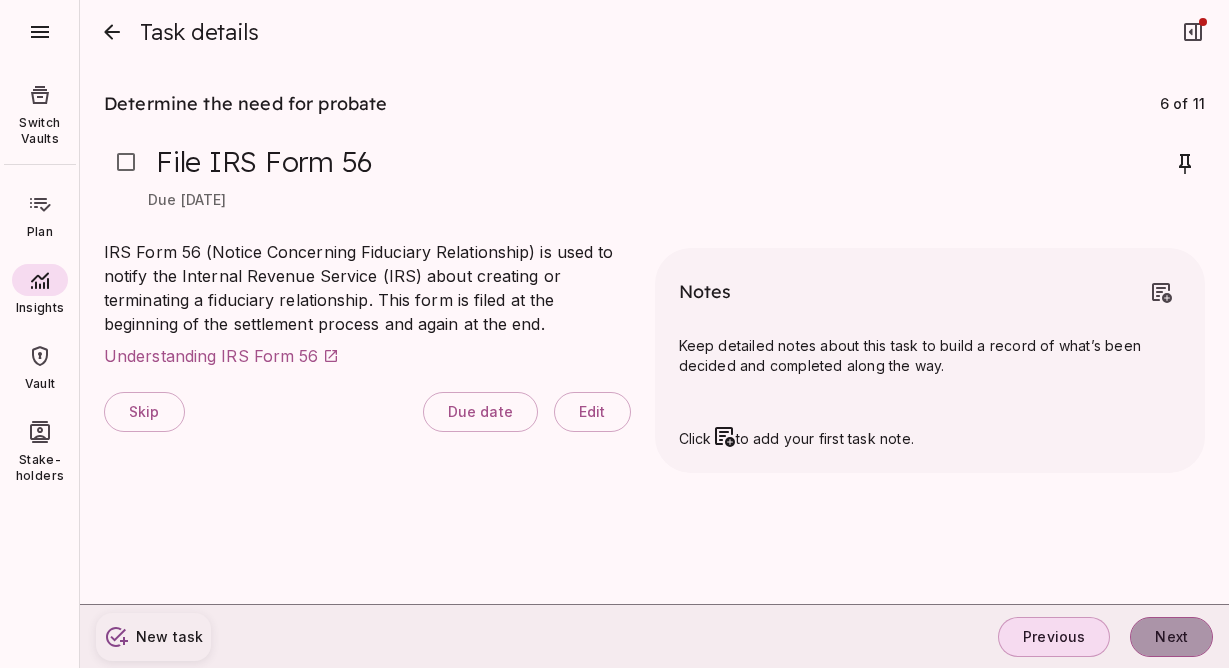 click on "Next" at bounding box center [1171, 637] 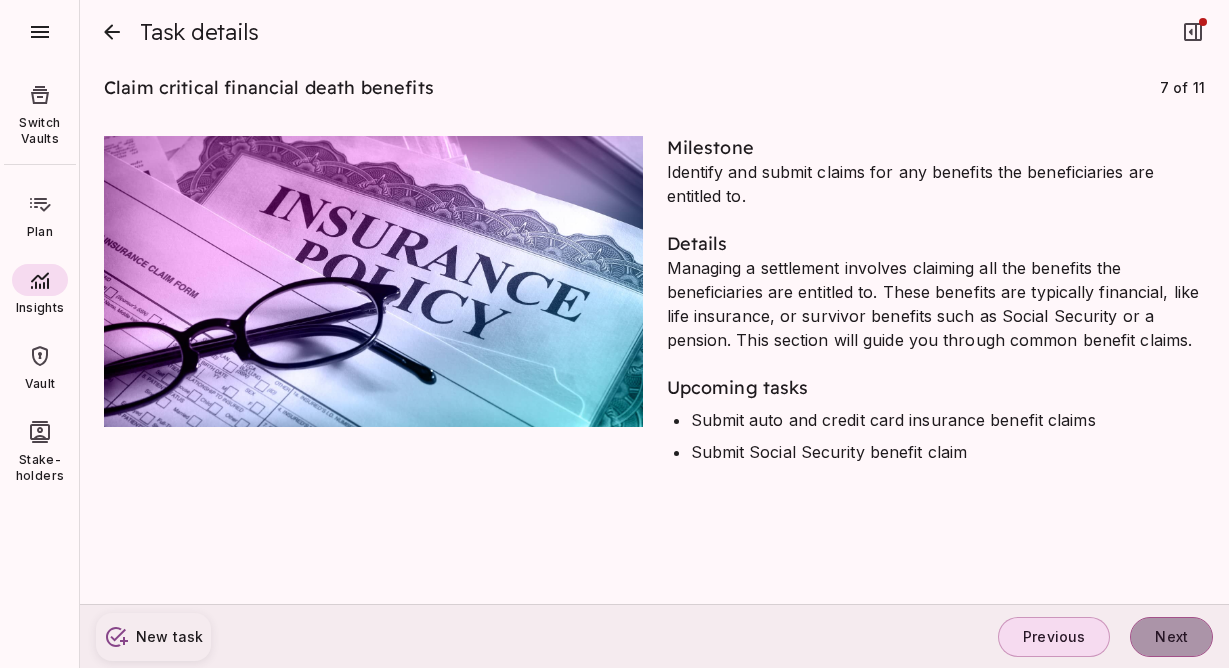 click on "Next" at bounding box center [1171, 637] 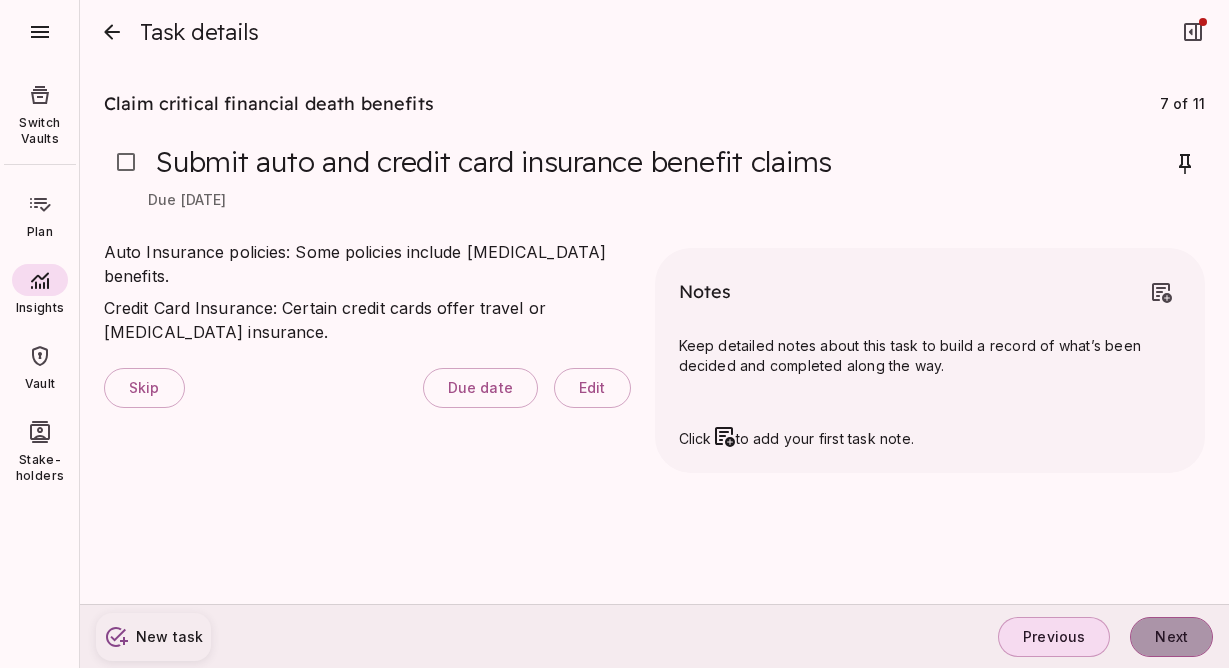 click on "Next" at bounding box center [1171, 637] 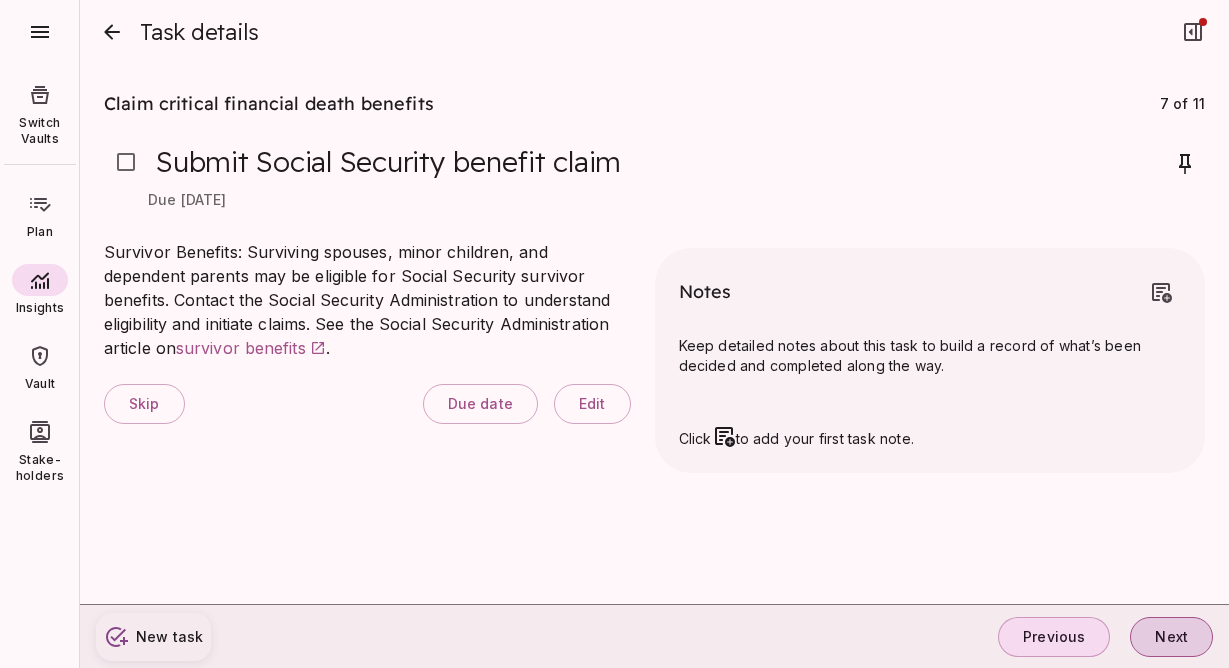 click on "Next" at bounding box center (1171, 637) 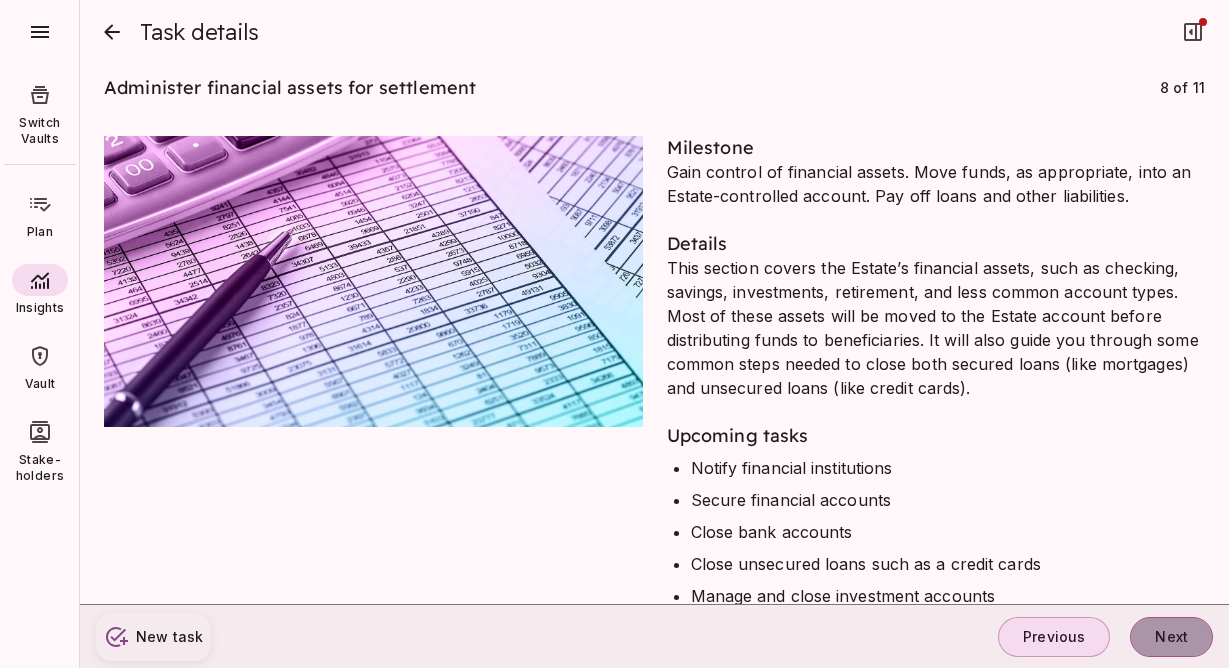 click on "Next" at bounding box center (1171, 637) 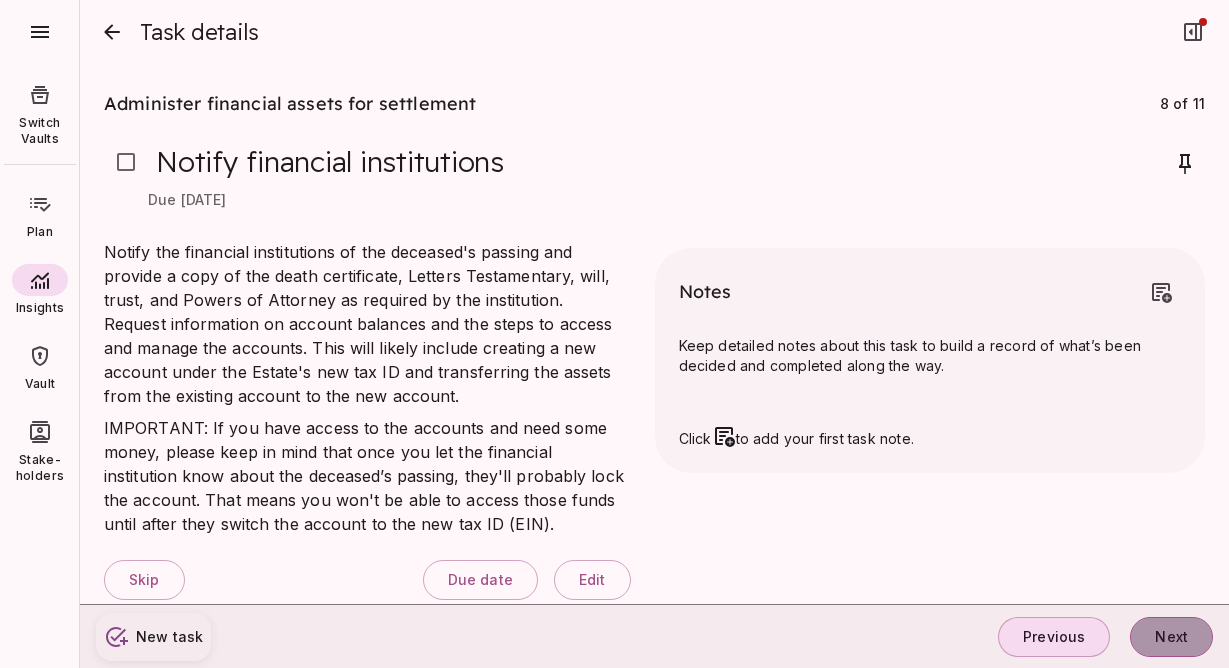 click on "Next" at bounding box center (1171, 637) 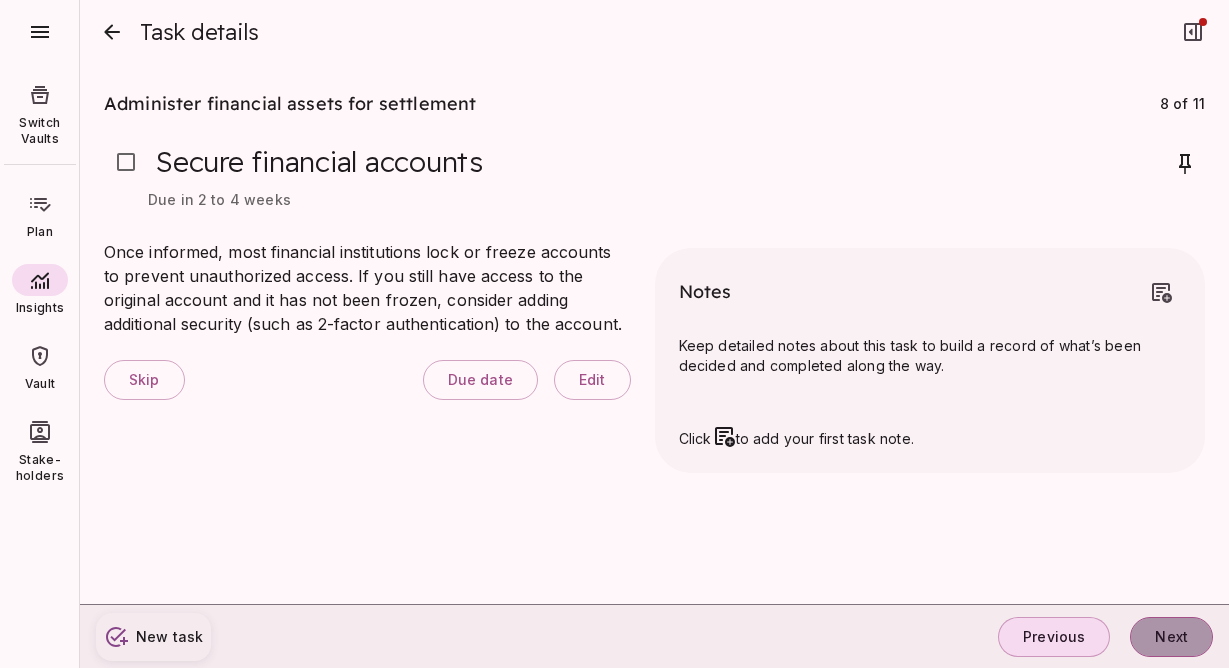 click on "Next" at bounding box center [1171, 637] 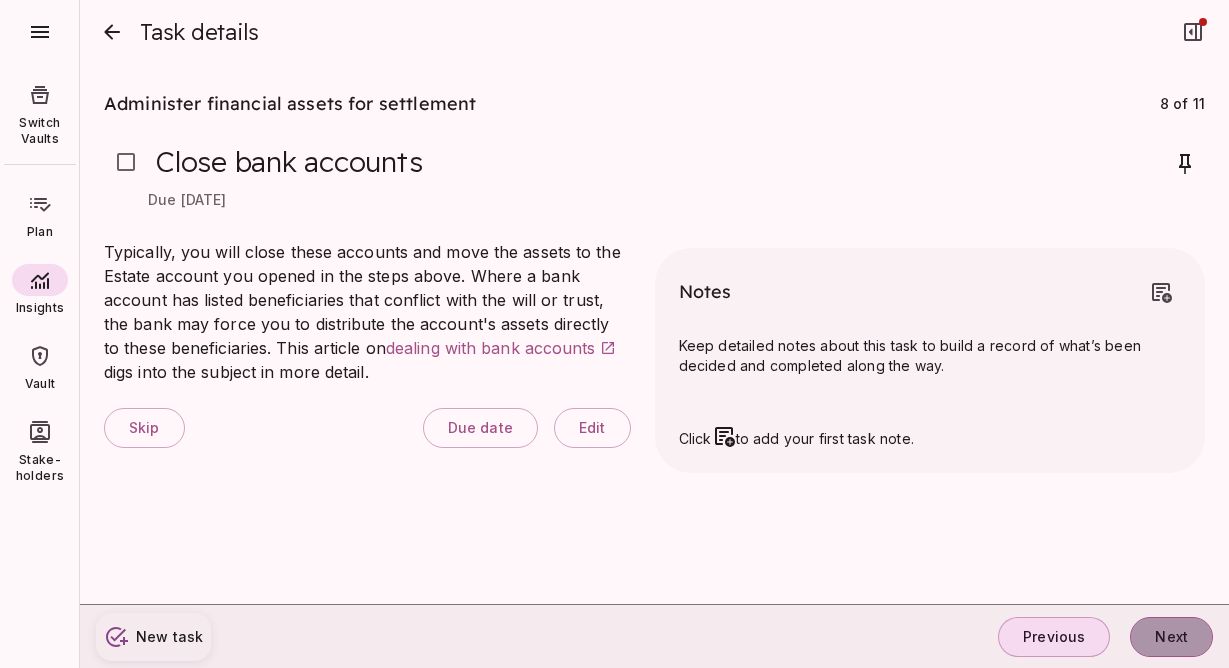 click on "Next" at bounding box center [1171, 637] 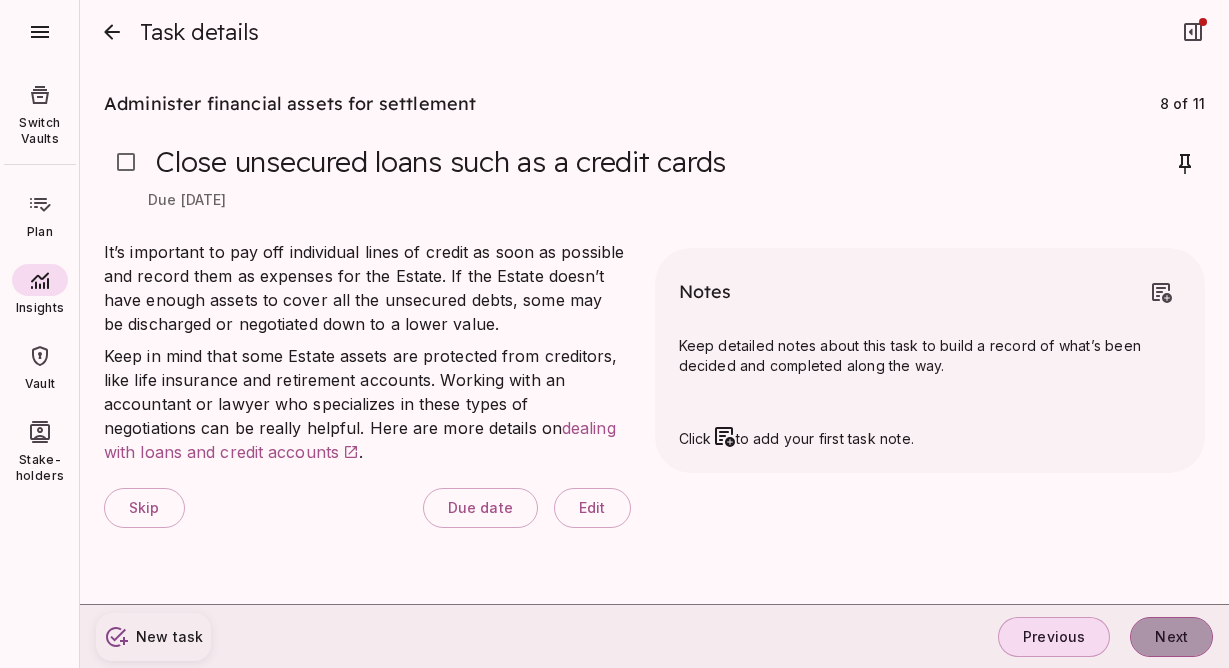 click on "Next" at bounding box center (1171, 637) 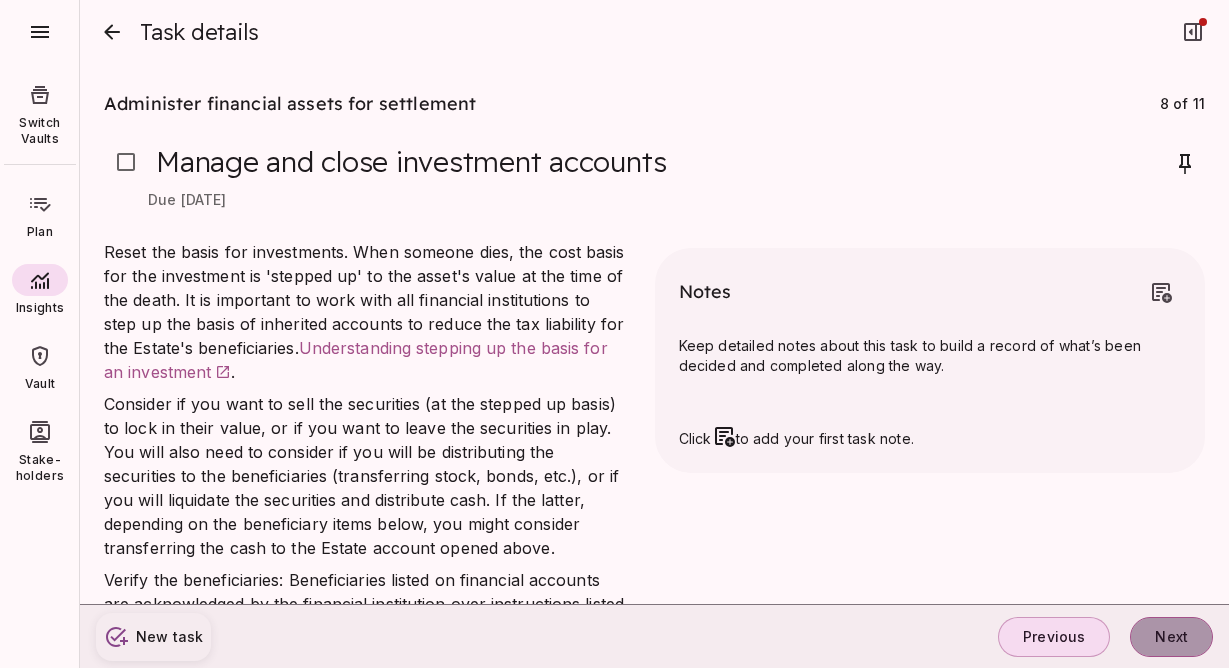 click on "Next" at bounding box center [1171, 637] 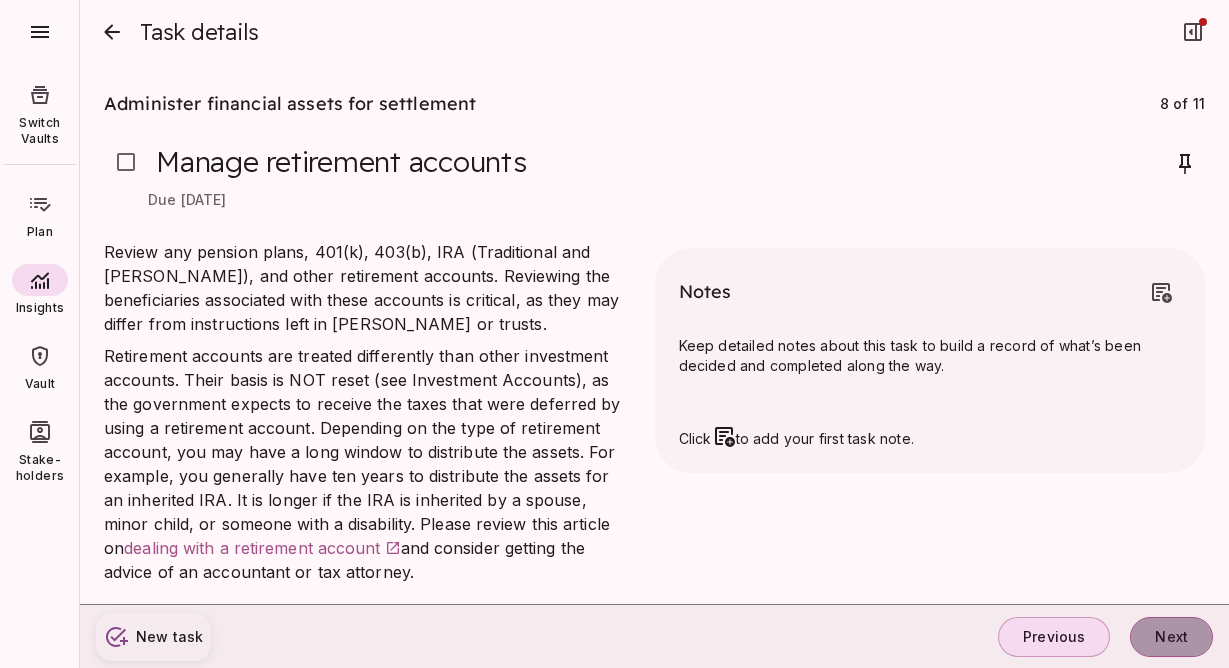 click on "Next" at bounding box center (1171, 637) 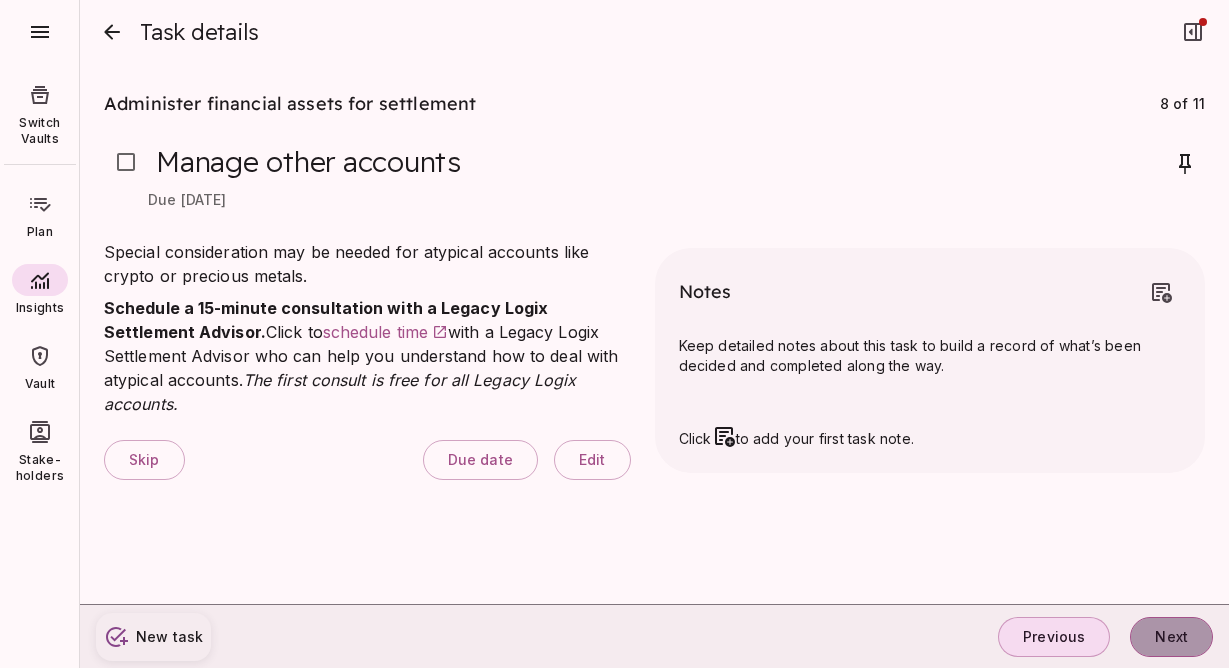 click on "Next" at bounding box center (1171, 637) 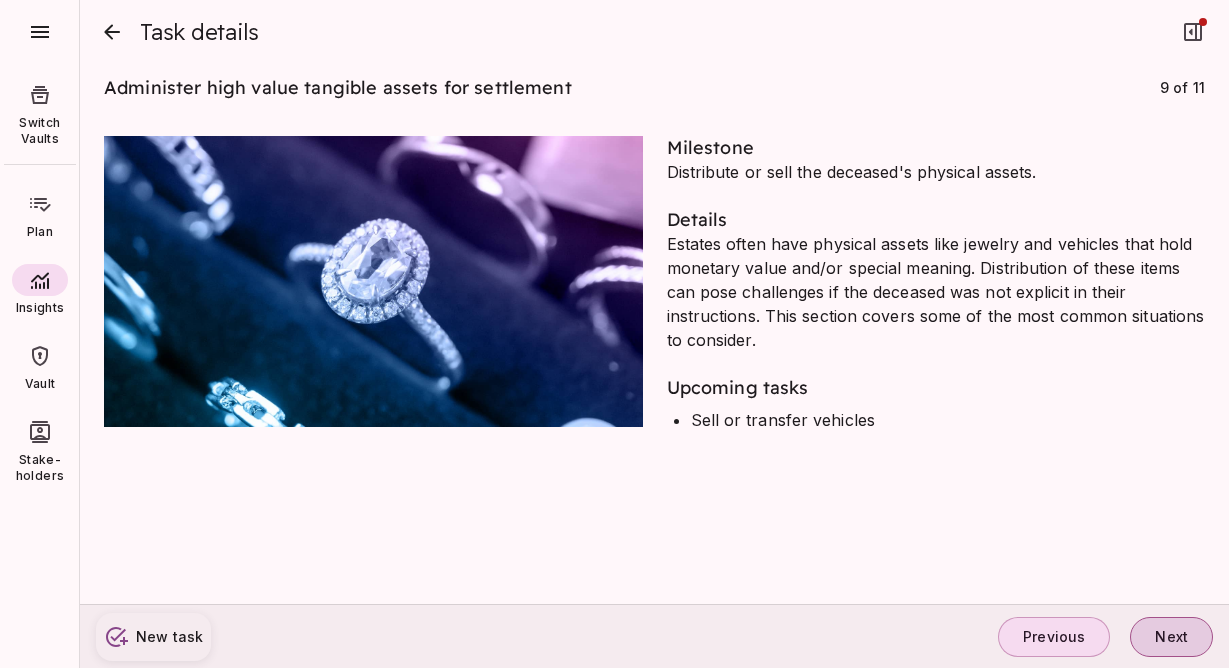 click on "Next" at bounding box center [1171, 637] 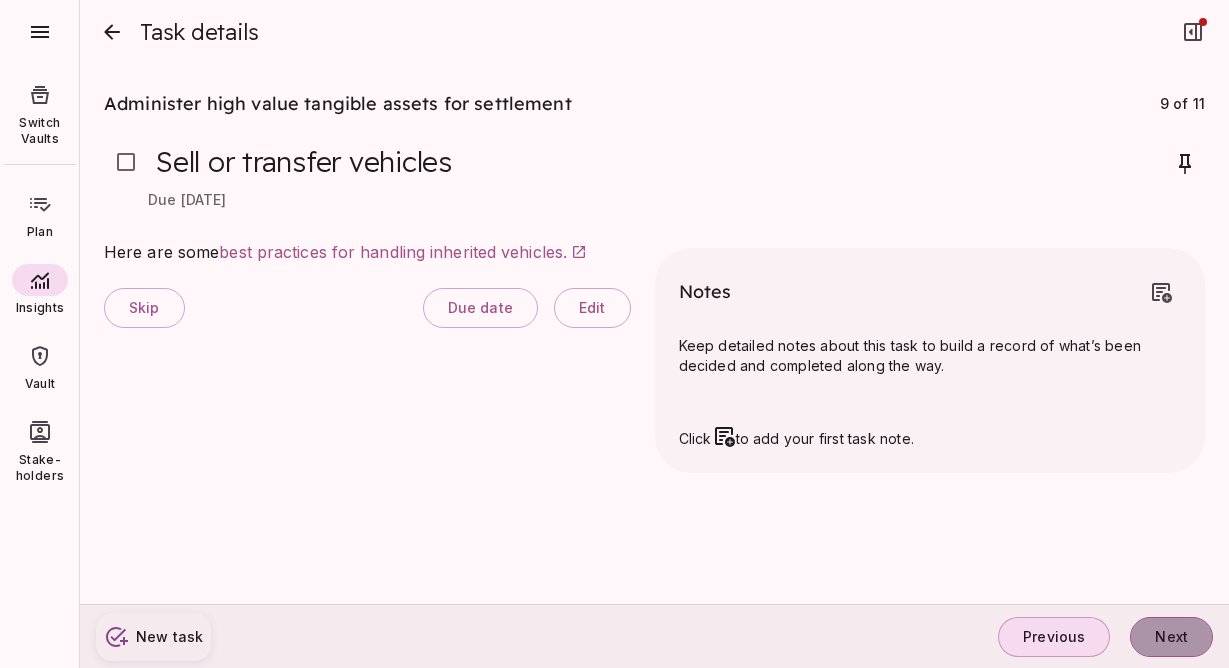 click on "Next" at bounding box center [1171, 637] 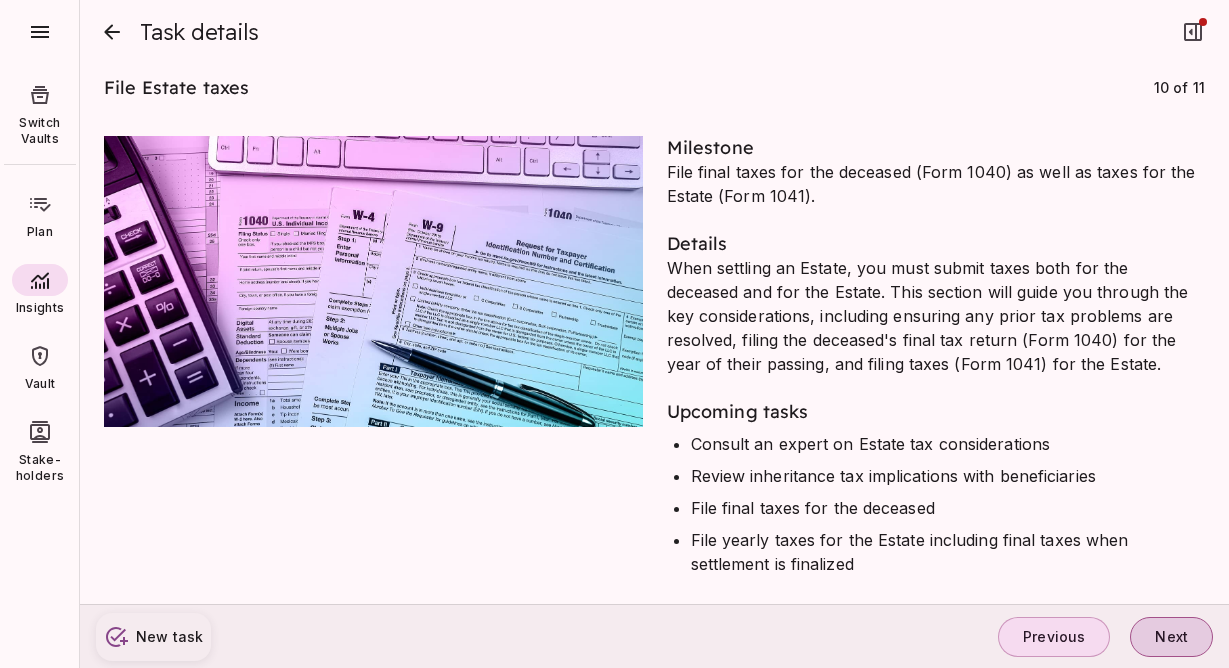 click on "Next" at bounding box center [1171, 637] 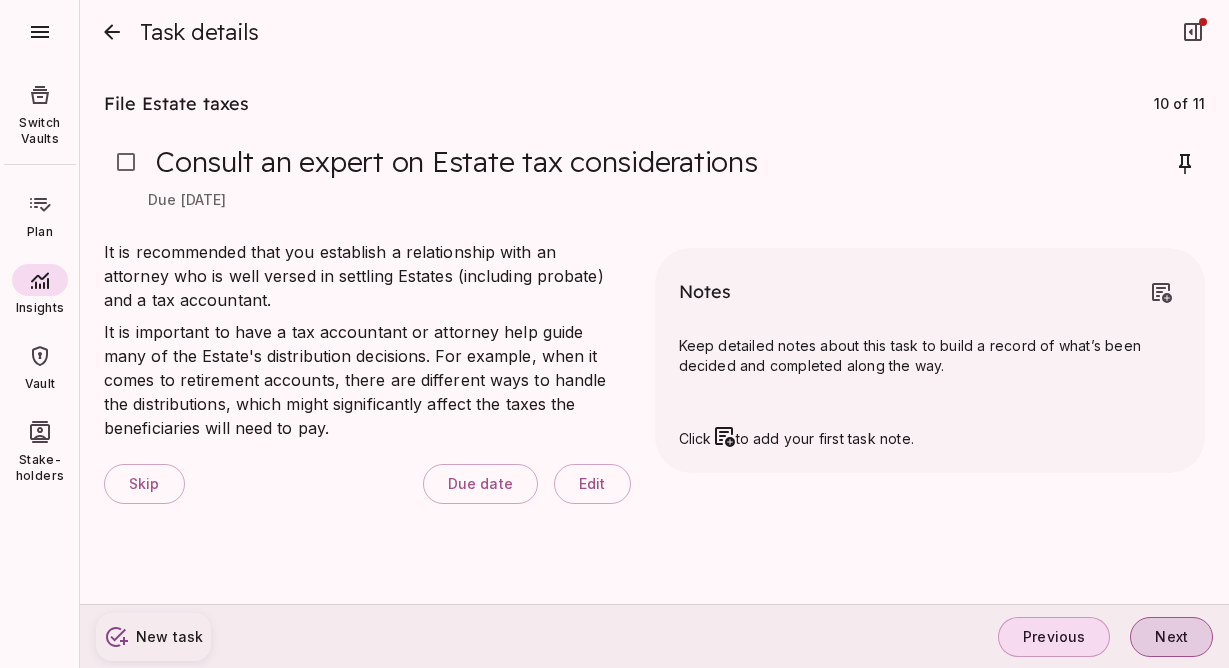 click on "Next" at bounding box center [1171, 637] 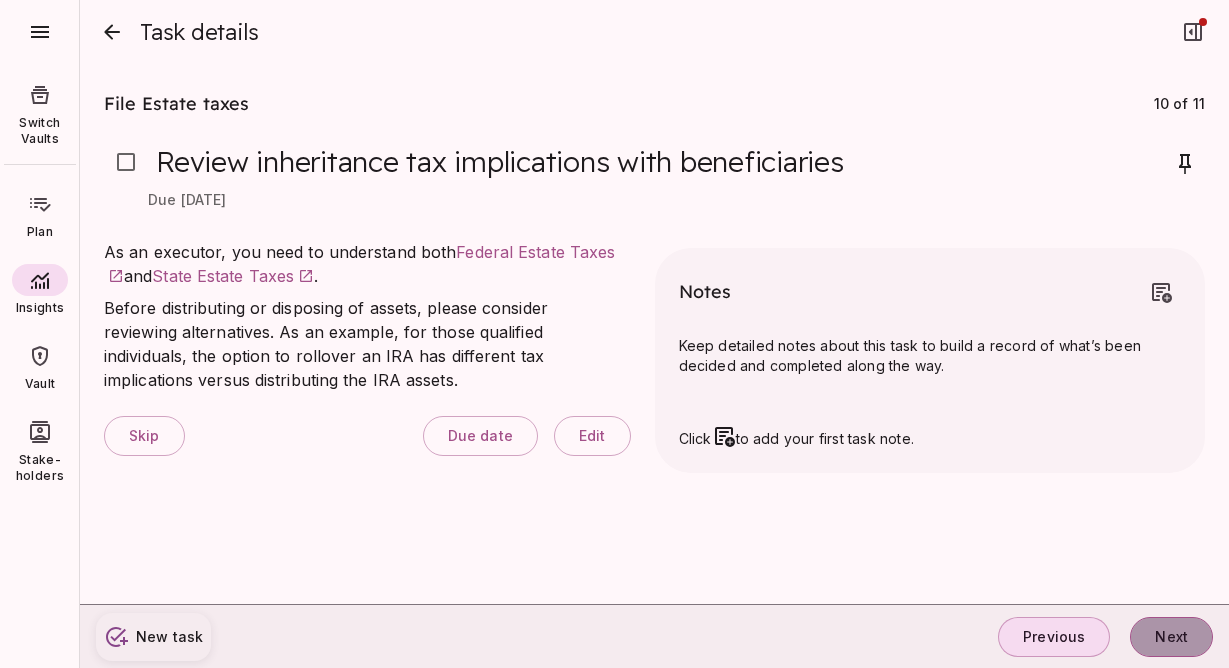 click on "Next" at bounding box center (1171, 637) 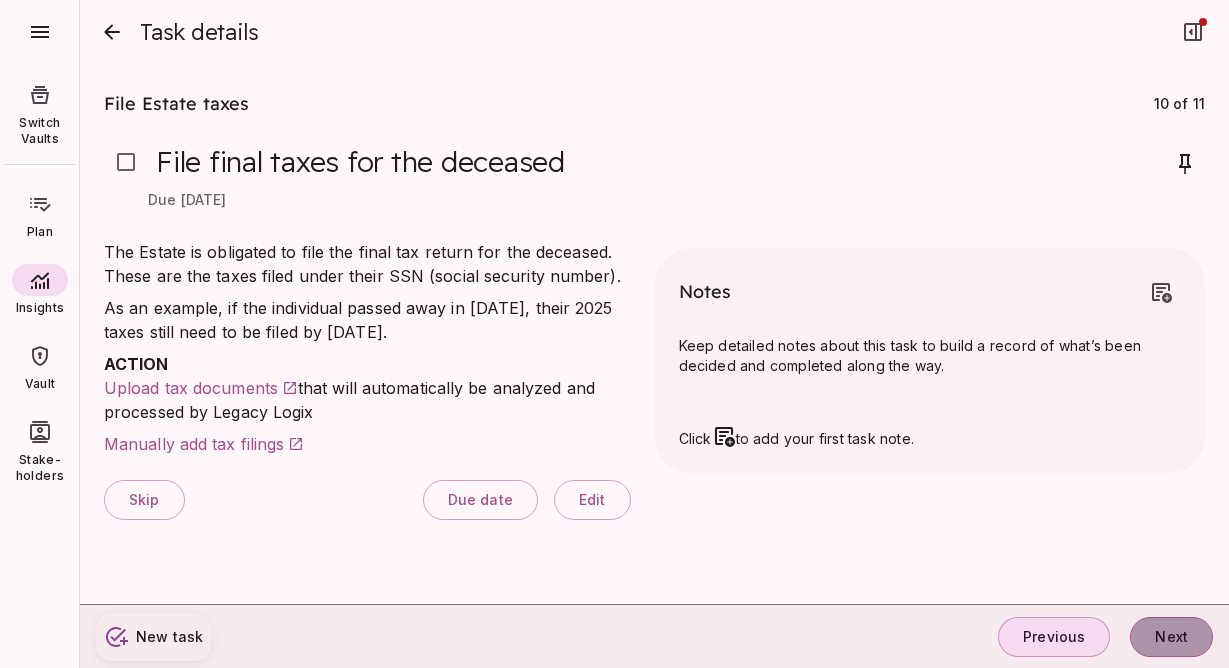 click on "Next" at bounding box center (1171, 637) 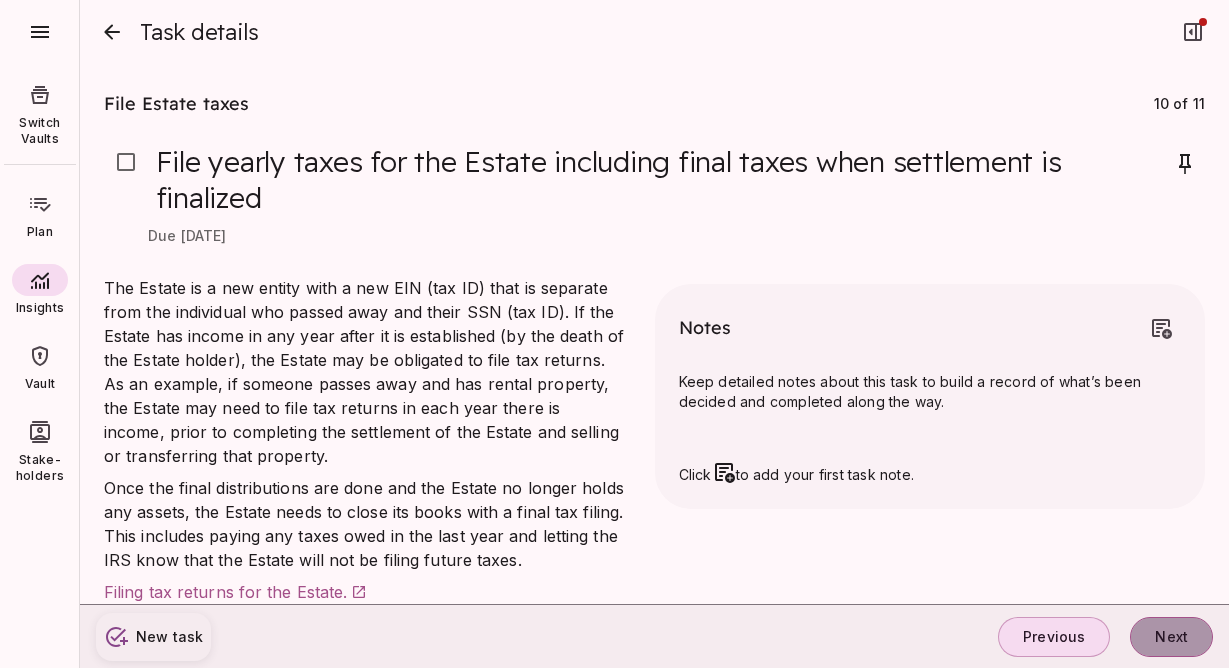 click on "Next" at bounding box center (1171, 637) 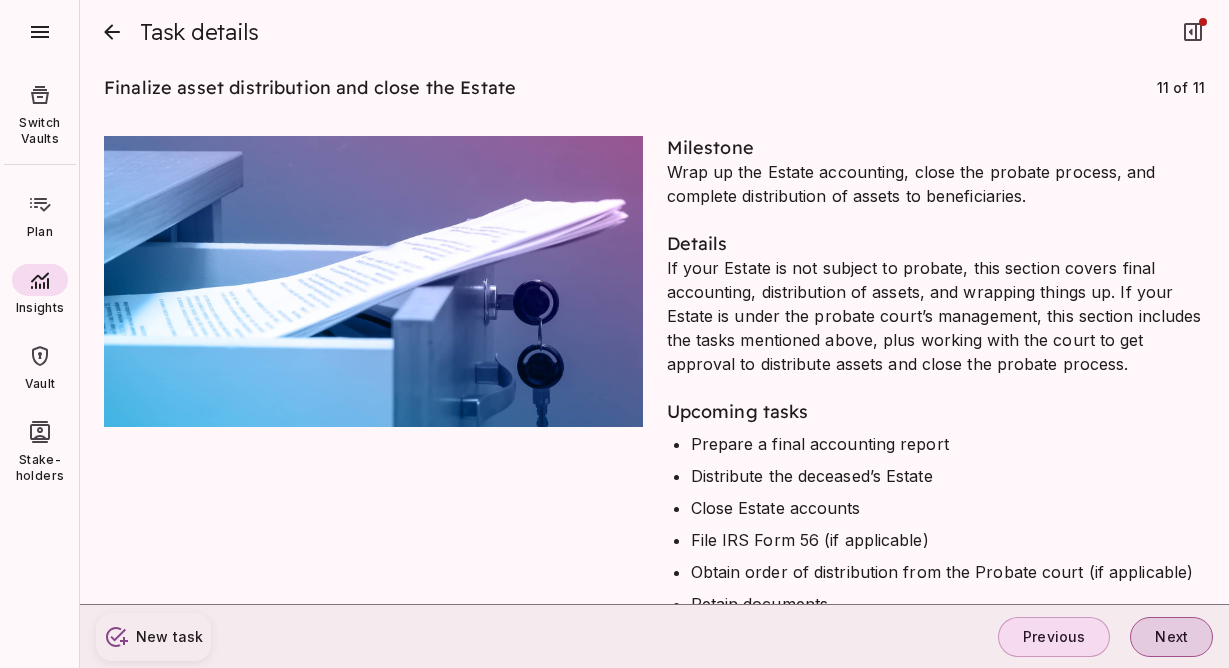 click on "Next" at bounding box center (1171, 637) 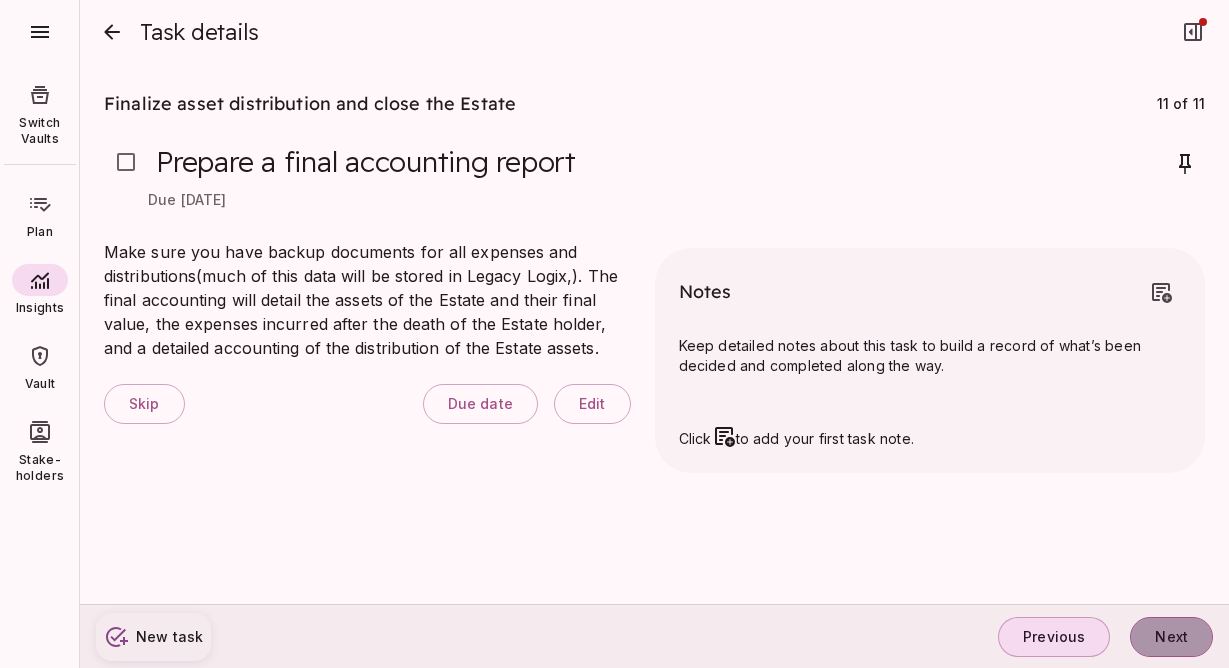 click on "Next" at bounding box center [1171, 637] 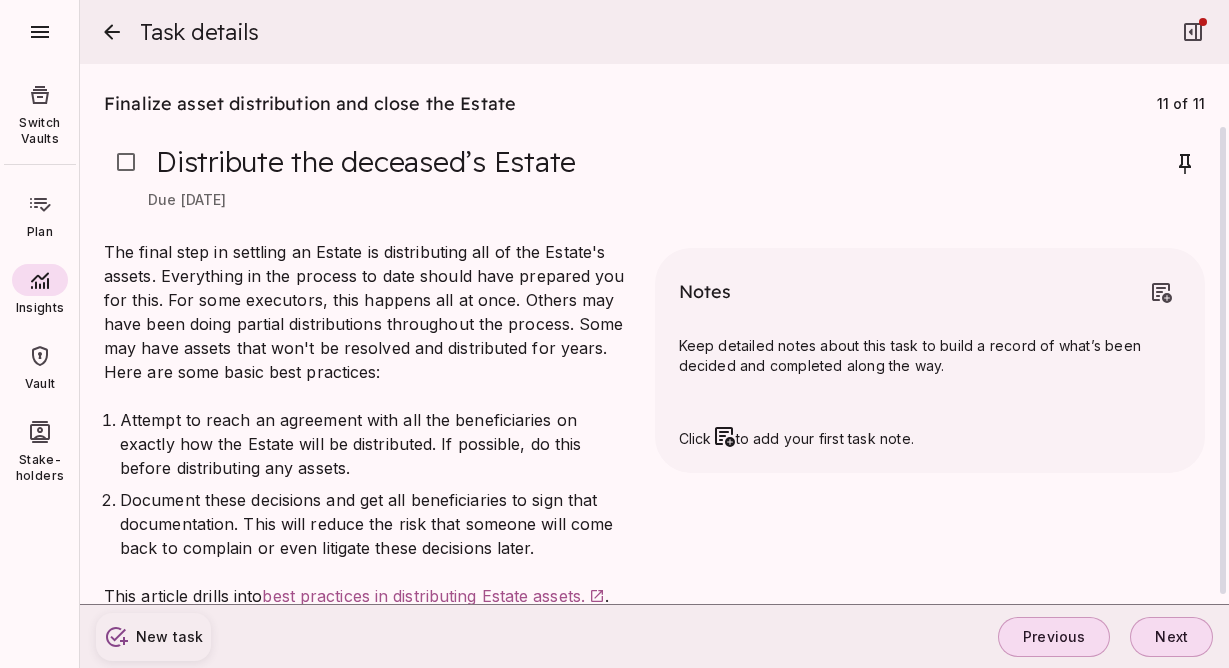 scroll, scrollTop: 68, scrollLeft: 0, axis: vertical 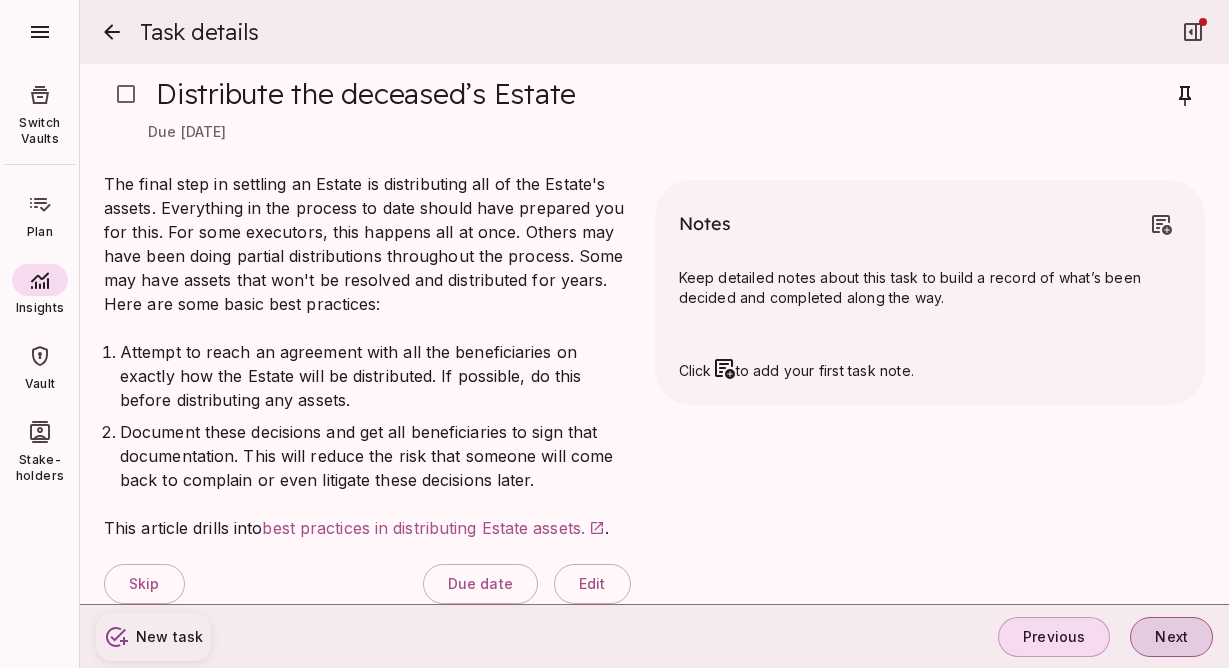 click on "Next" at bounding box center (1171, 637) 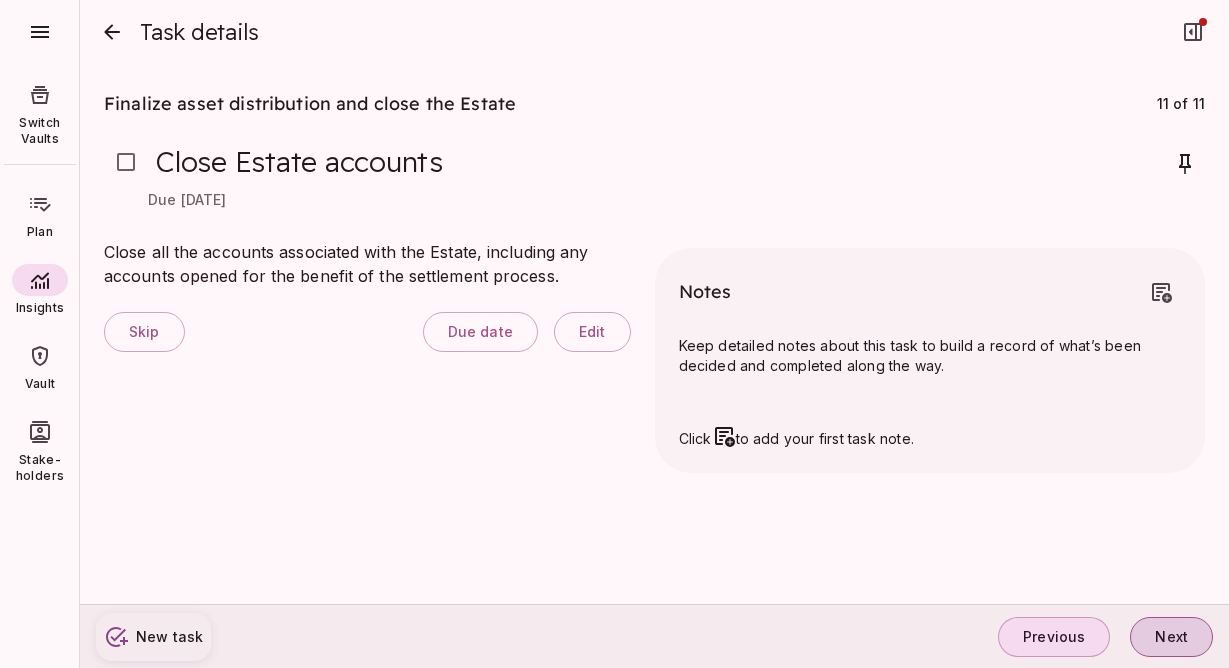 scroll, scrollTop: 0, scrollLeft: 0, axis: both 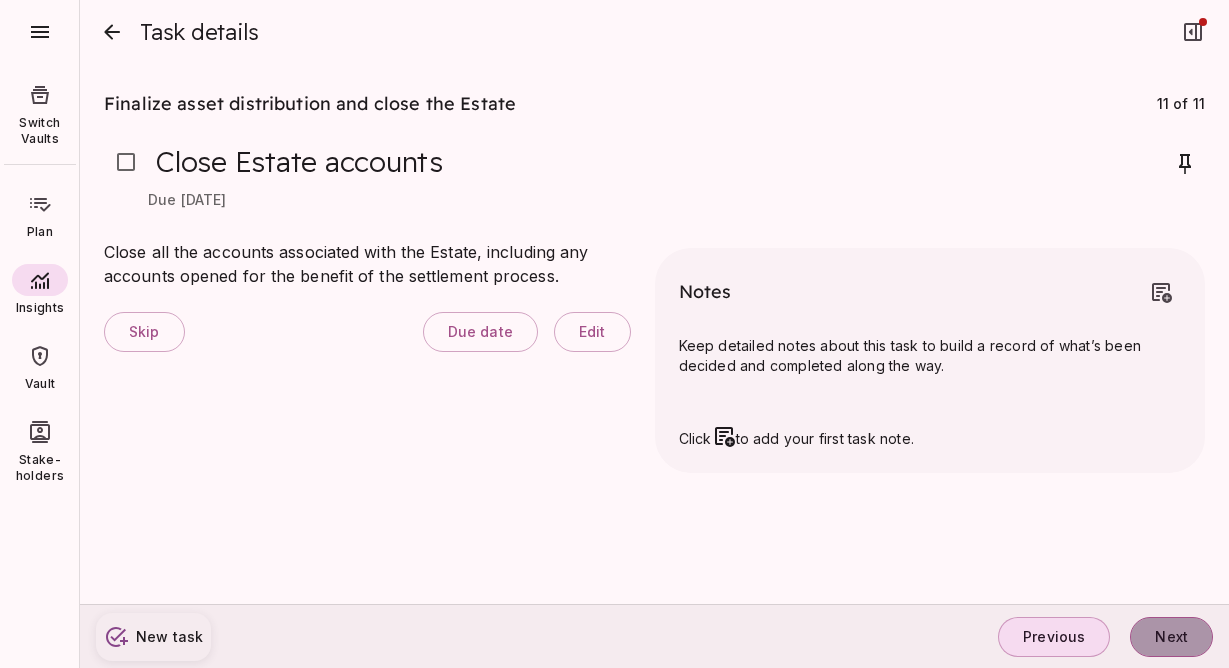 click on "Next" at bounding box center [1171, 637] 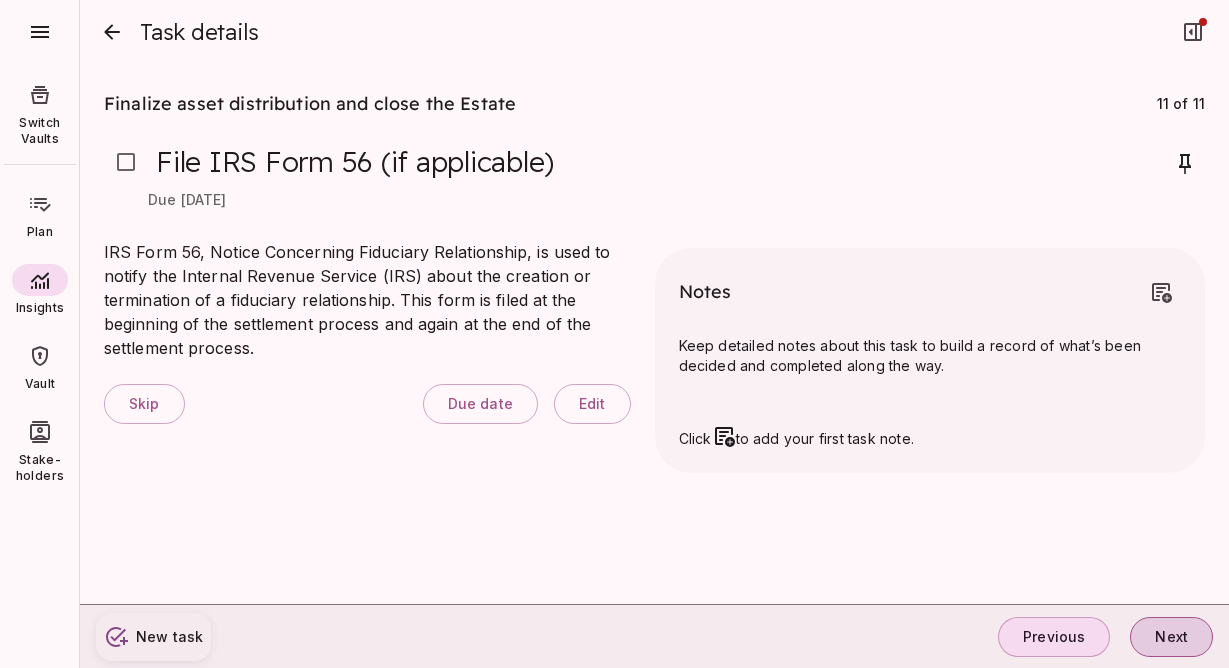 click on "Next" at bounding box center (1171, 637) 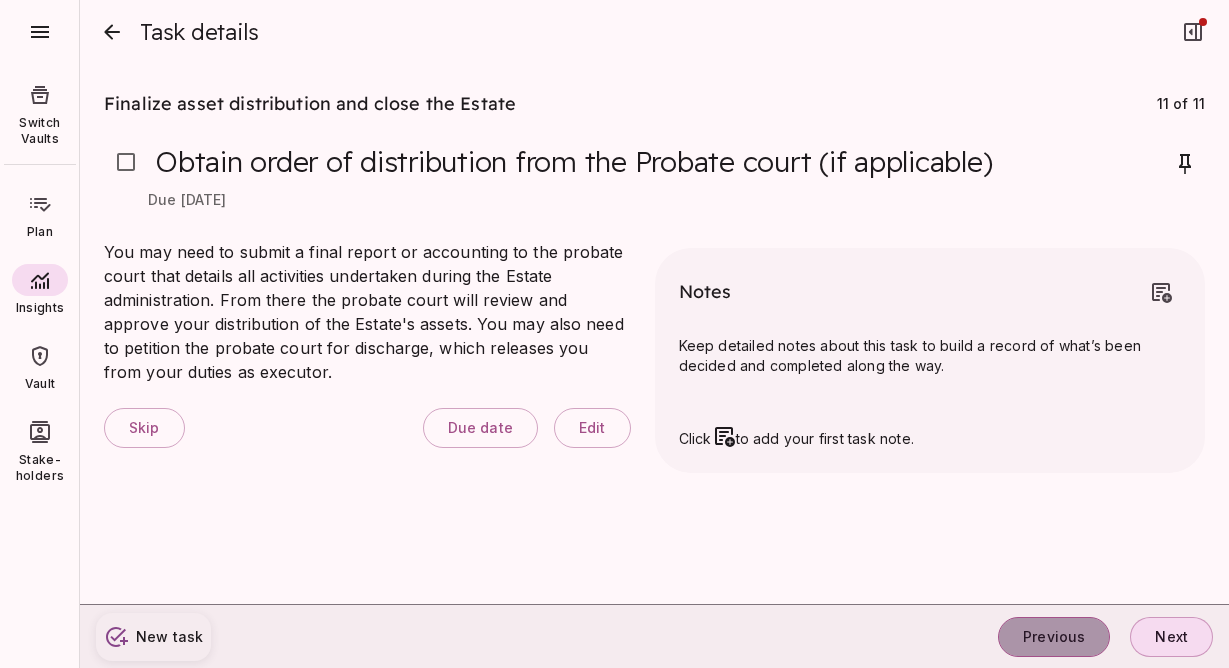 click on "Previous" at bounding box center [1054, 637] 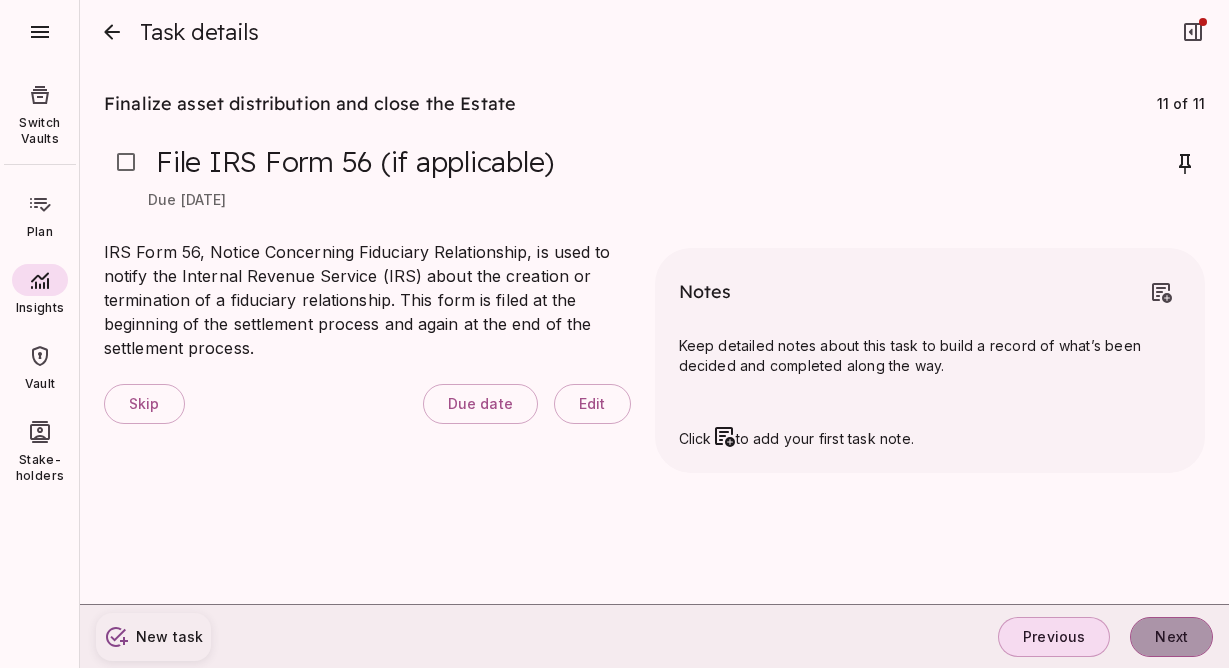 click on "Next" at bounding box center (1171, 637) 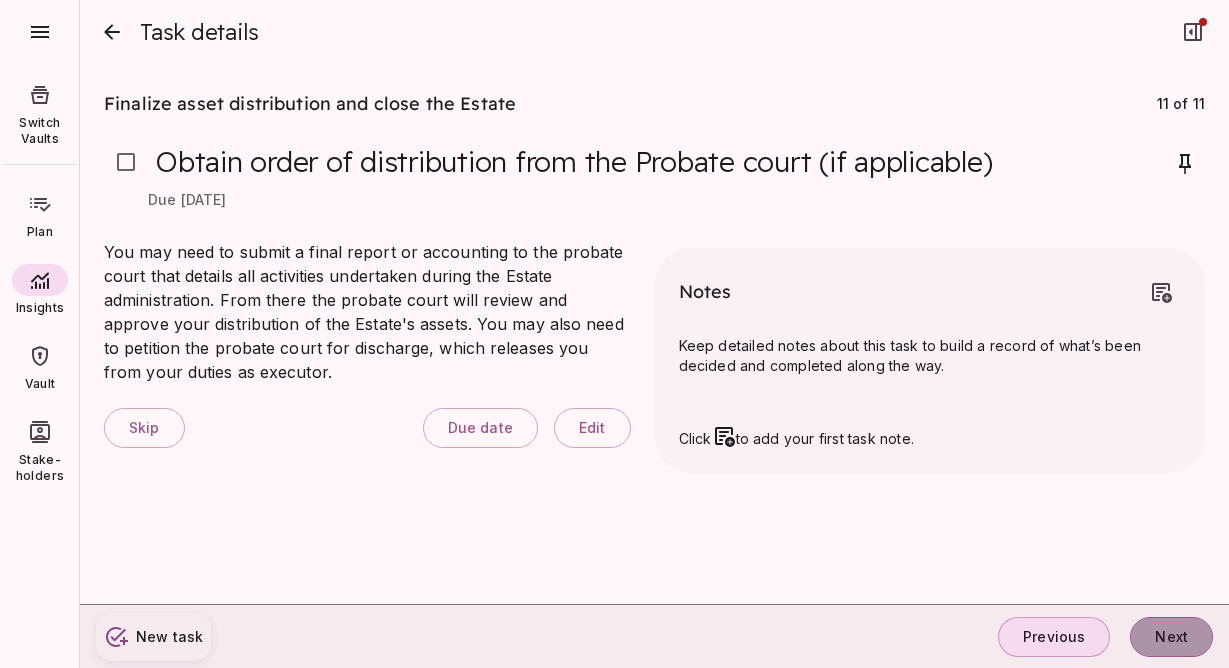click on "Next" at bounding box center (1171, 637) 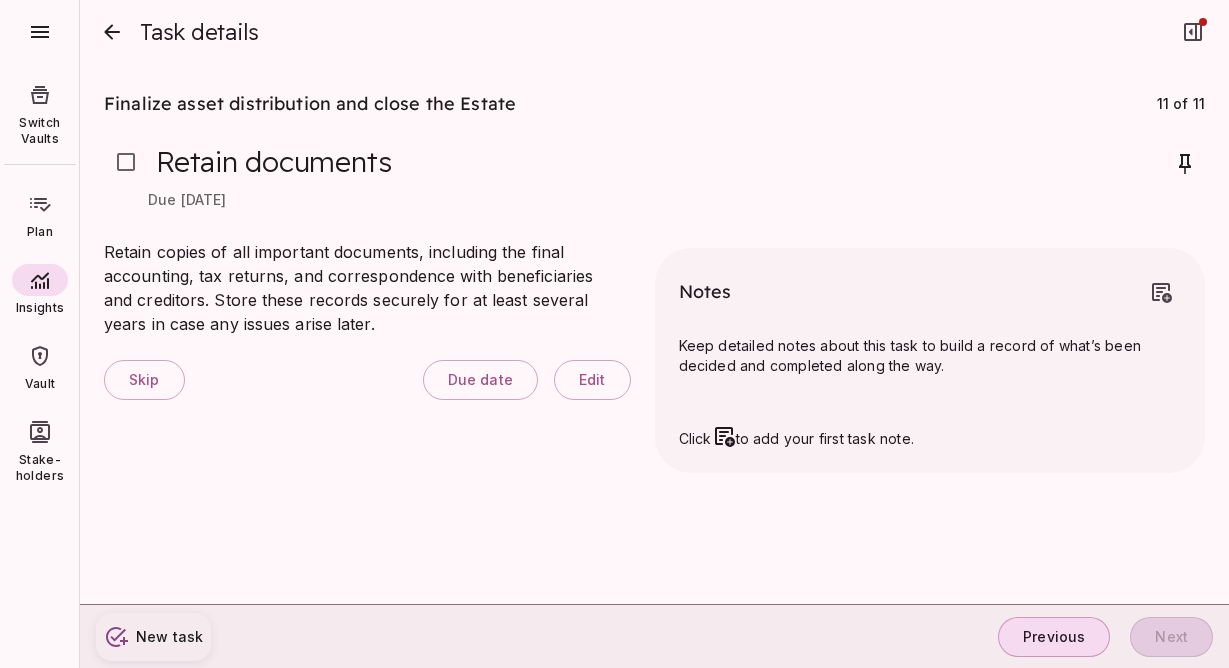 click on "Previous Next" at bounding box center (1105, 637) 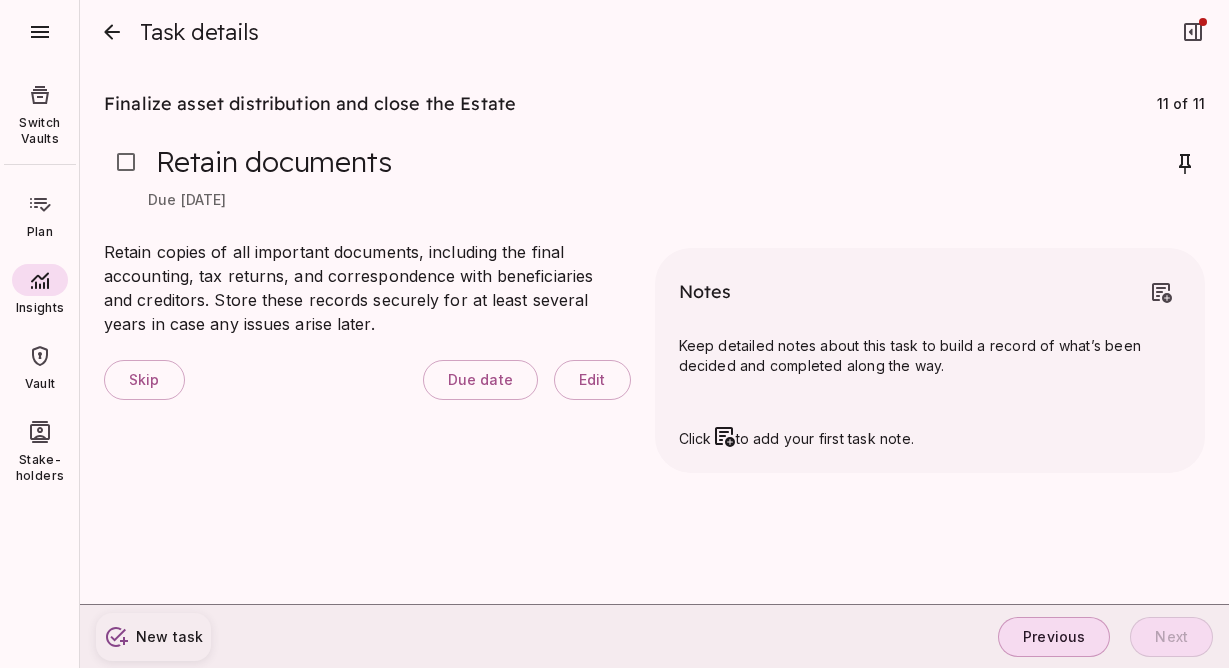 click on "Previous Next" at bounding box center (1105, 637) 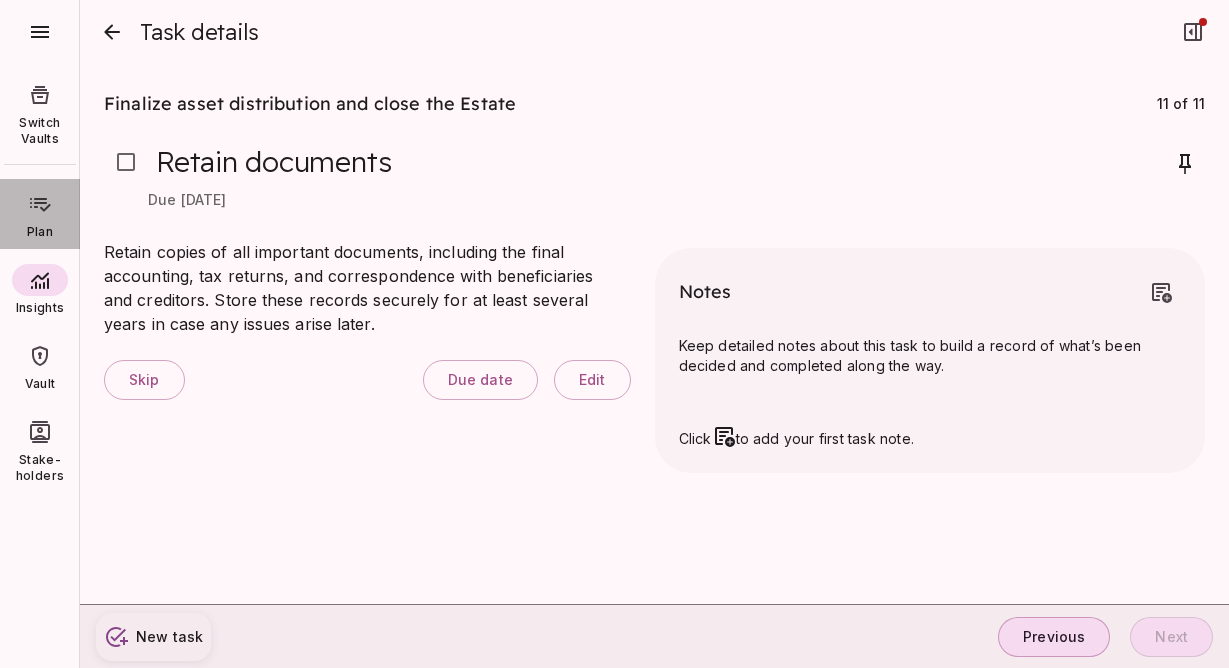 click 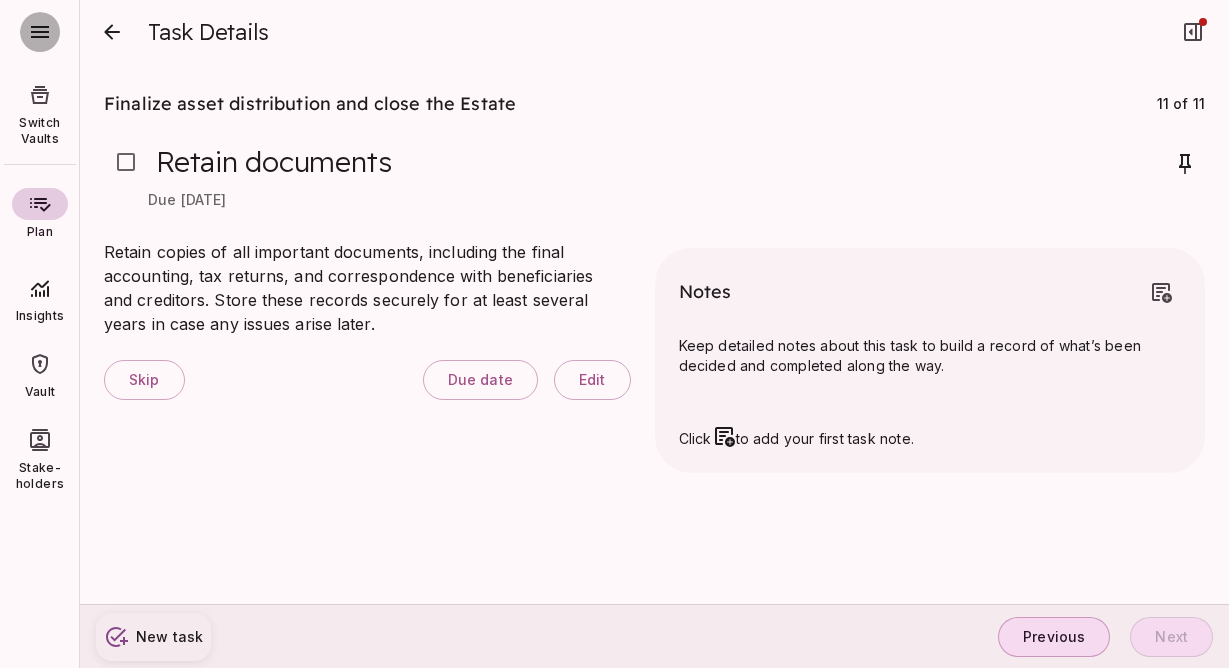 click 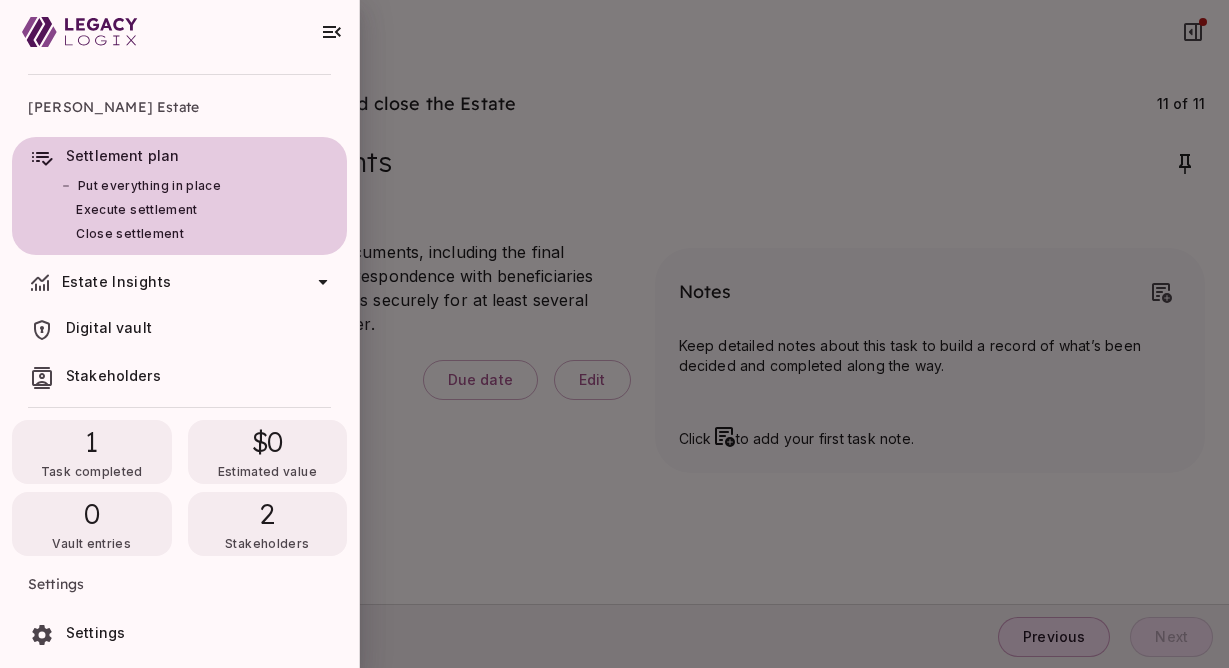 scroll, scrollTop: 0, scrollLeft: 0, axis: both 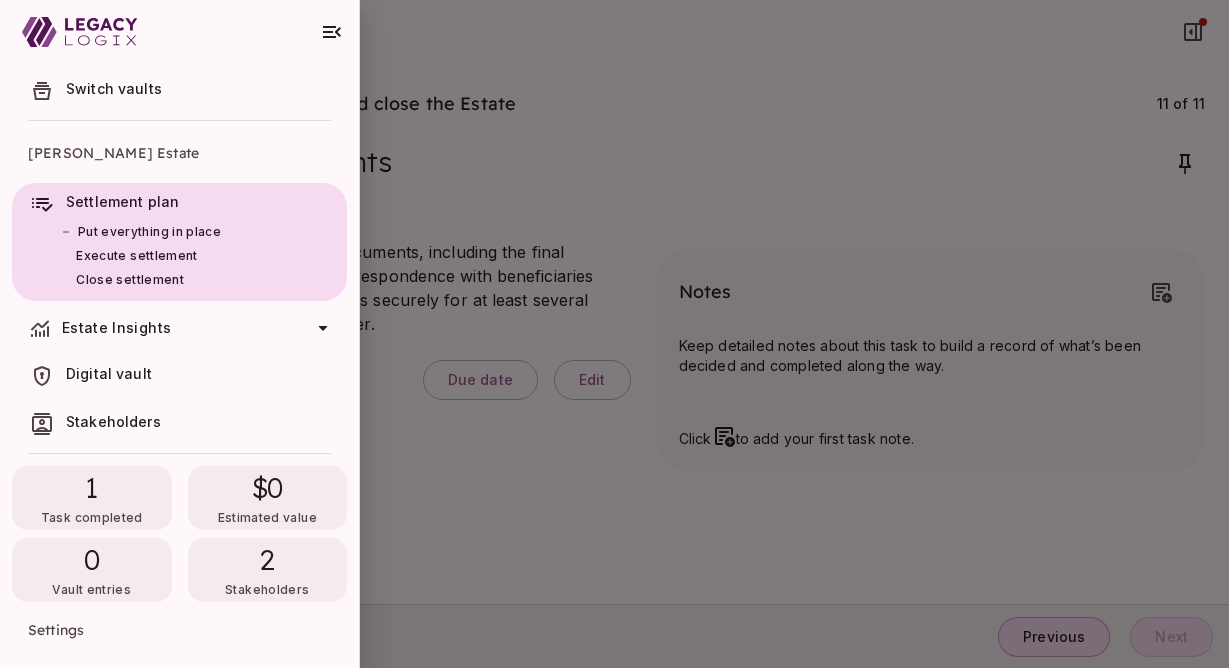 click at bounding box center (614, 334) 